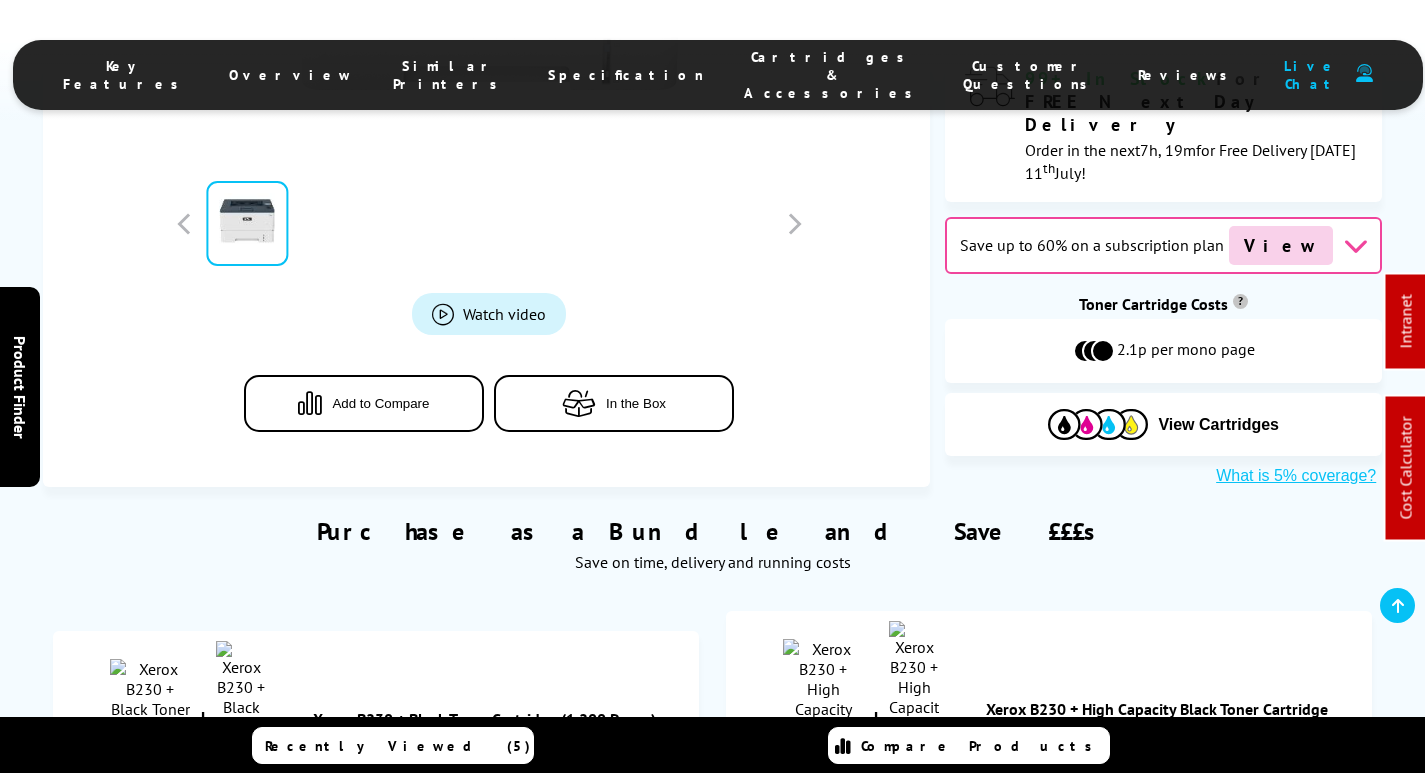 scroll, scrollTop: 1064, scrollLeft: 0, axis: vertical 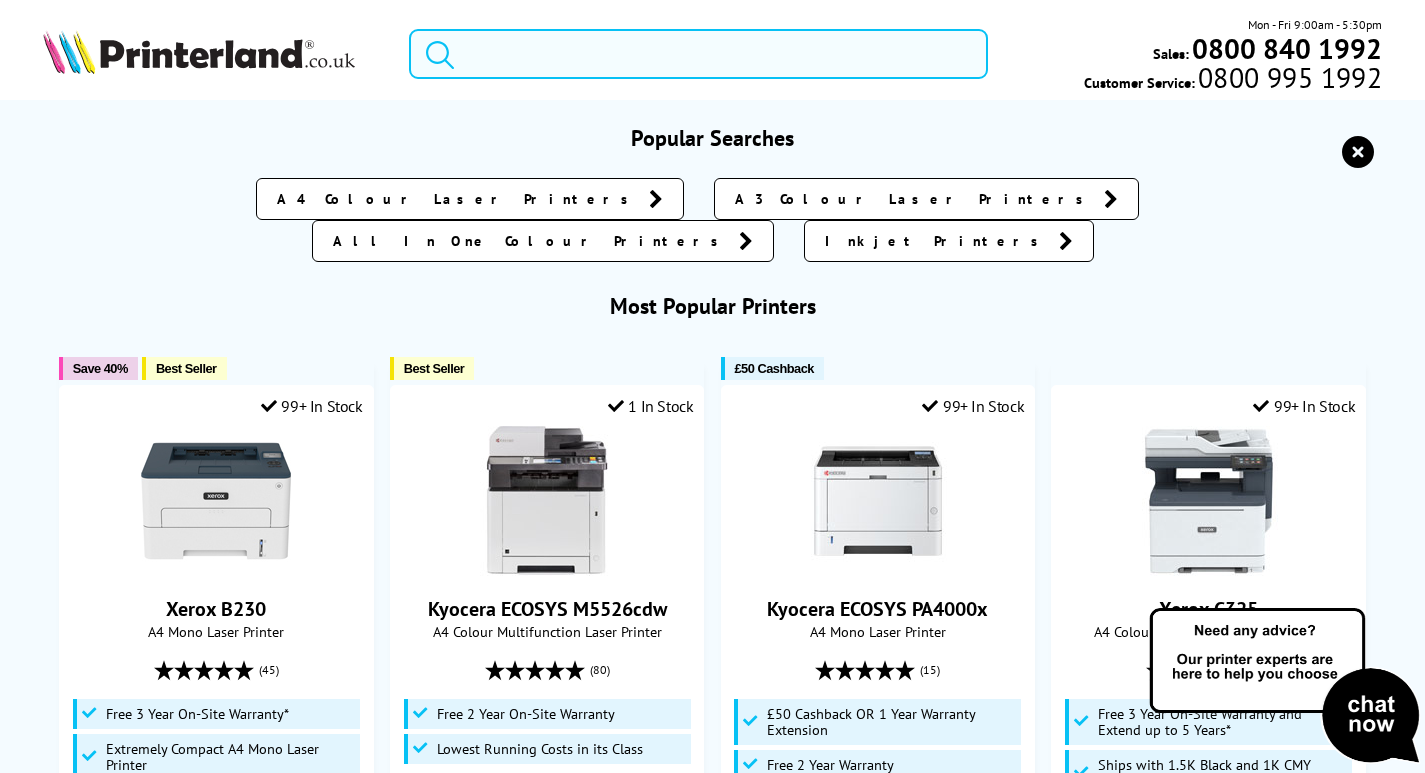 drag, startPoint x: 498, startPoint y: 56, endPoint x: 475, endPoint y: 60, distance: 23.345236 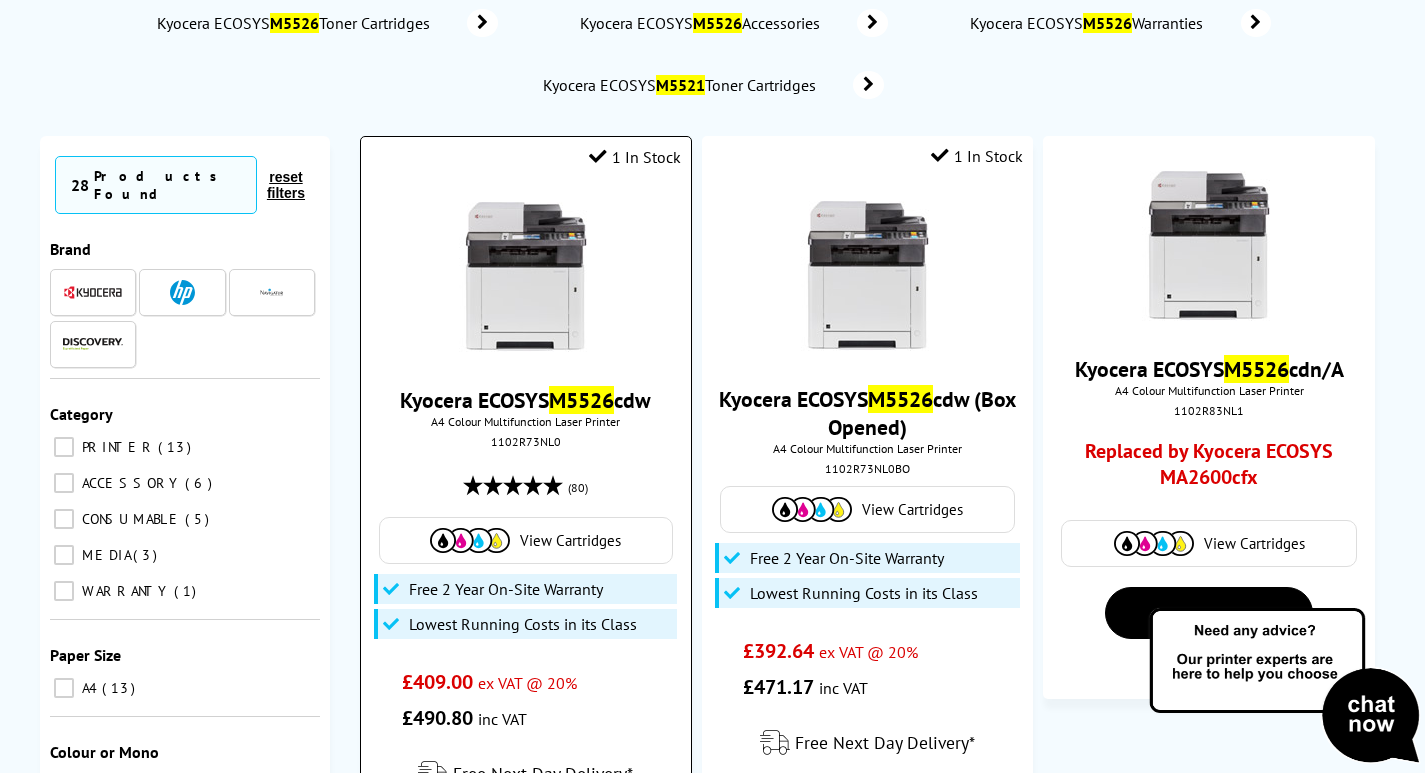 scroll, scrollTop: 0, scrollLeft: 0, axis: both 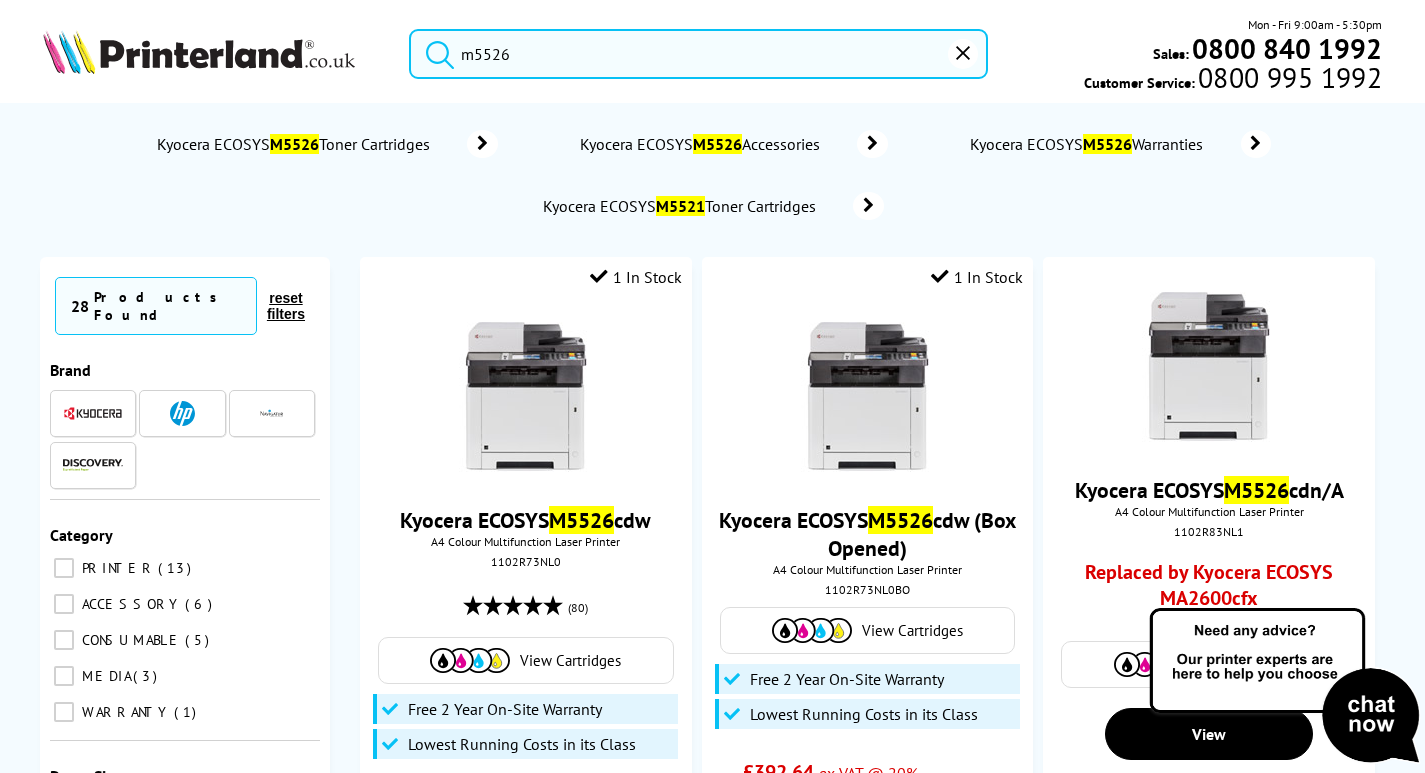 drag, startPoint x: 529, startPoint y: 53, endPoint x: 325, endPoint y: 47, distance: 204.08821 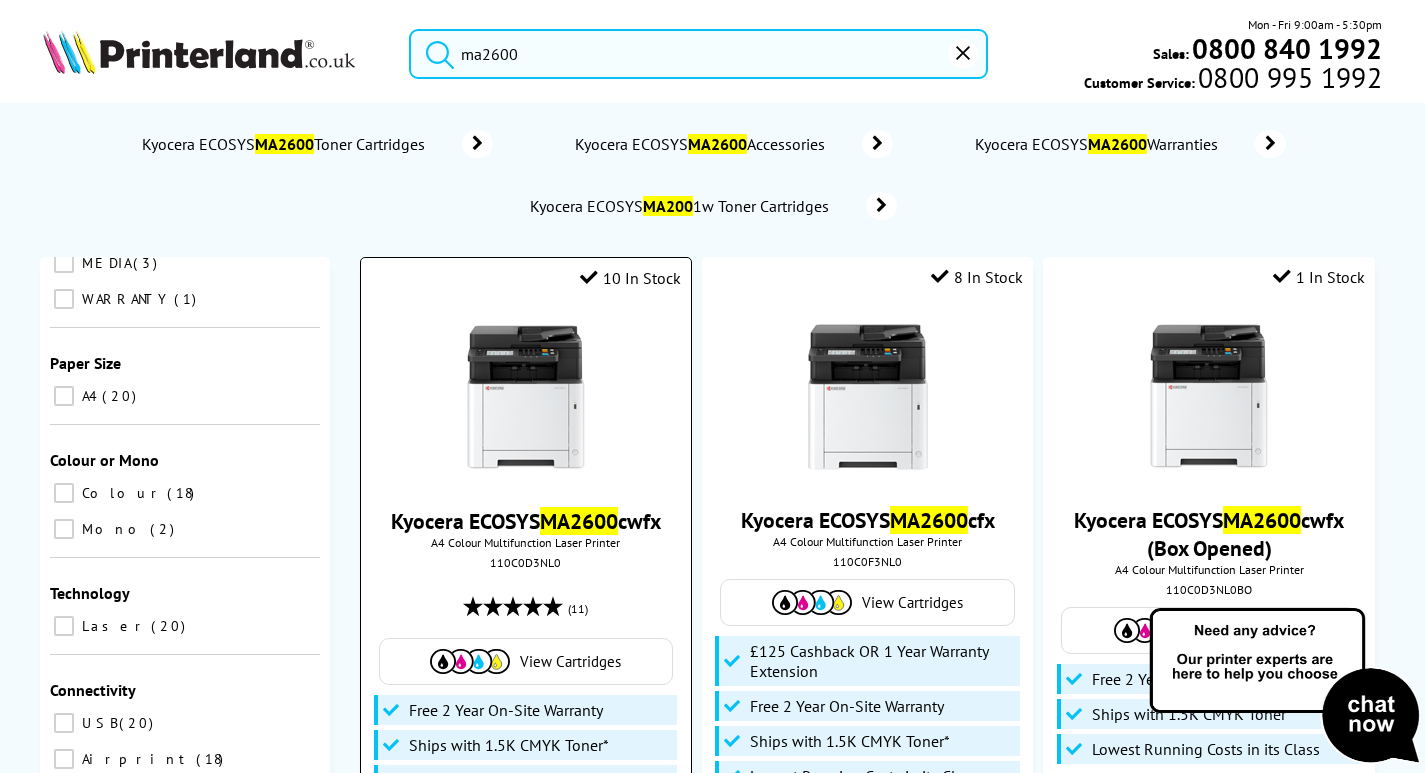 scroll, scrollTop: 400, scrollLeft: 0, axis: vertical 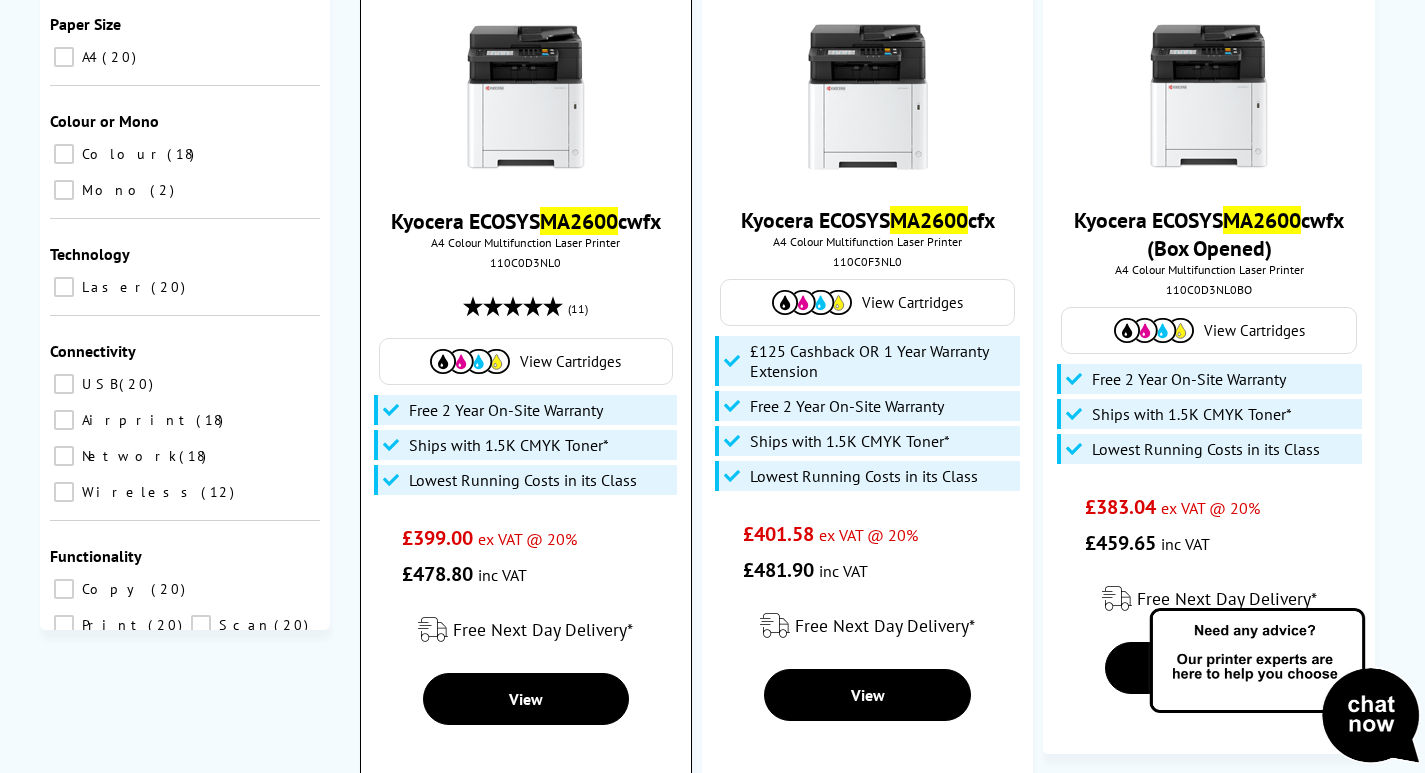type on "ma2600" 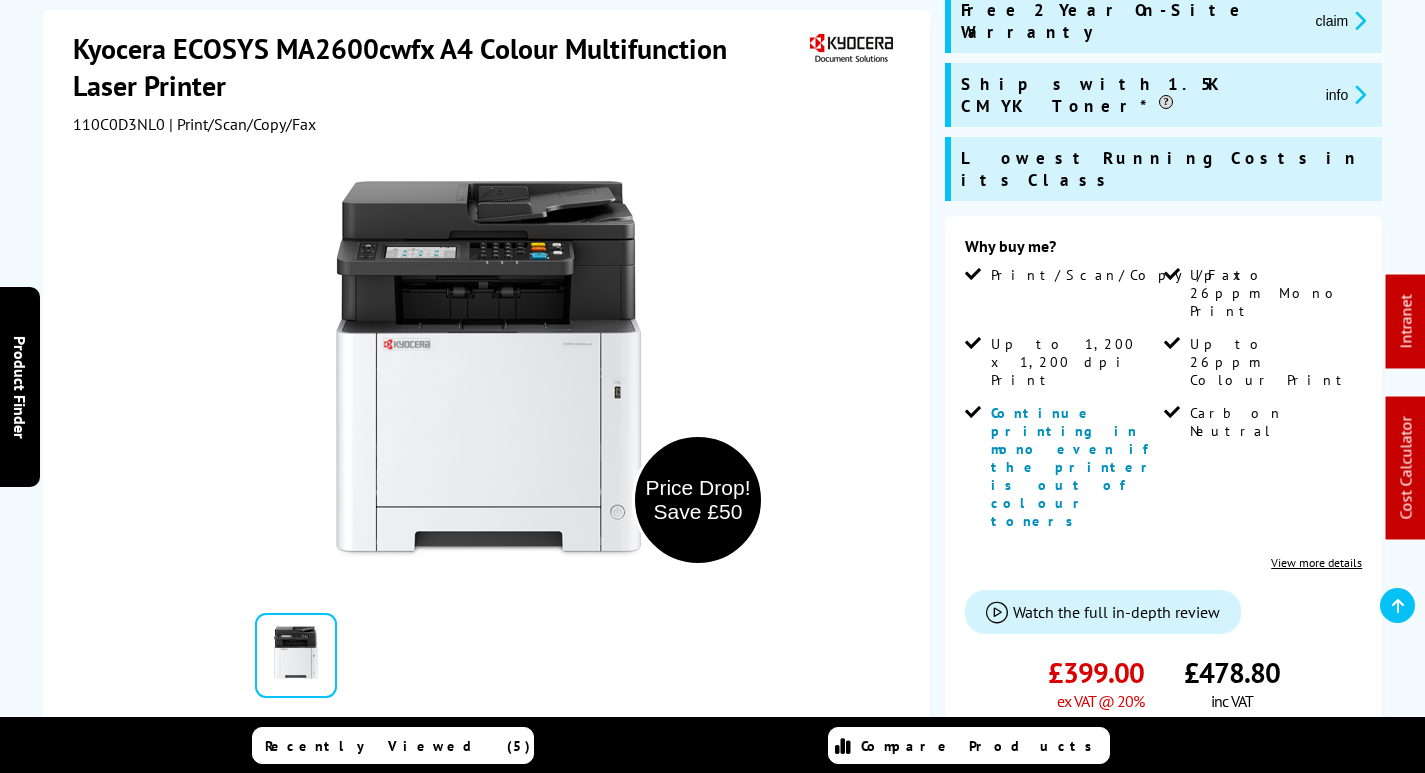 scroll, scrollTop: 400, scrollLeft: 0, axis: vertical 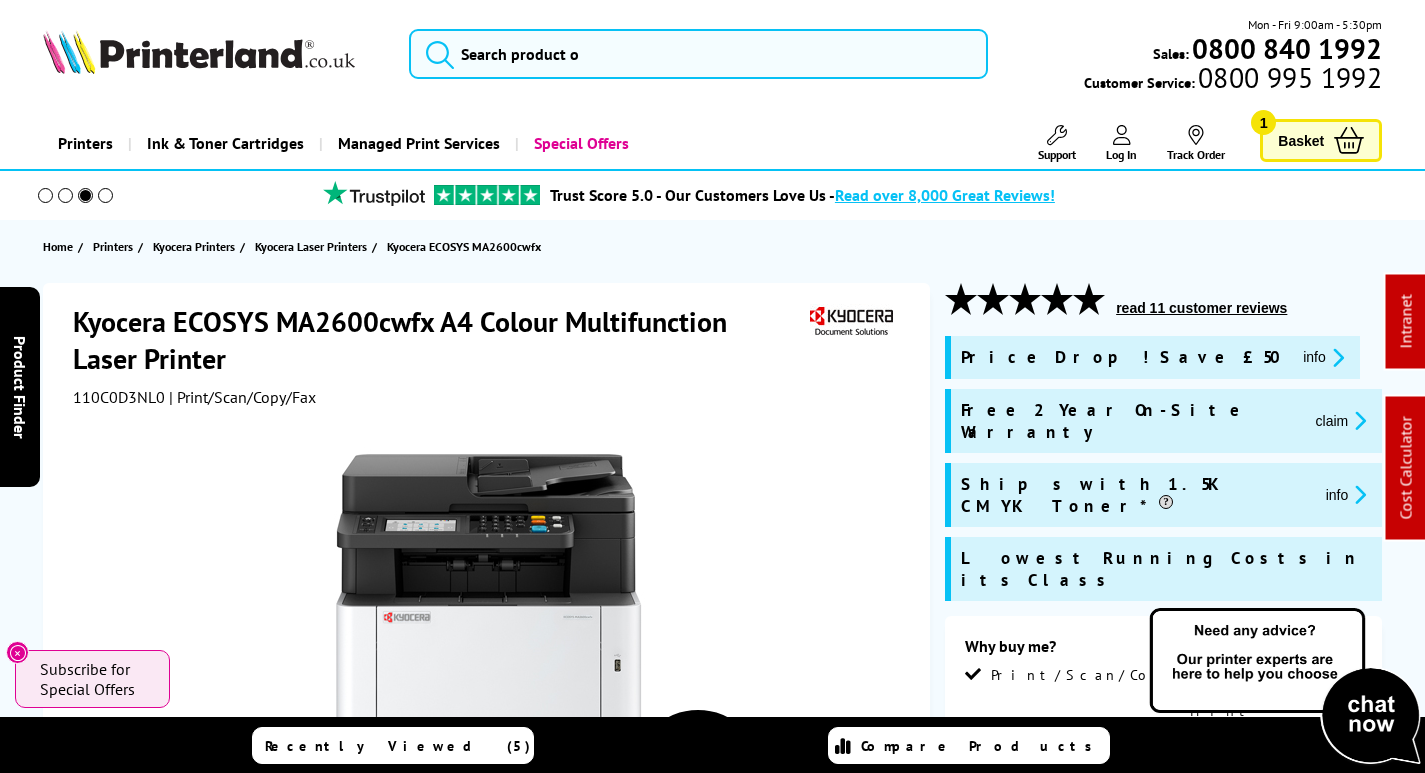 click on "110C0D3NL0" at bounding box center (119, 397) 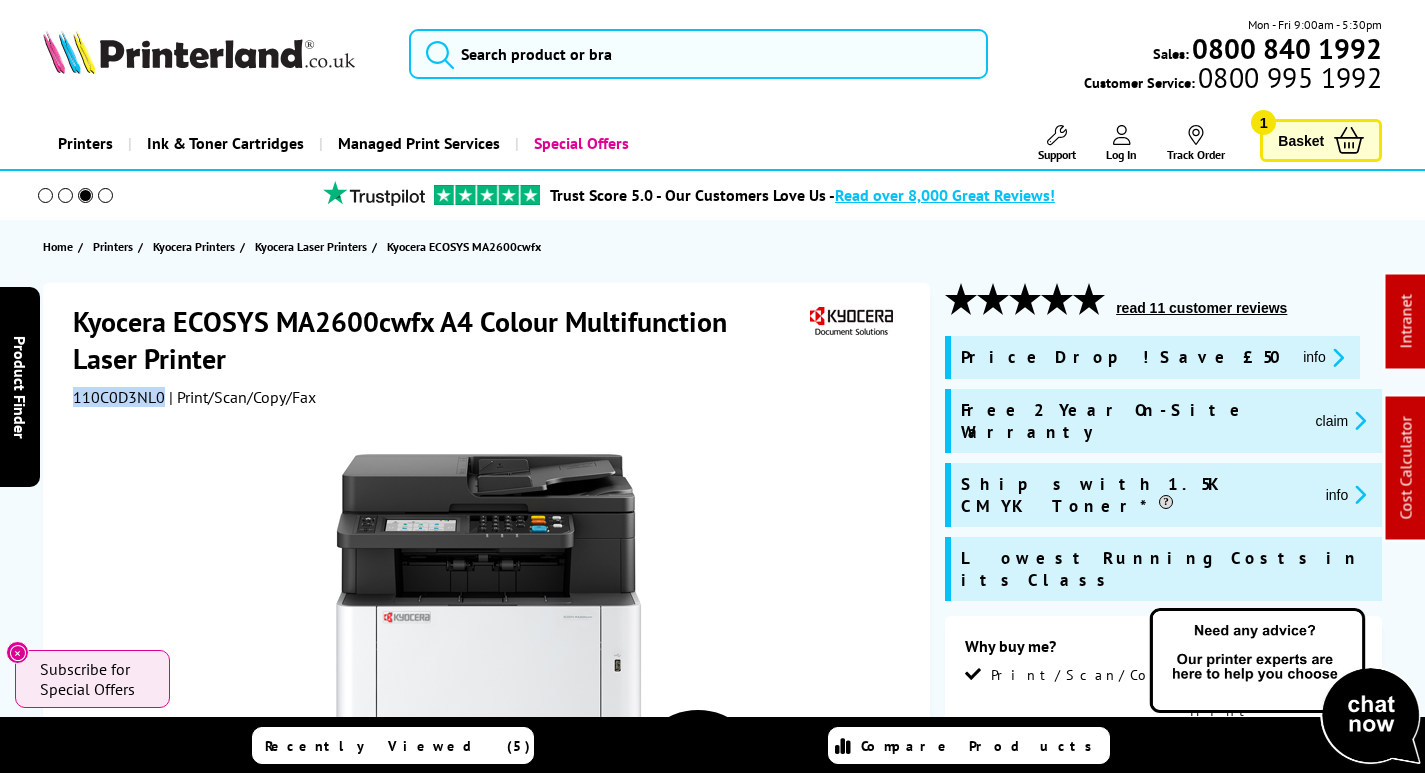 click on "110C0D3NL0" at bounding box center (119, 397) 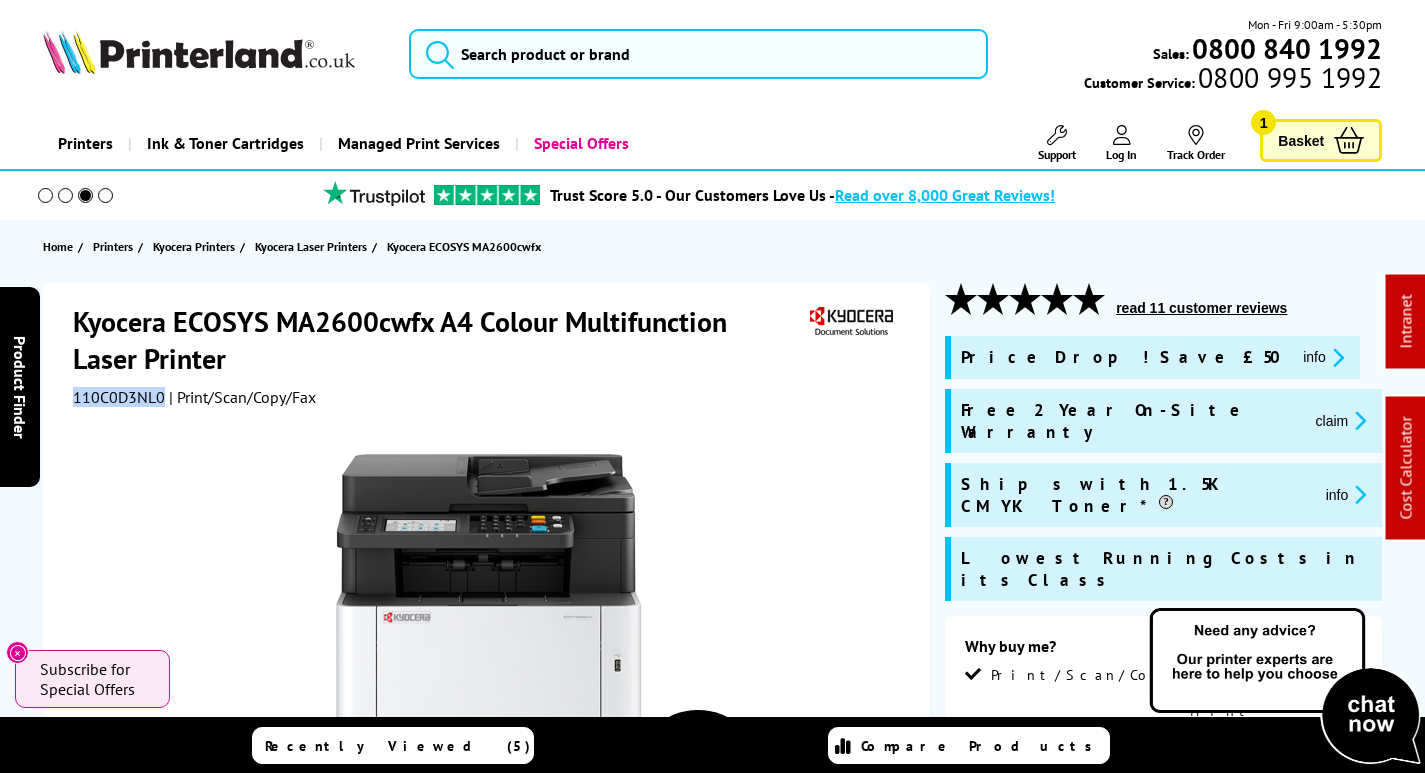 copy on "110C0D3NL0" 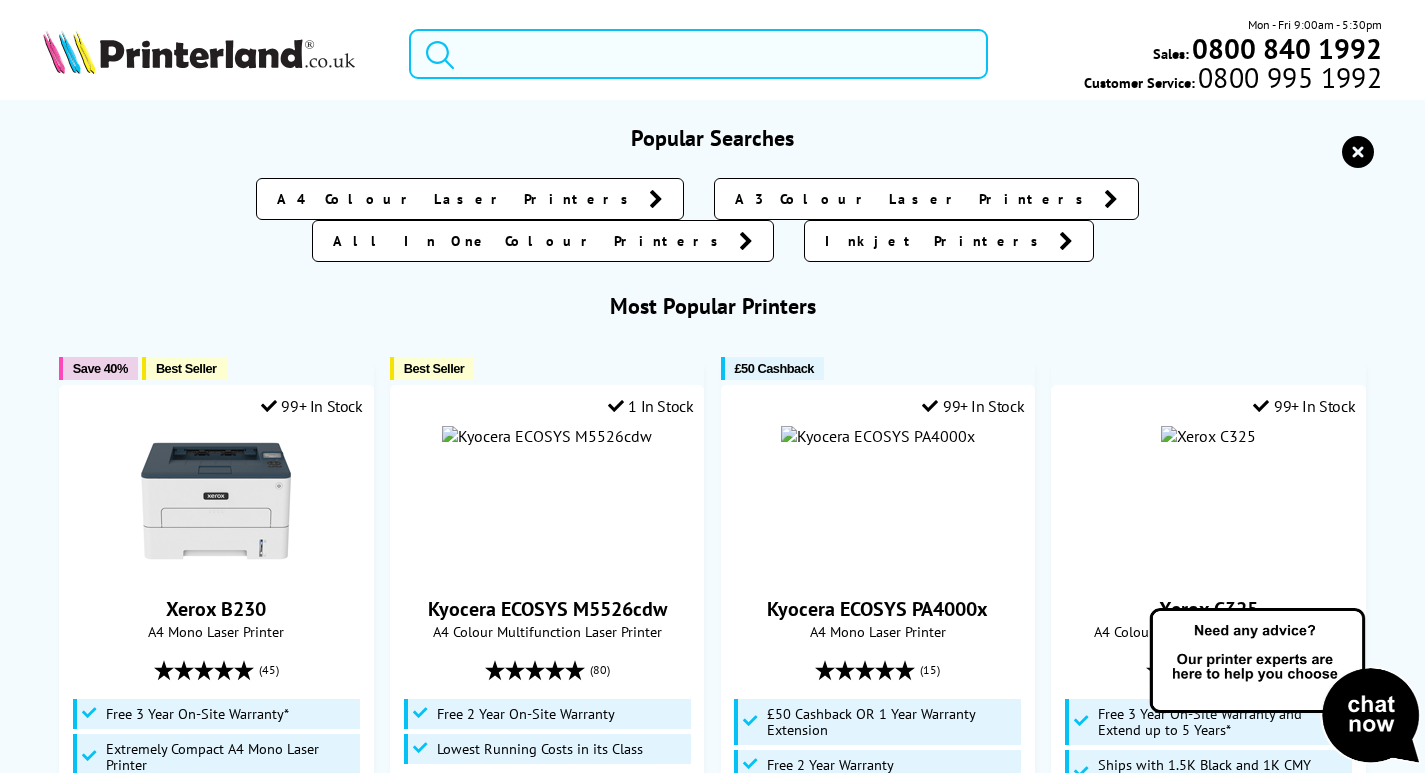 click at bounding box center [698, 54] 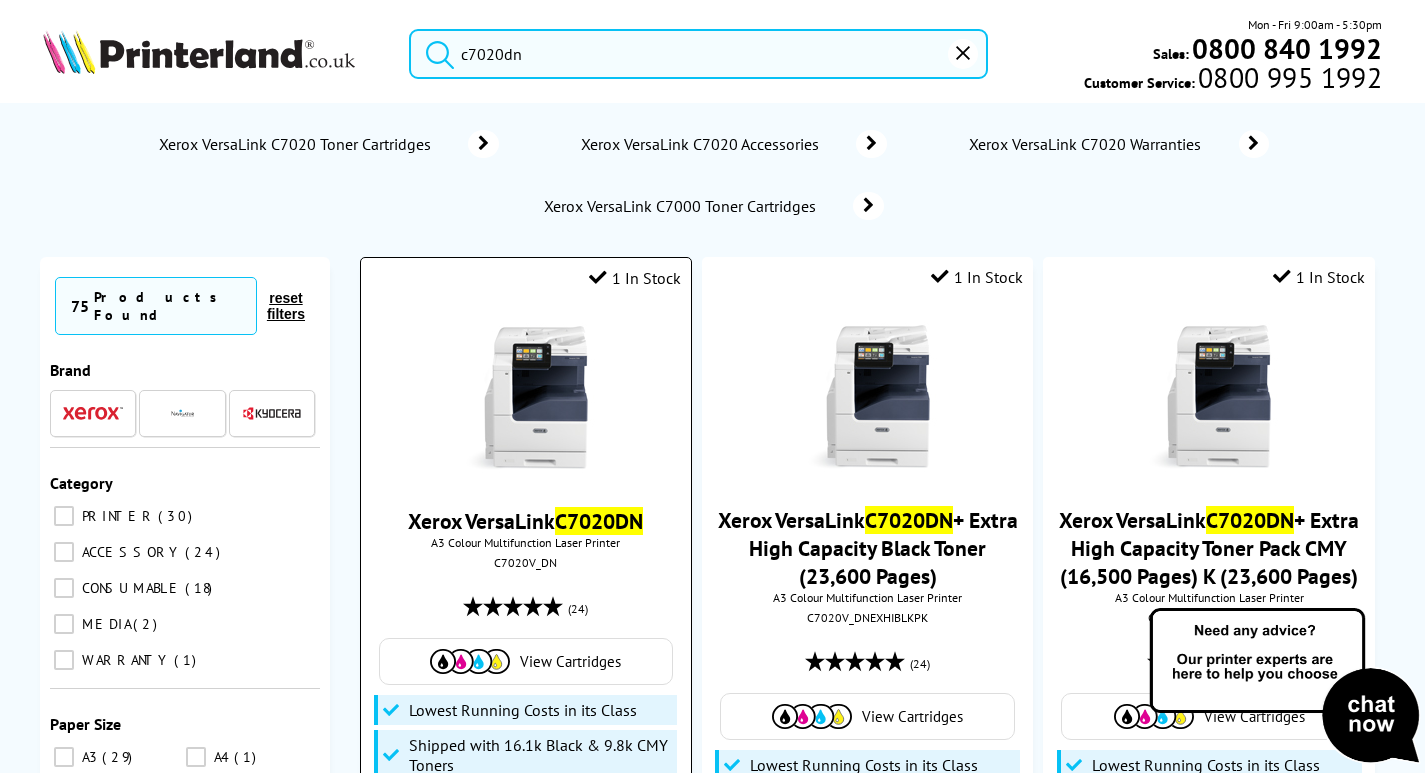 type on "c7020dn" 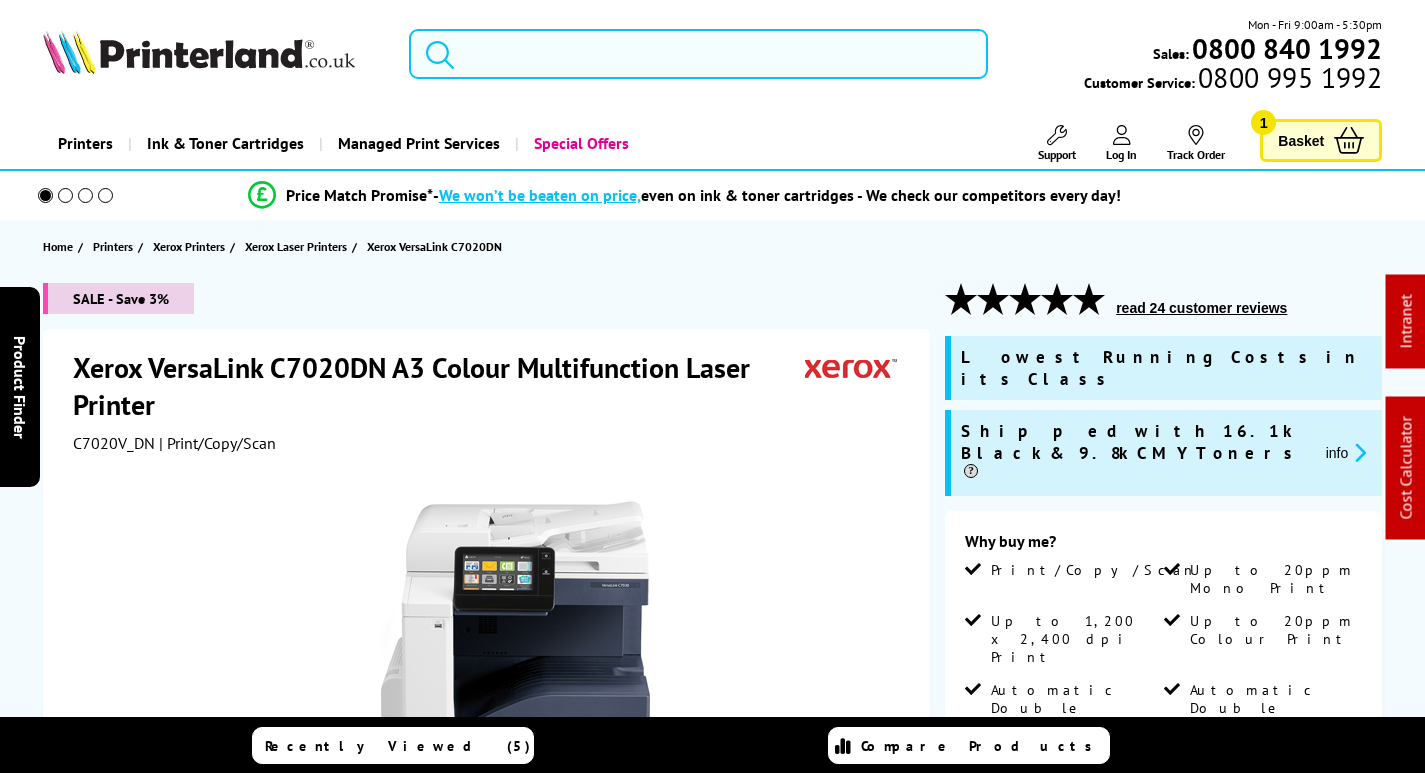 scroll, scrollTop: 0, scrollLeft: 0, axis: both 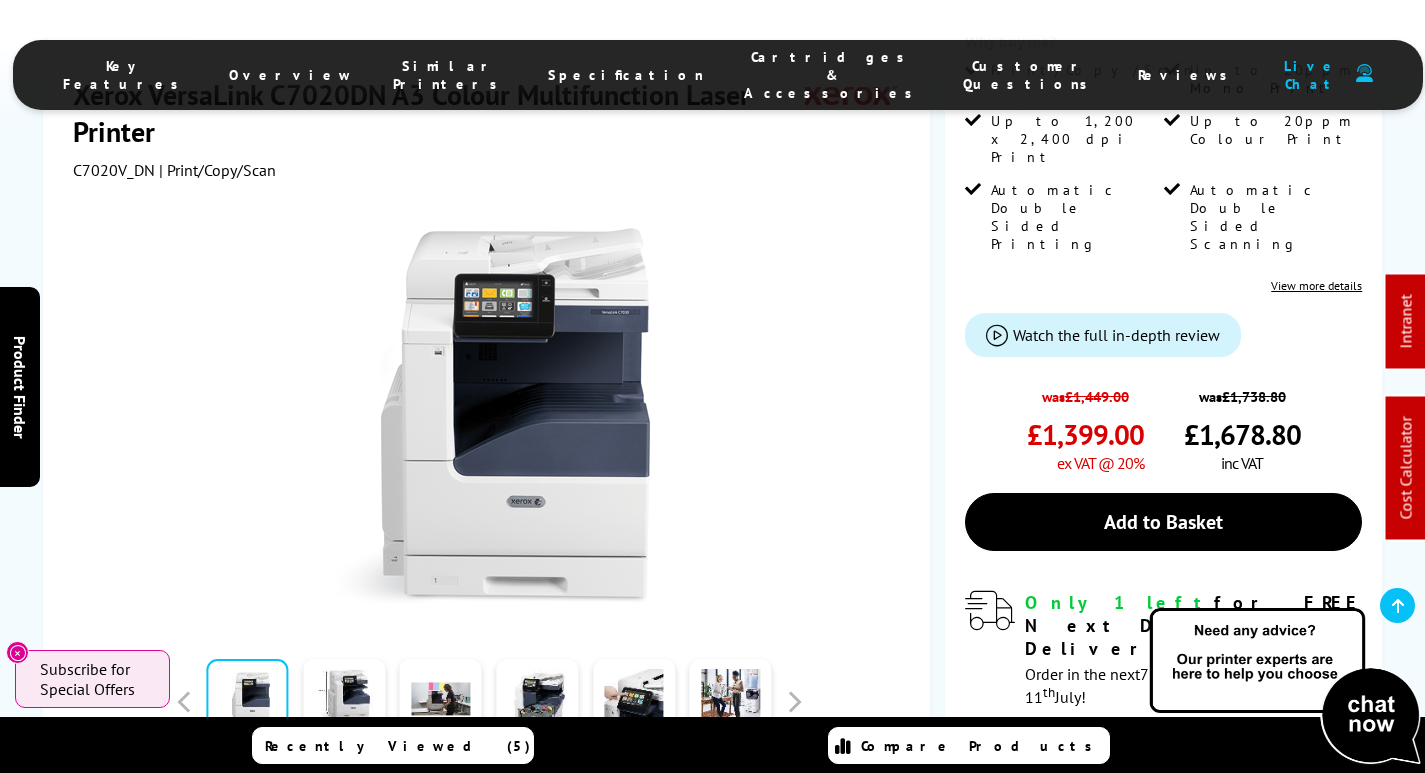 drag, startPoint x: 750, startPoint y: 60, endPoint x: 743, endPoint y: 68, distance: 10.630146 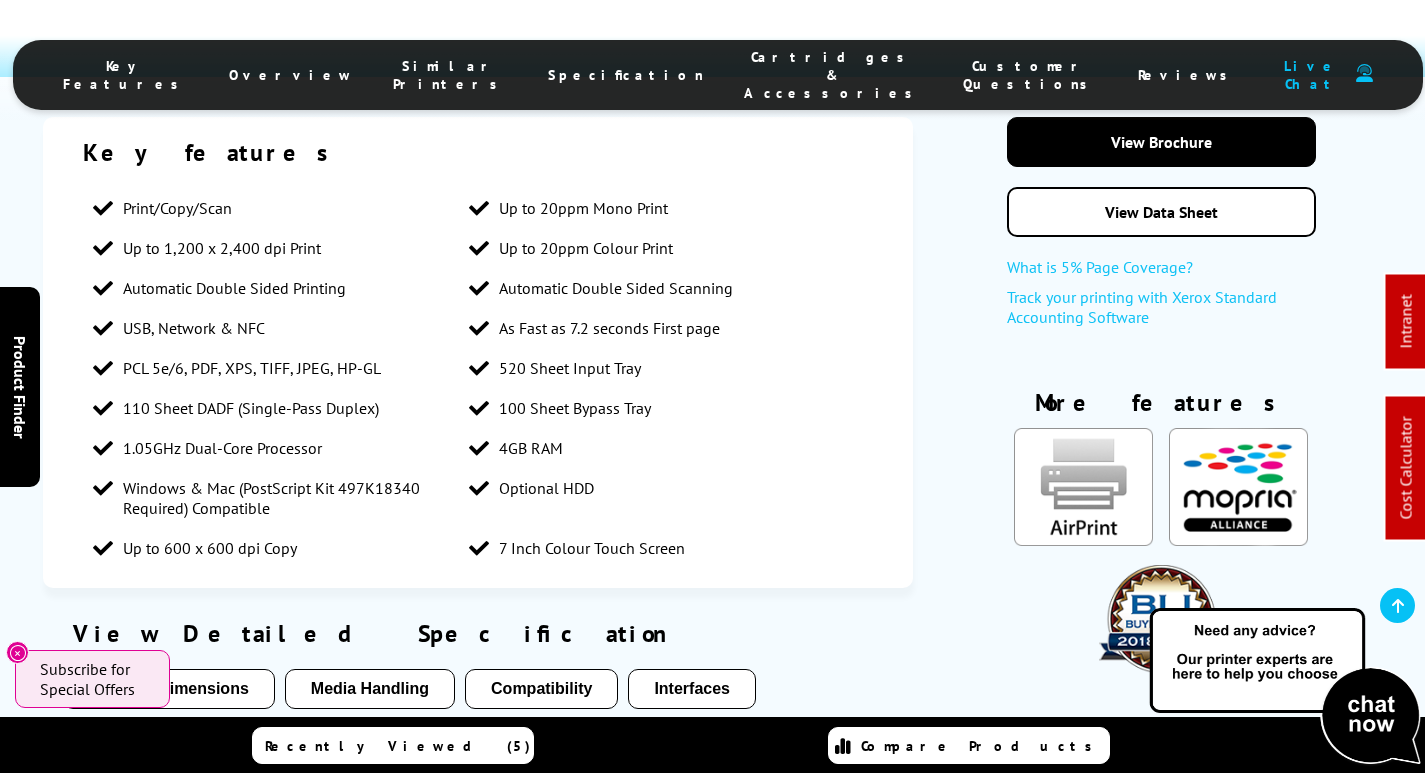 scroll, scrollTop: 2063, scrollLeft: 0, axis: vertical 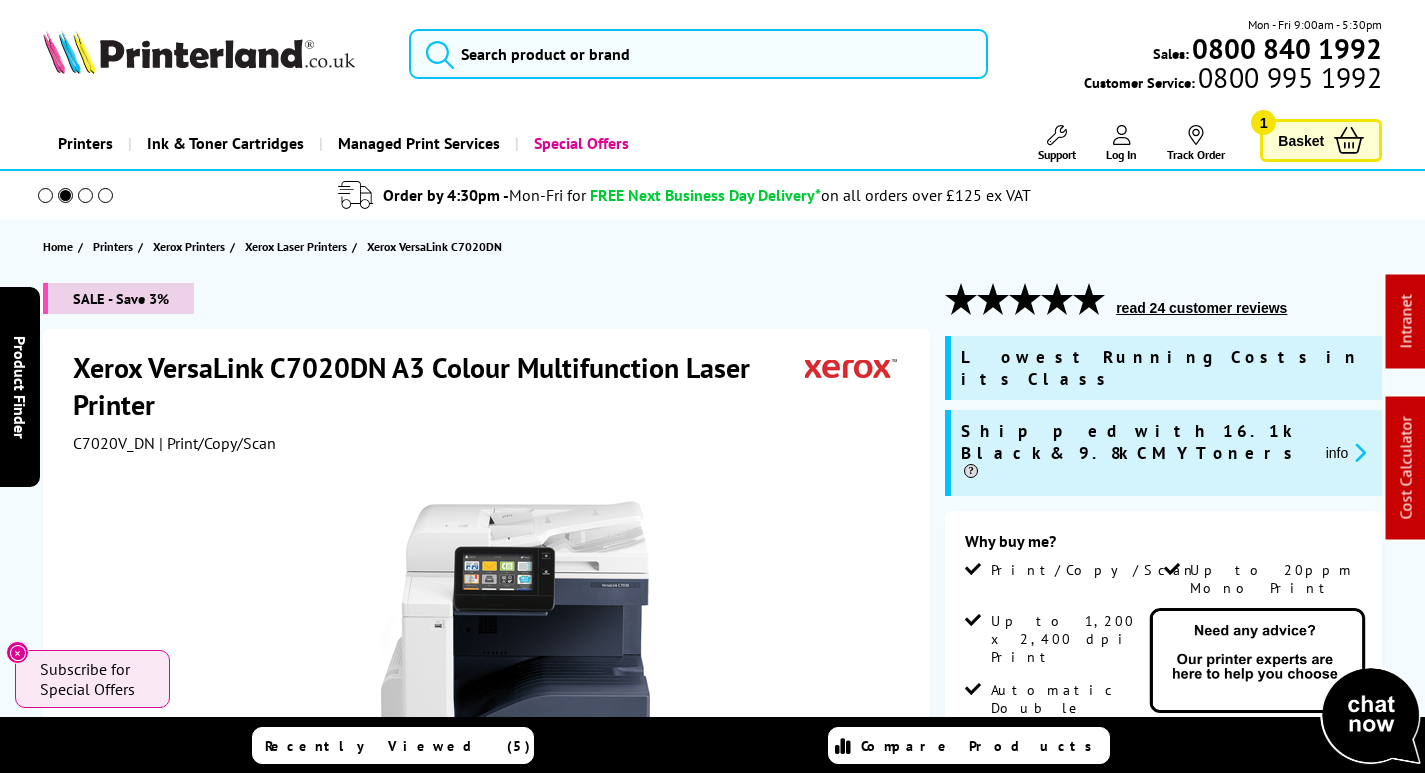 click on "Log In" at bounding box center (1121, 143) 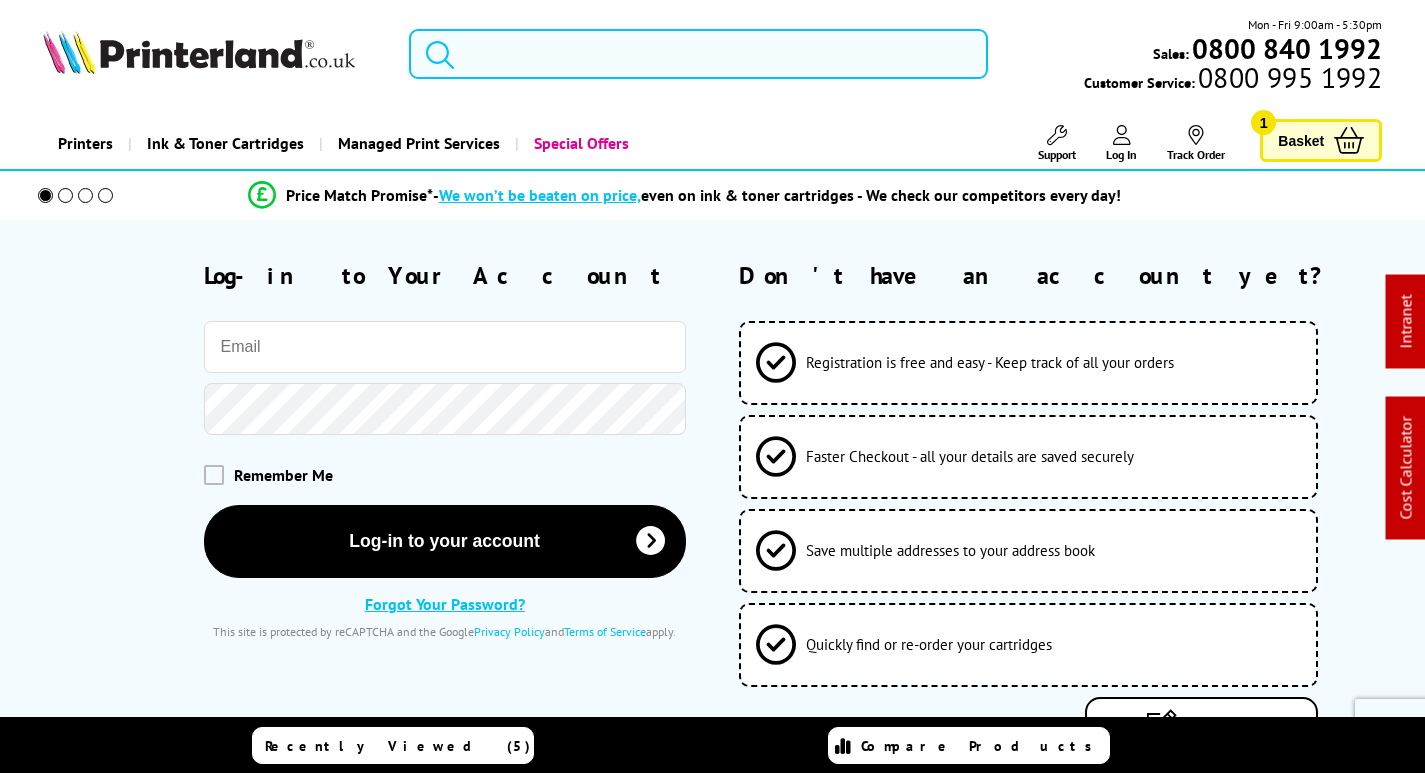 scroll, scrollTop: 0, scrollLeft: 0, axis: both 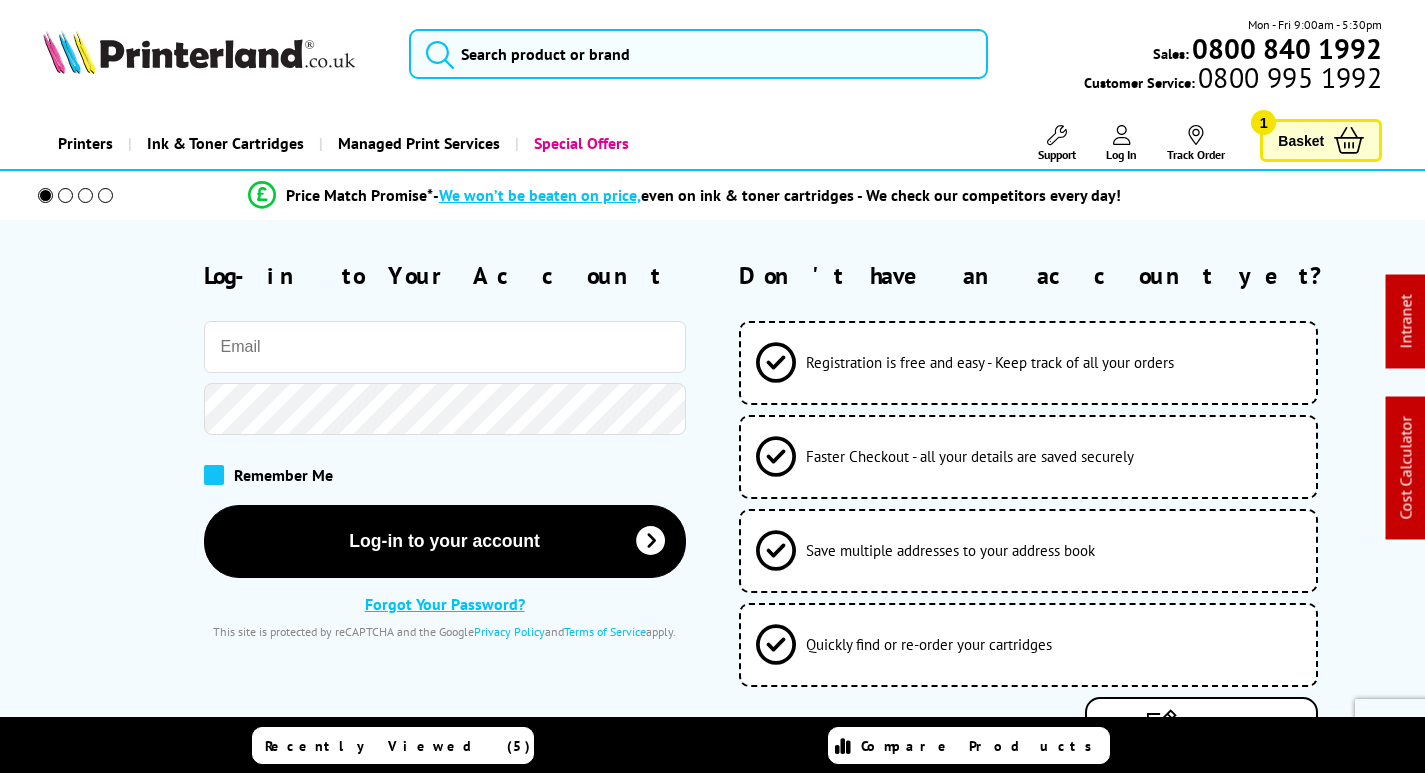 type on "r.gresty@printerland.co.uk" 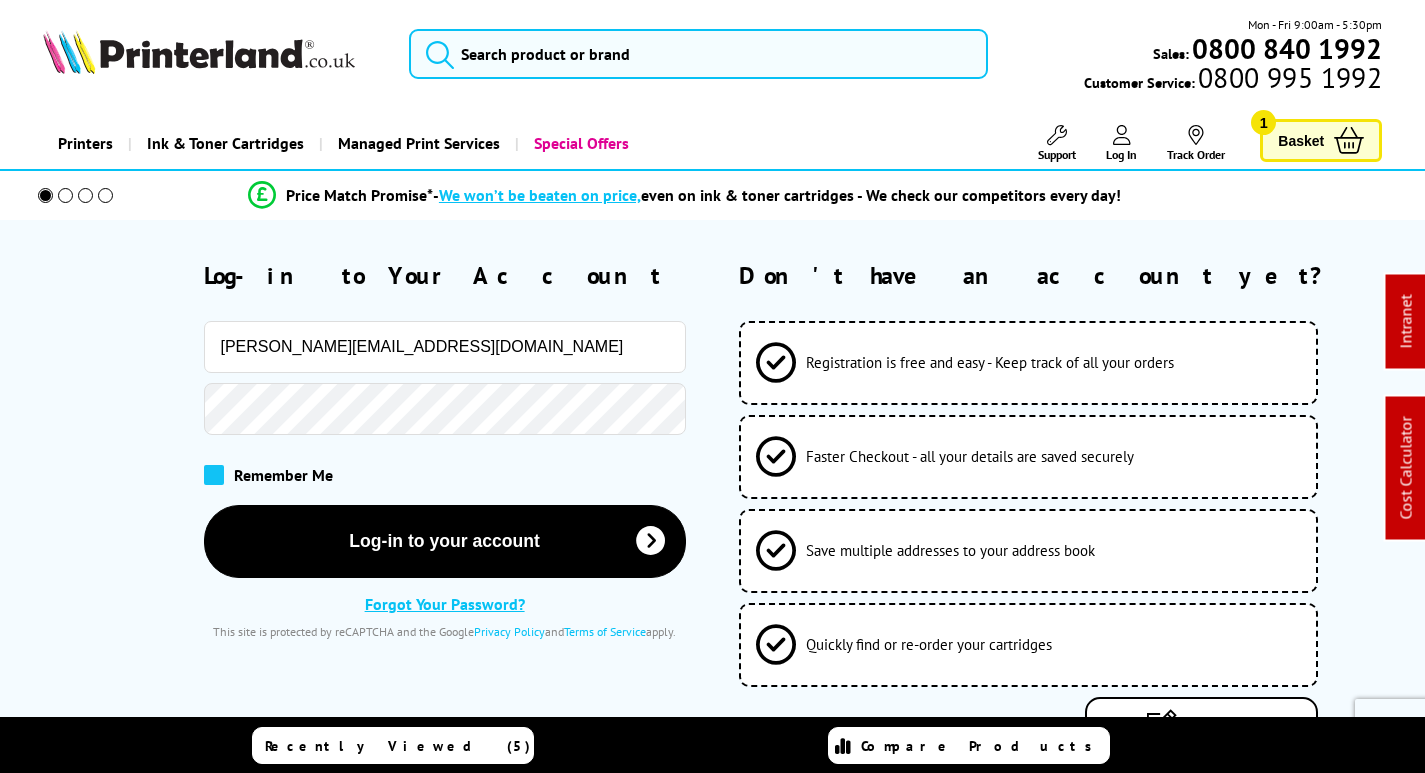 click at bounding box center [214, 475] 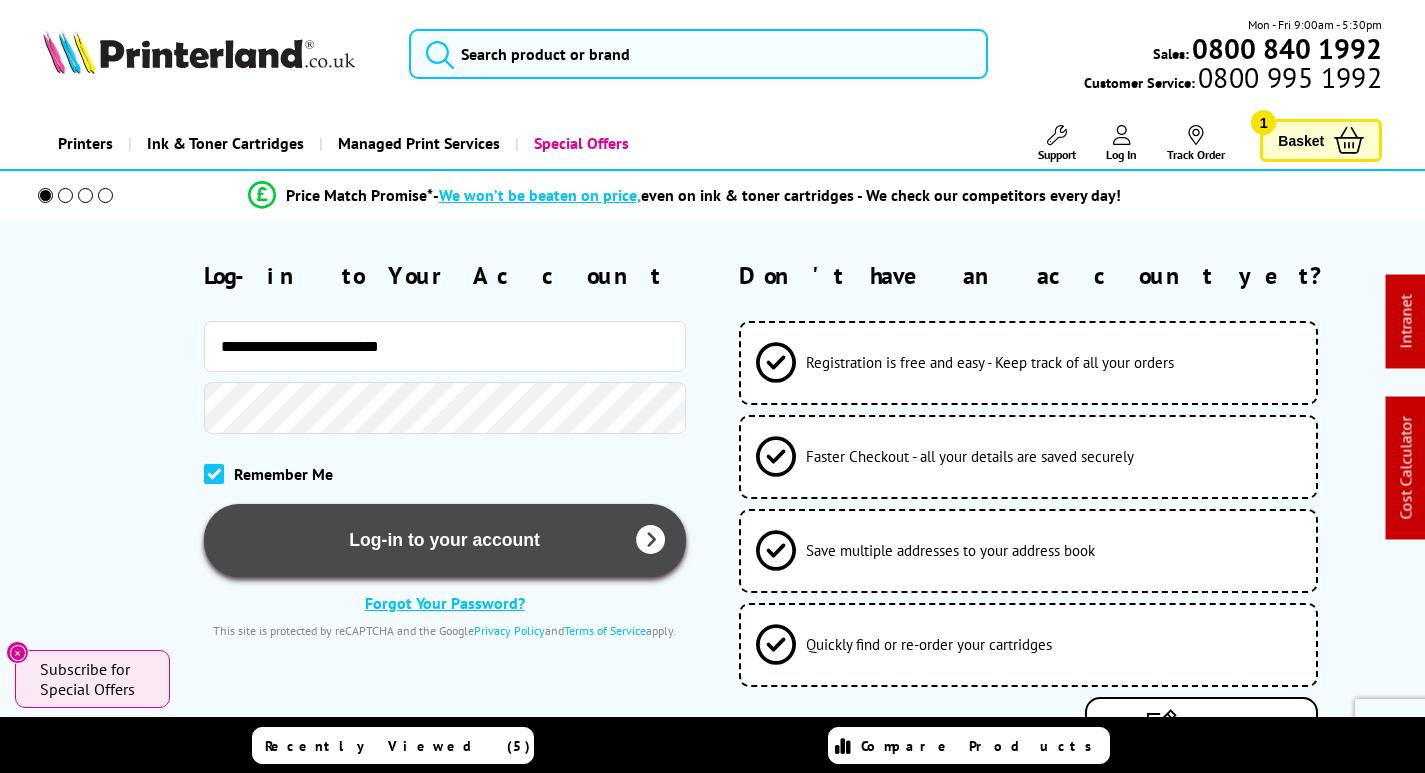 click on "Log-in to your account" at bounding box center [445, 540] 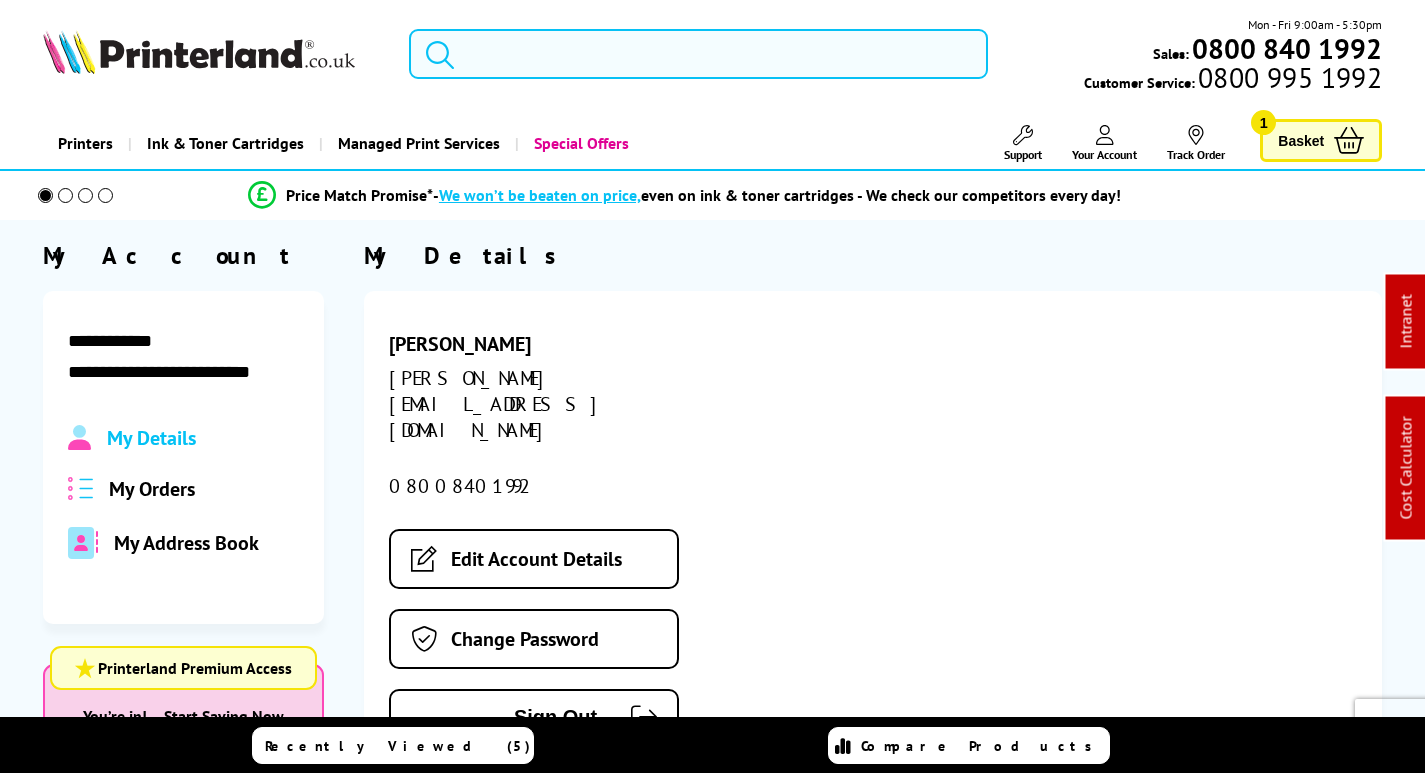 scroll, scrollTop: 0, scrollLeft: 0, axis: both 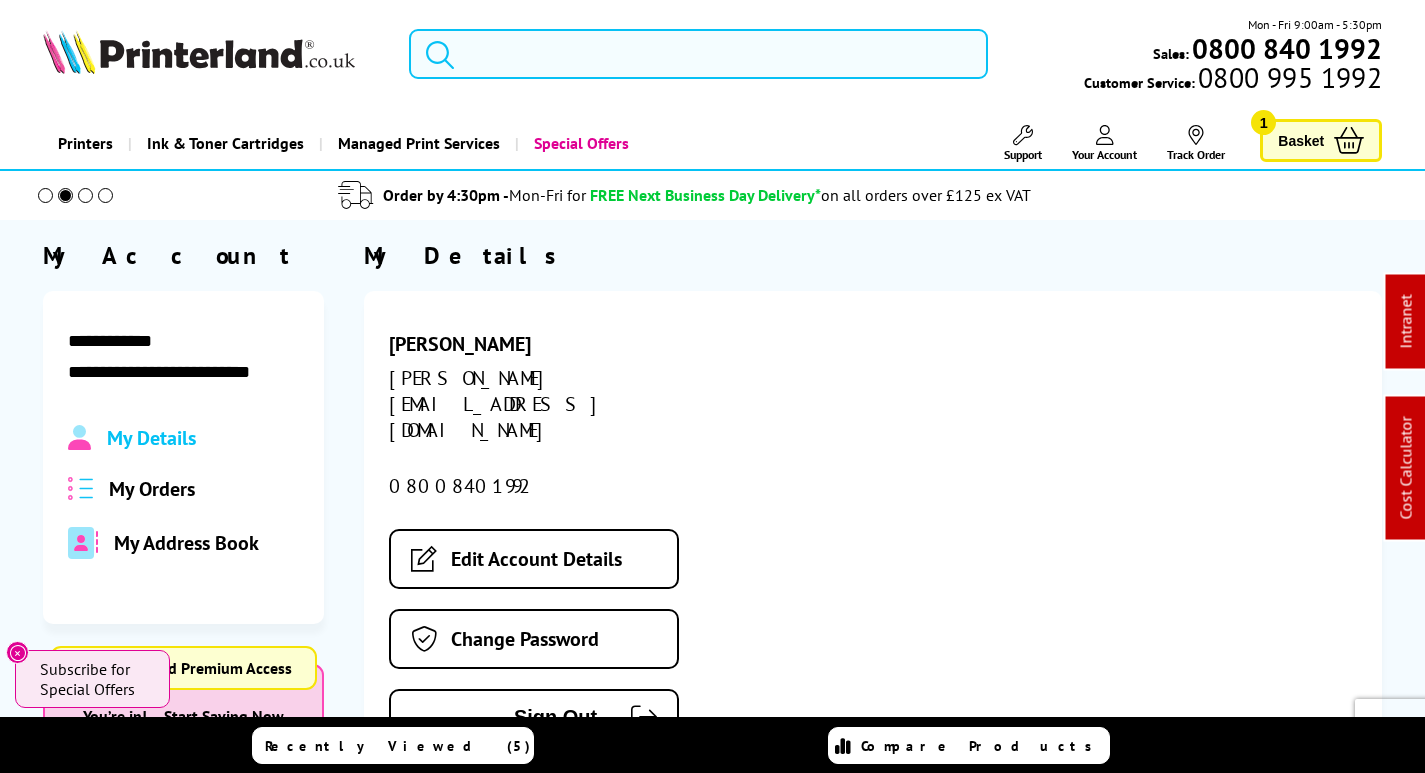 click at bounding box center (698, 54) 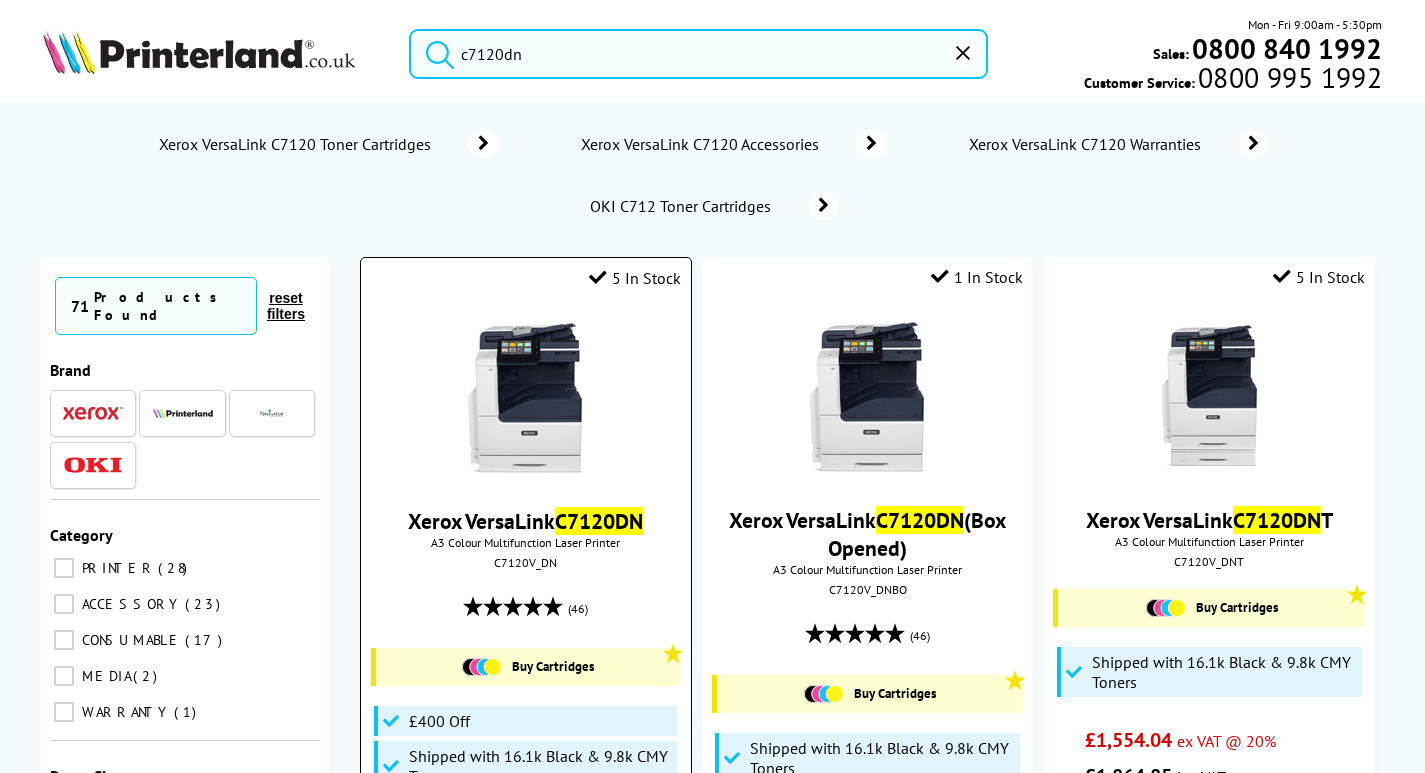type on "c7120dn" 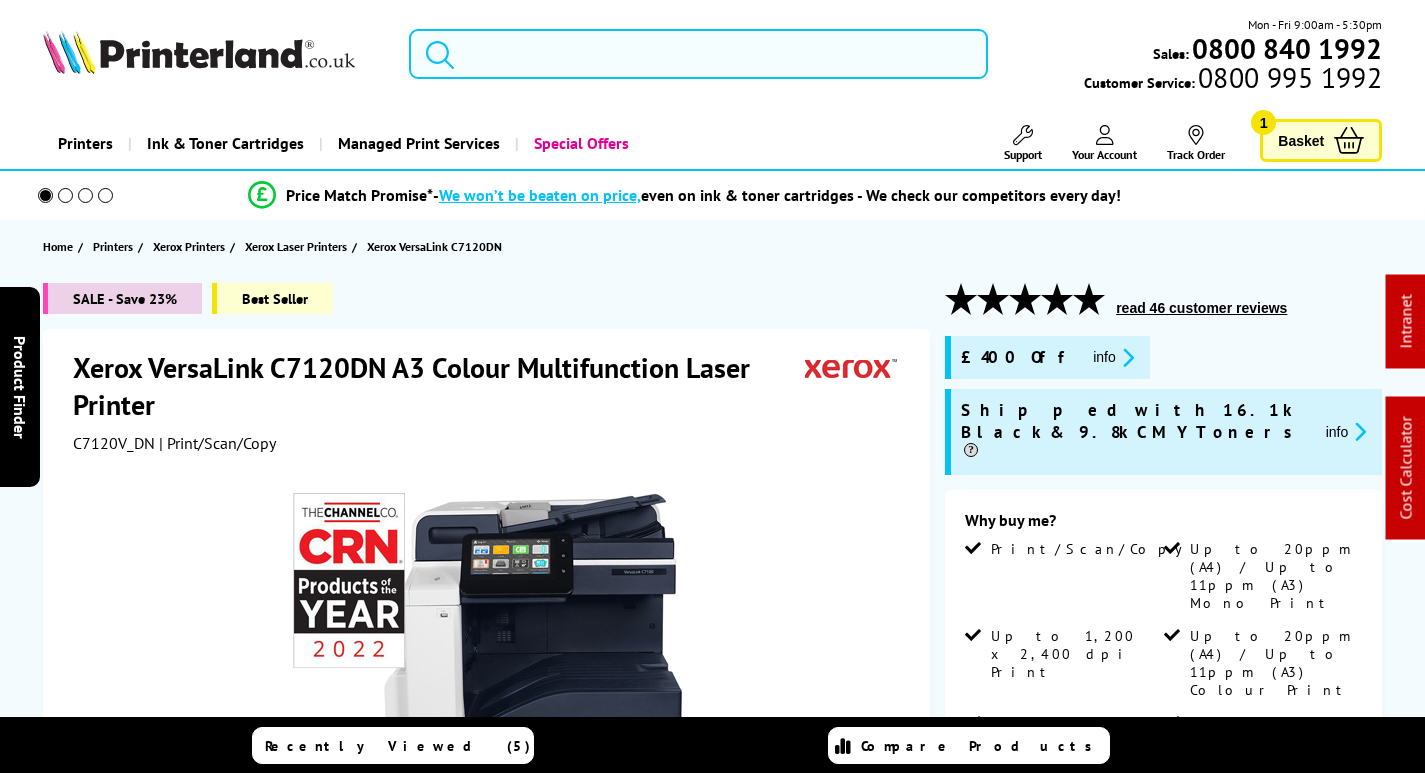 scroll, scrollTop: 0, scrollLeft: 0, axis: both 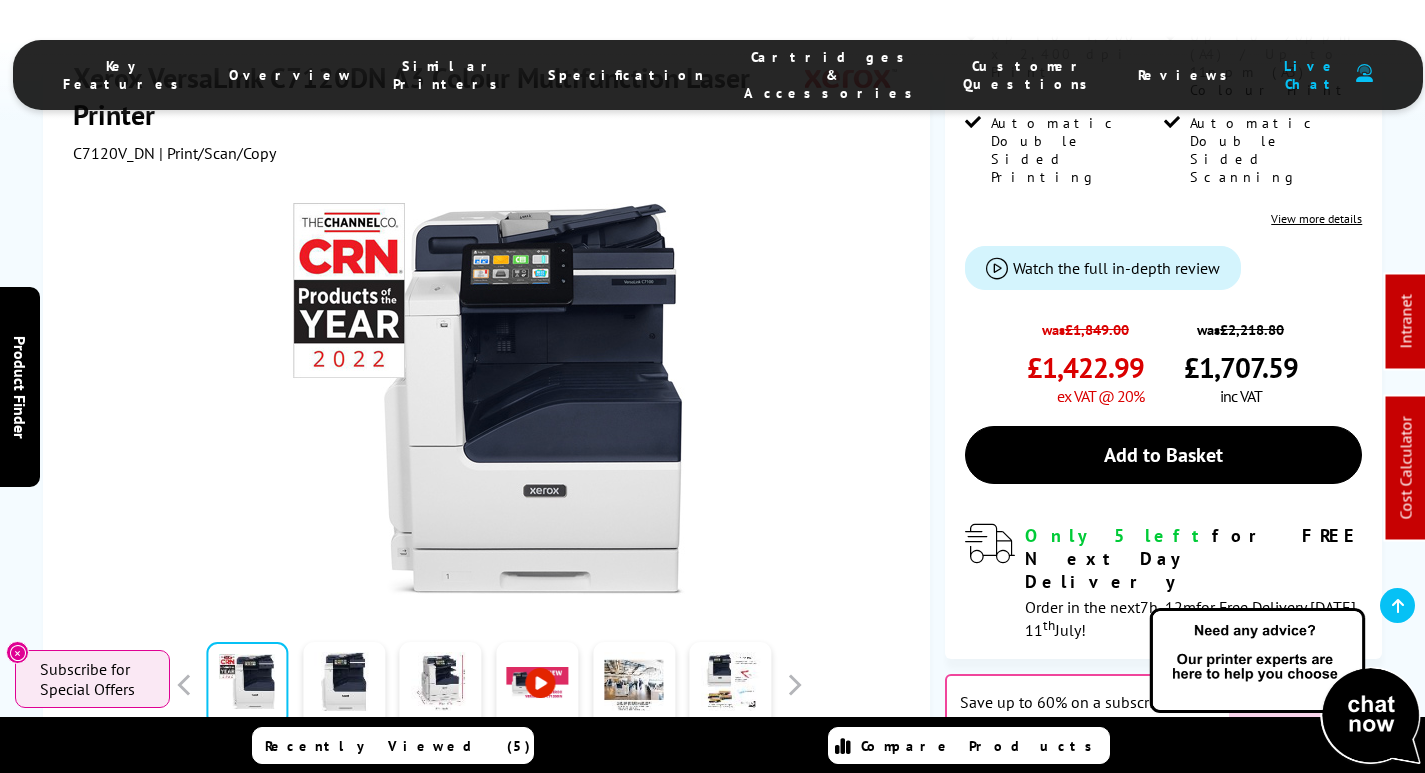 click on "Cartridges & Accessories" at bounding box center [833, 75] 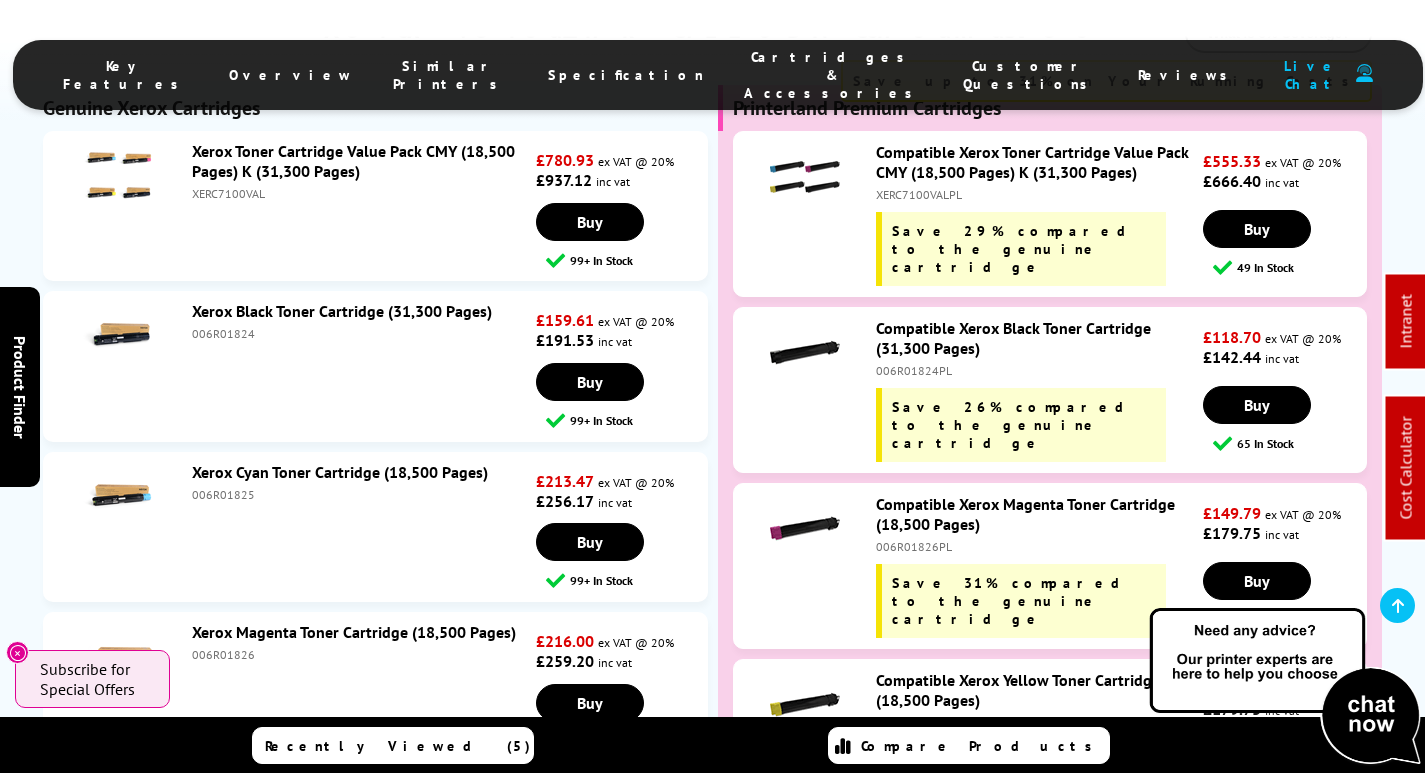 scroll, scrollTop: 7682, scrollLeft: 0, axis: vertical 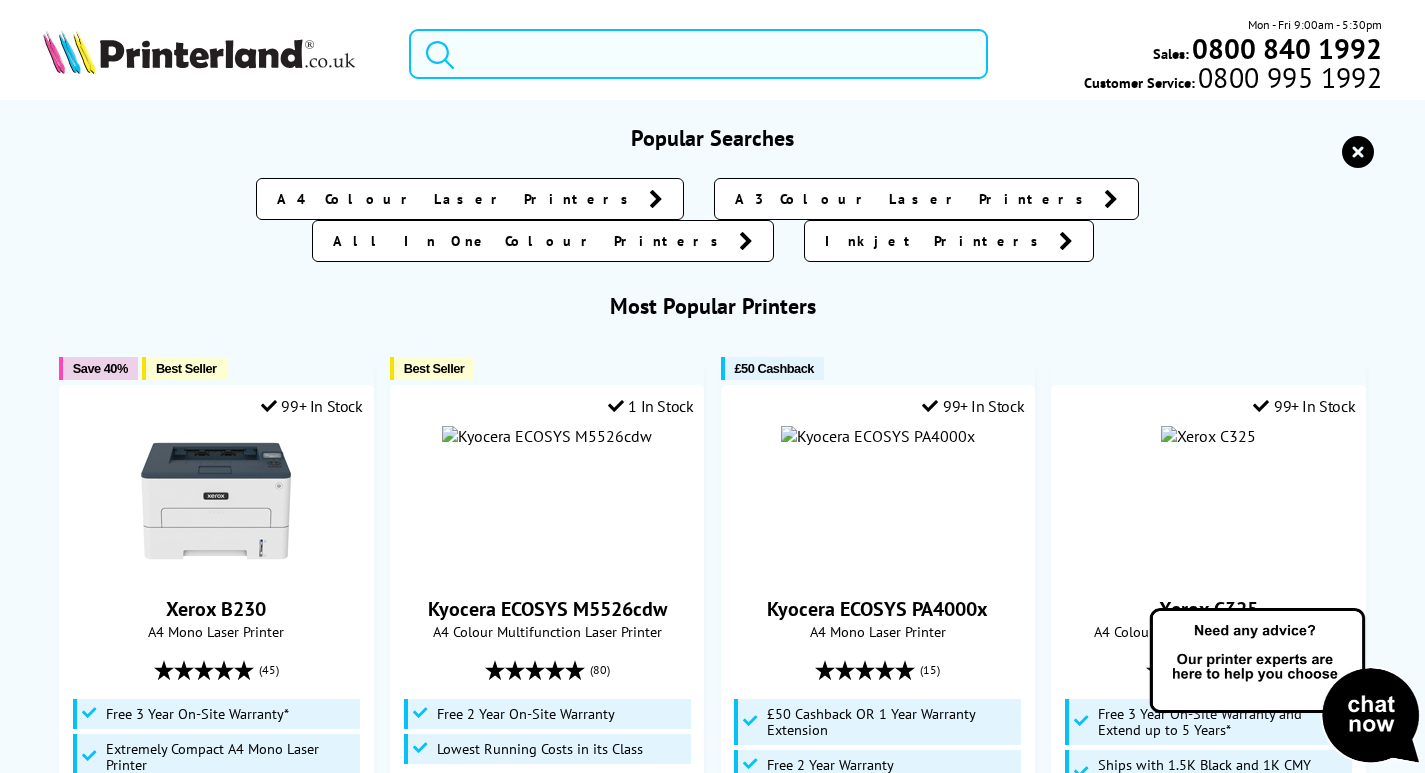 click at bounding box center [698, 54] 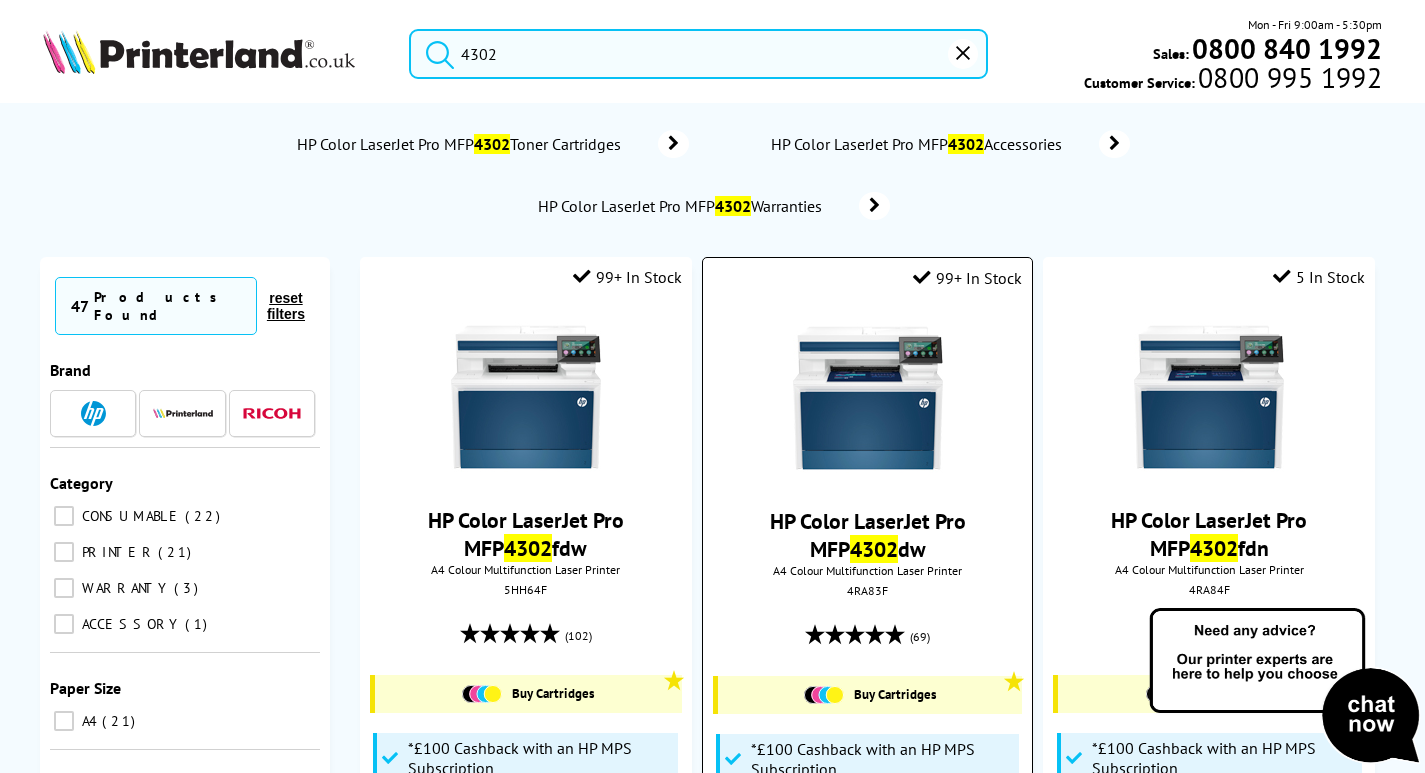 scroll, scrollTop: 600, scrollLeft: 0, axis: vertical 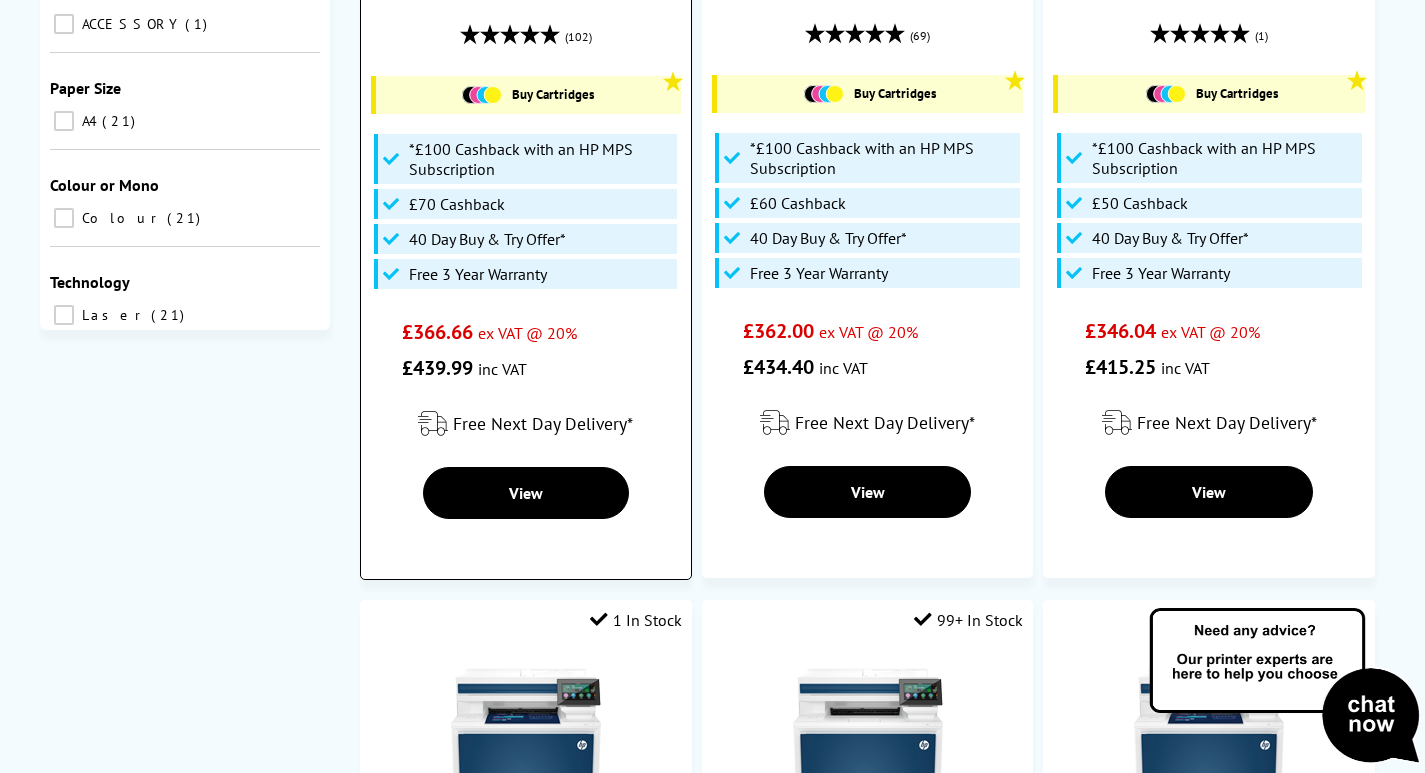 type on "4302" 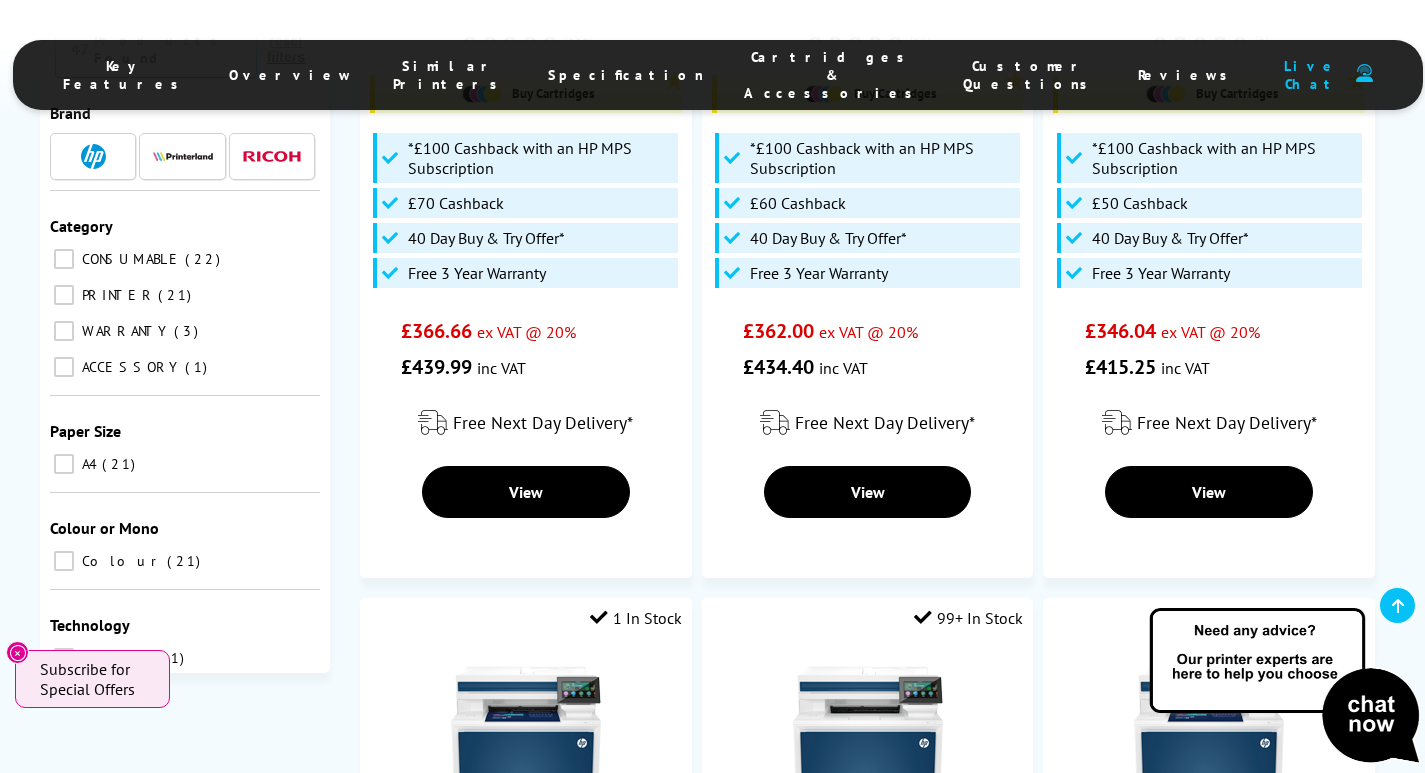 scroll, scrollTop: 0, scrollLeft: 0, axis: both 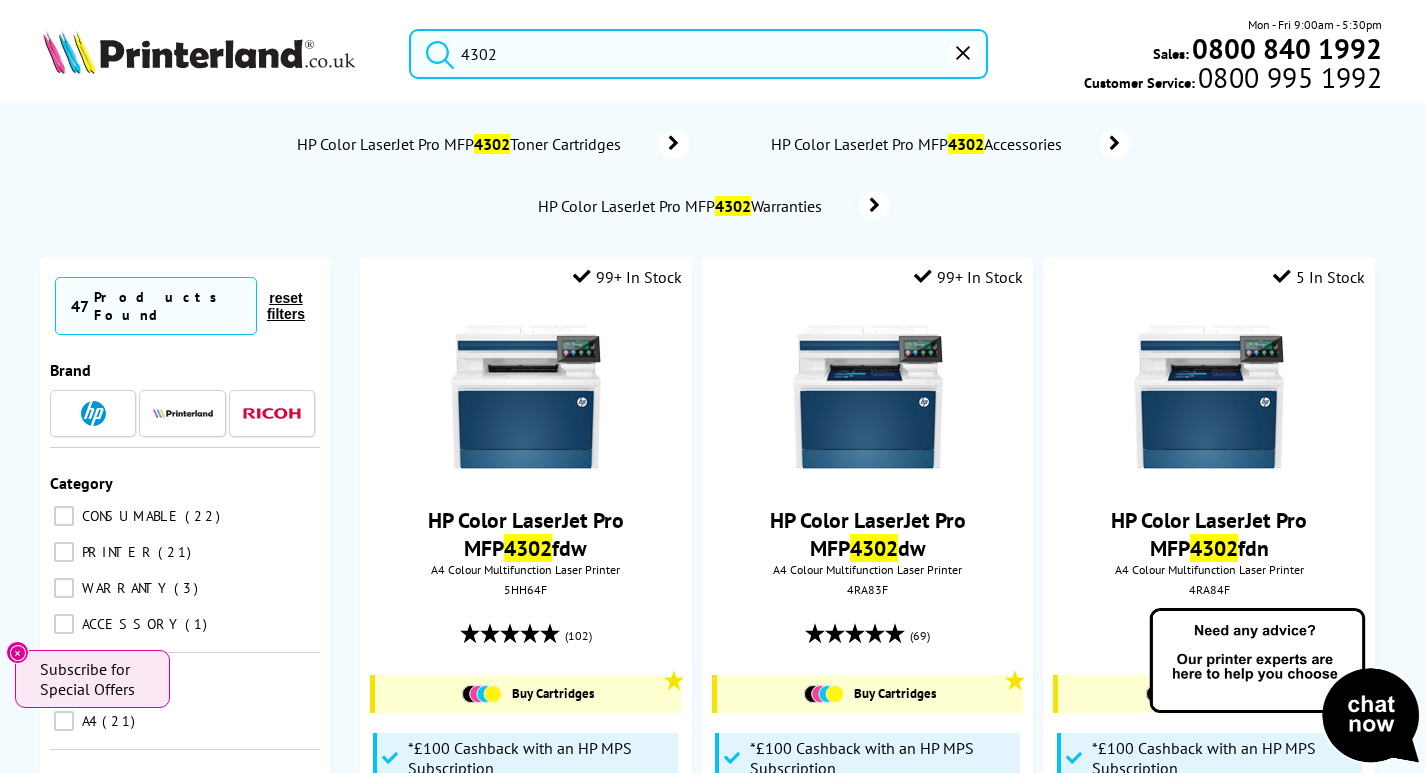 drag, startPoint x: 518, startPoint y: 51, endPoint x: 88, endPoint y: 90, distance: 431.76498 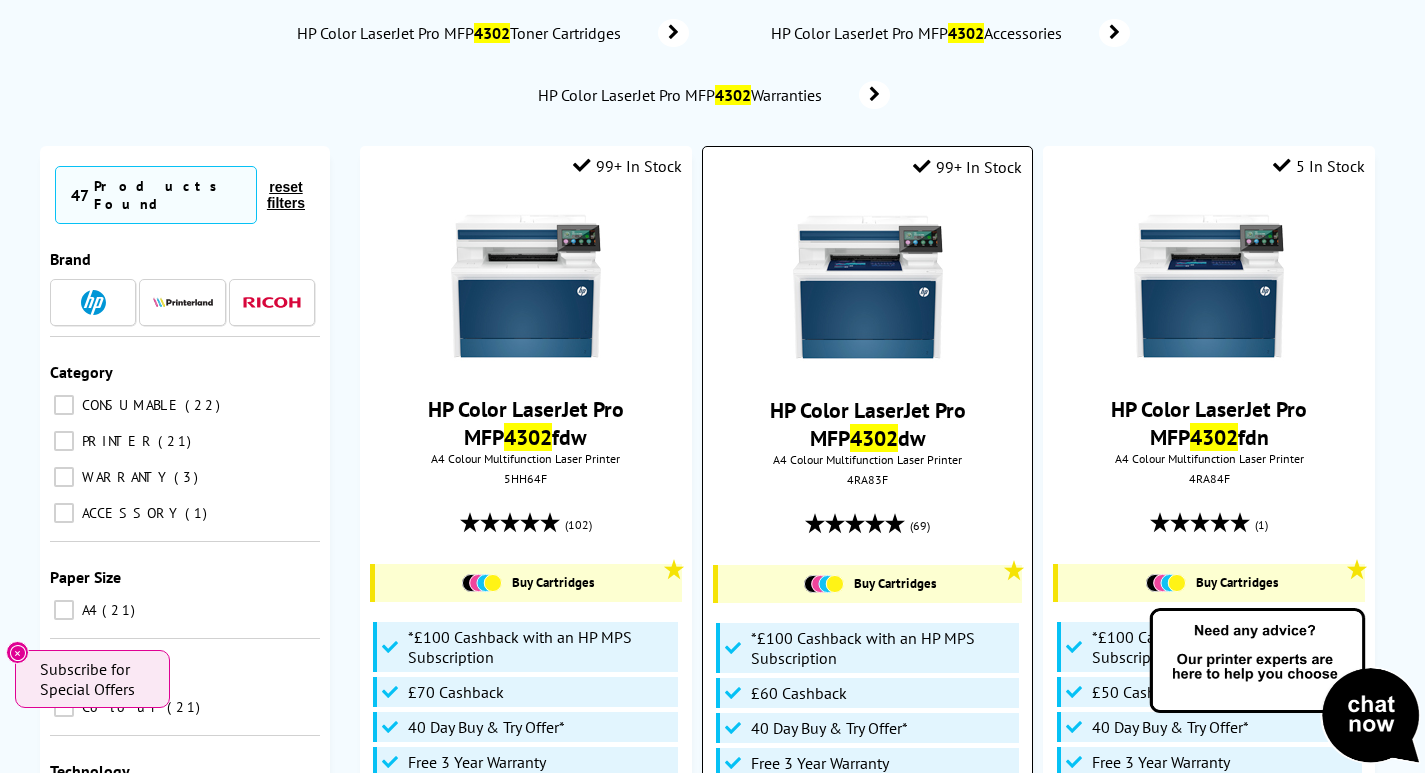scroll, scrollTop: 300, scrollLeft: 0, axis: vertical 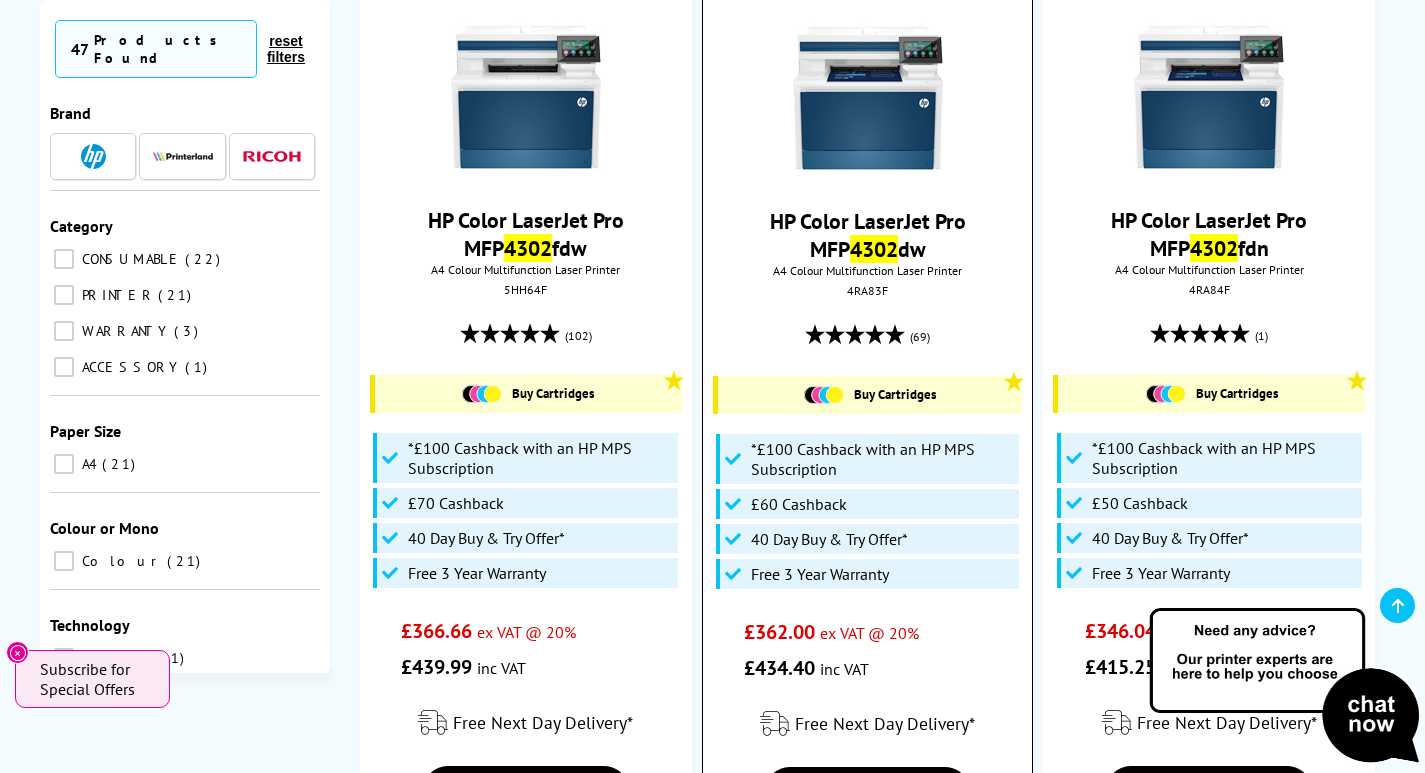 click at bounding box center [868, 98] 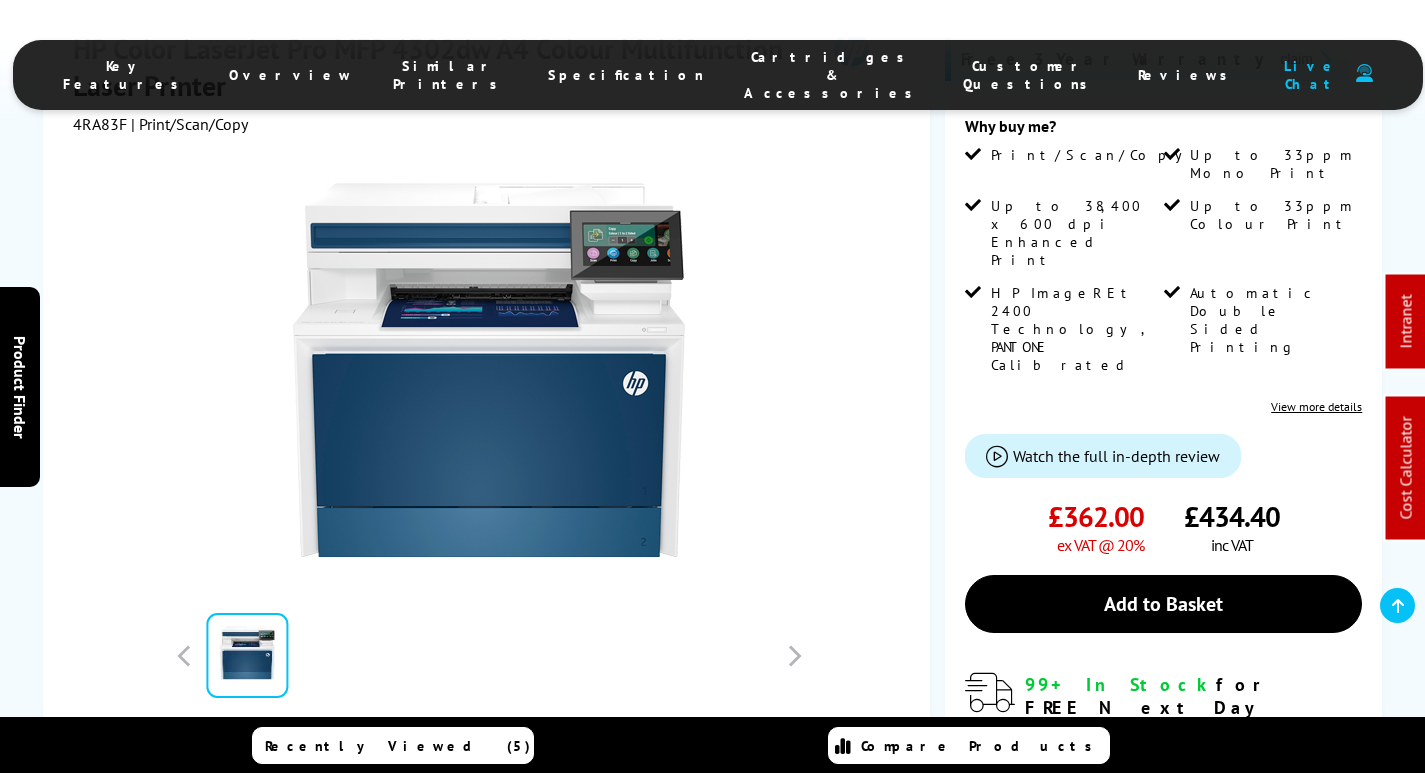 scroll, scrollTop: 500, scrollLeft: 0, axis: vertical 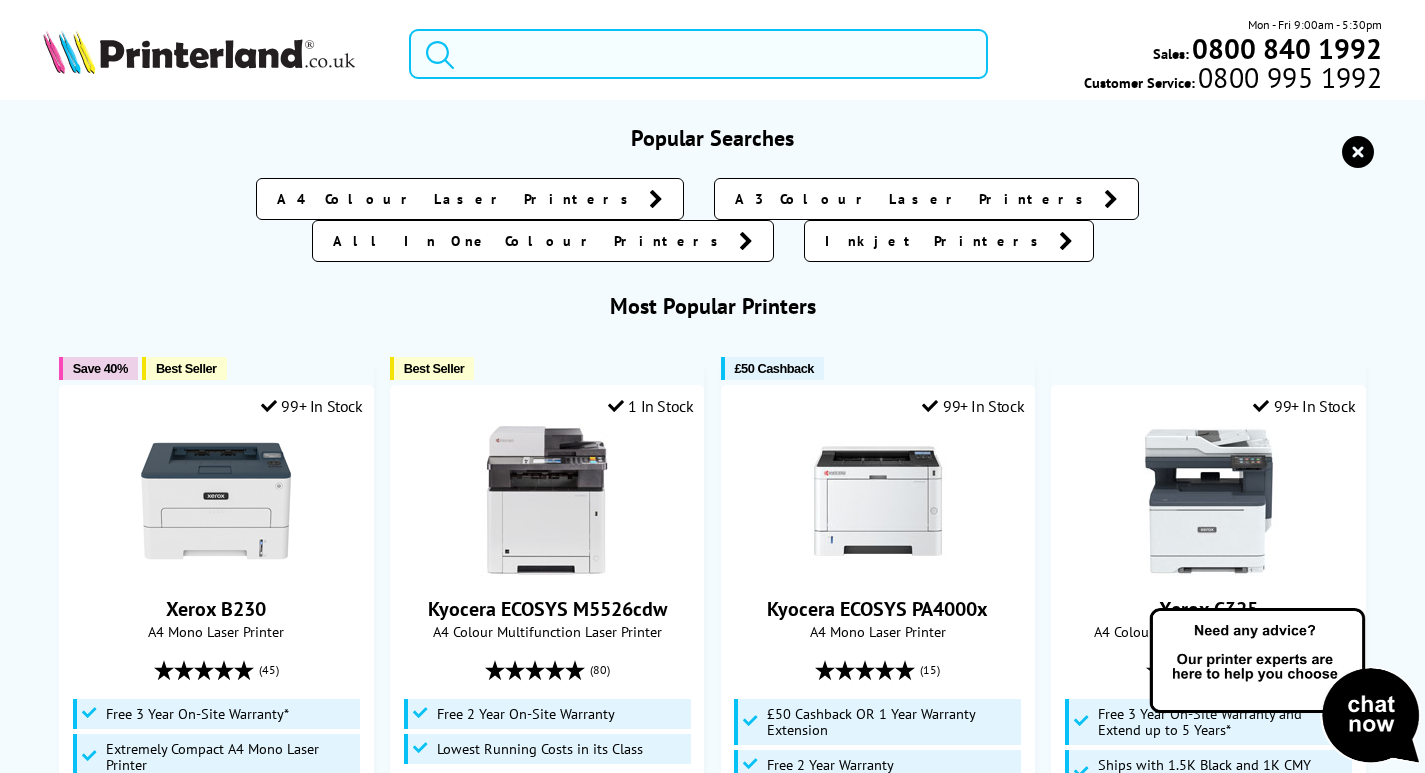 click at bounding box center [698, 54] 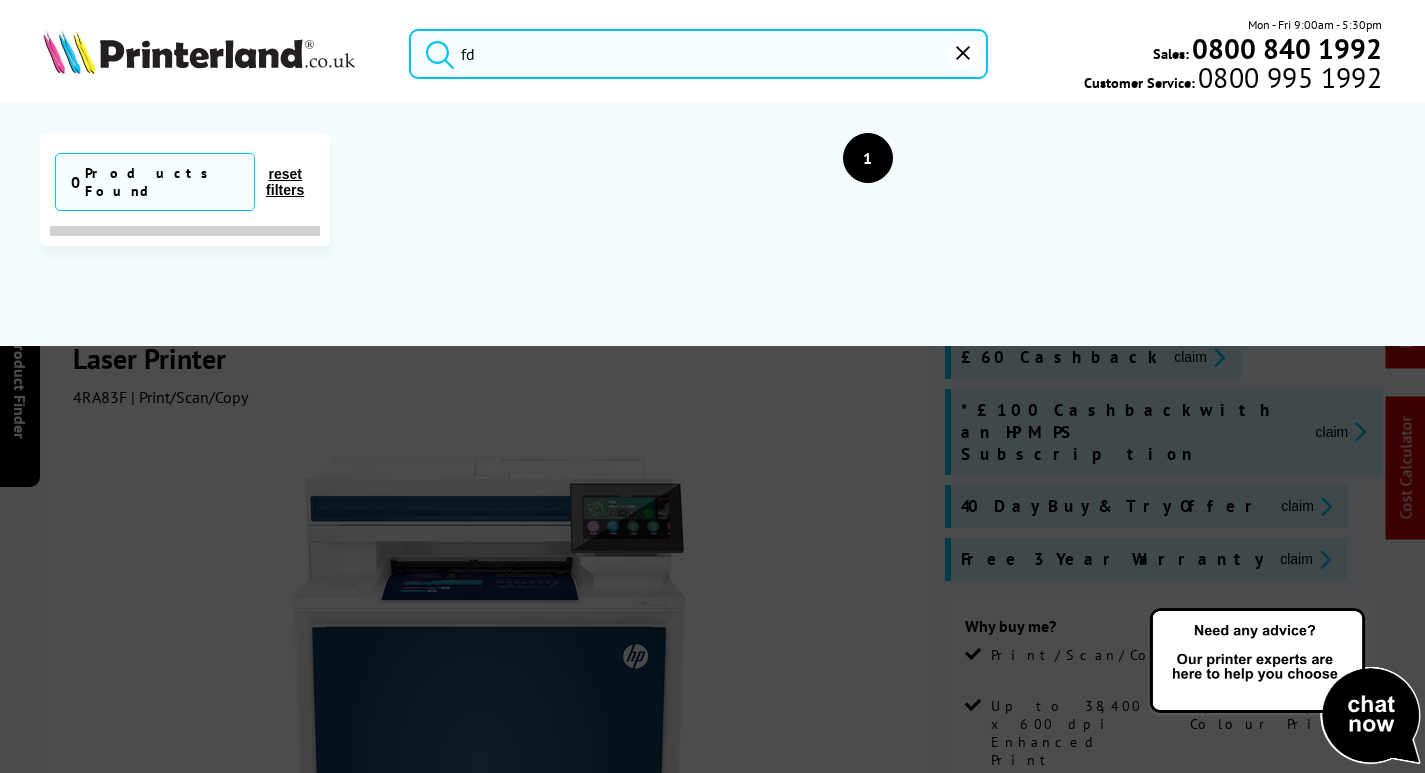 type on "fdn" 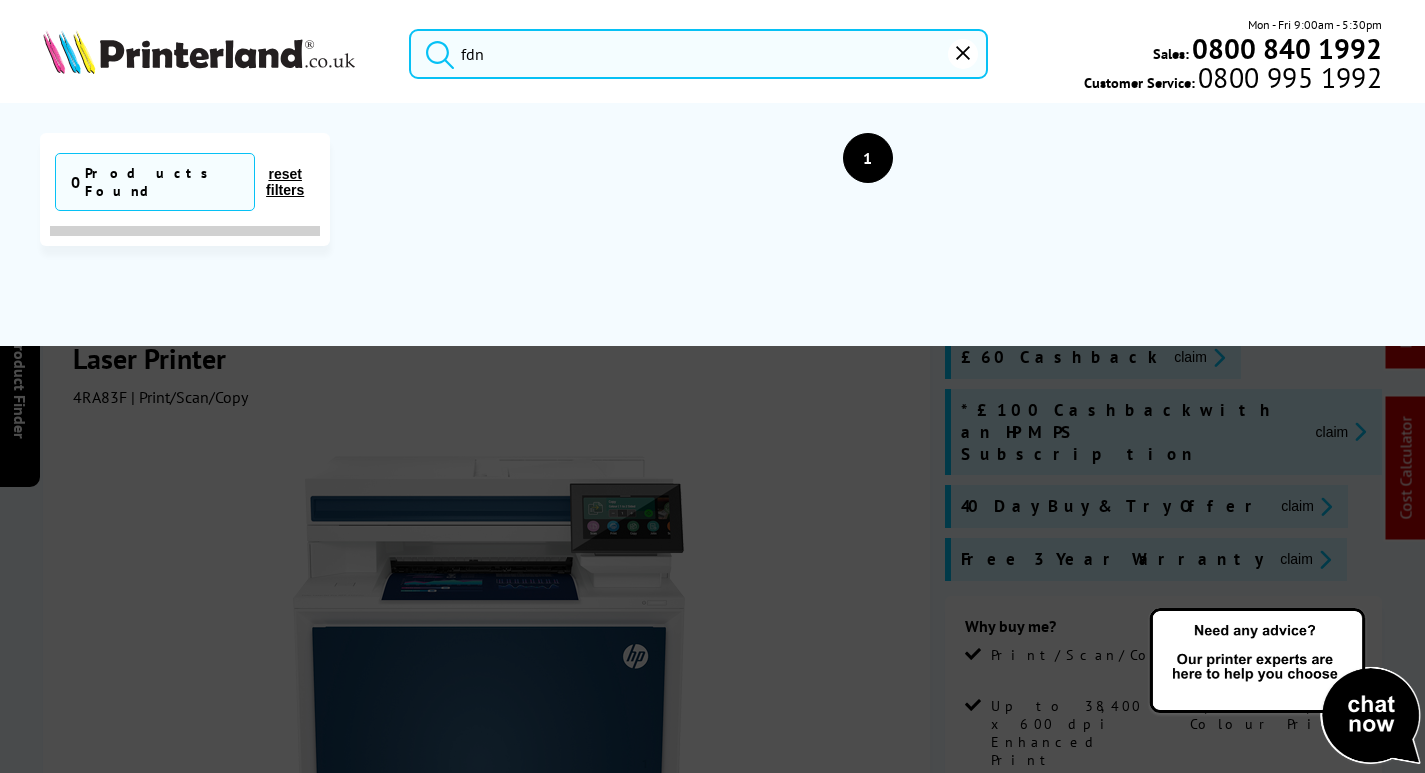 drag, startPoint x: 513, startPoint y: 65, endPoint x: 245, endPoint y: 58, distance: 268.0914 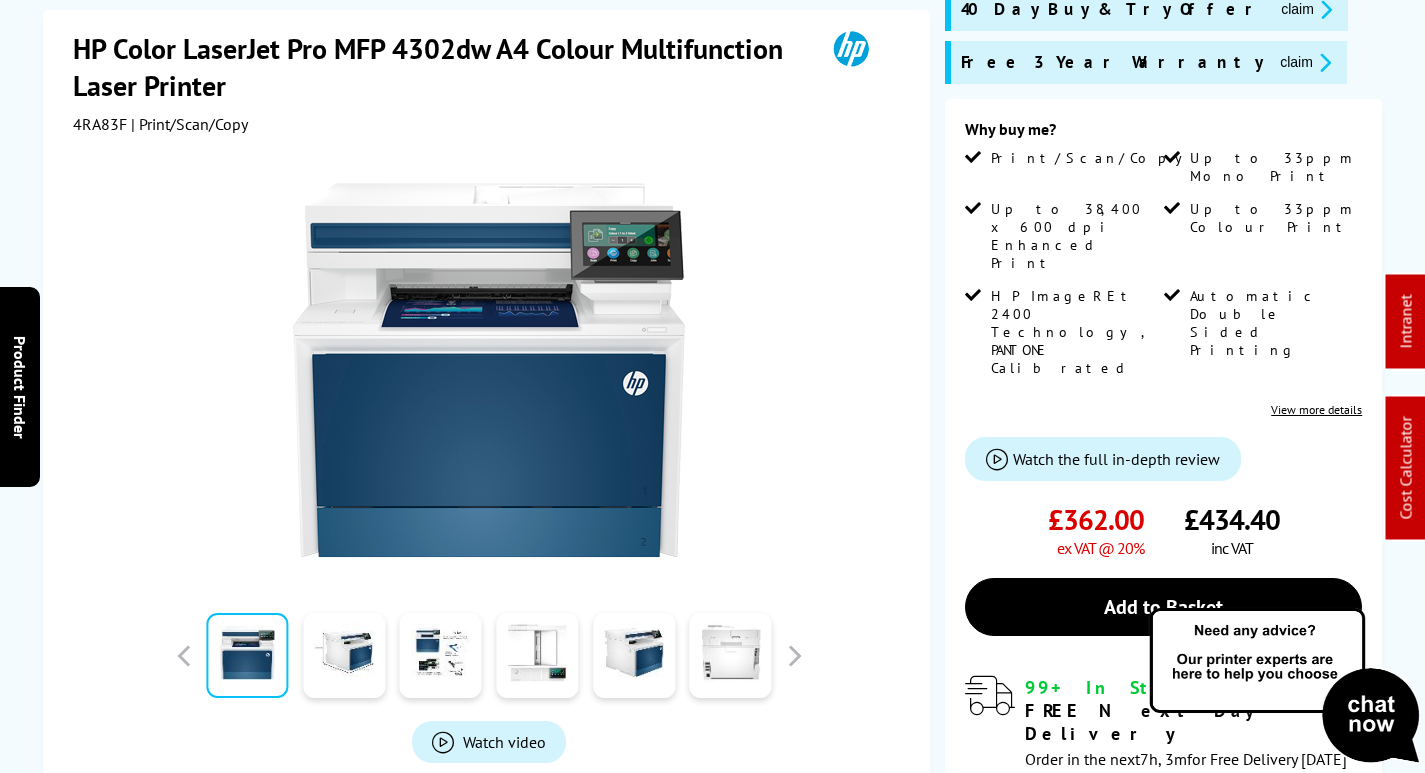 scroll, scrollTop: 600, scrollLeft: 0, axis: vertical 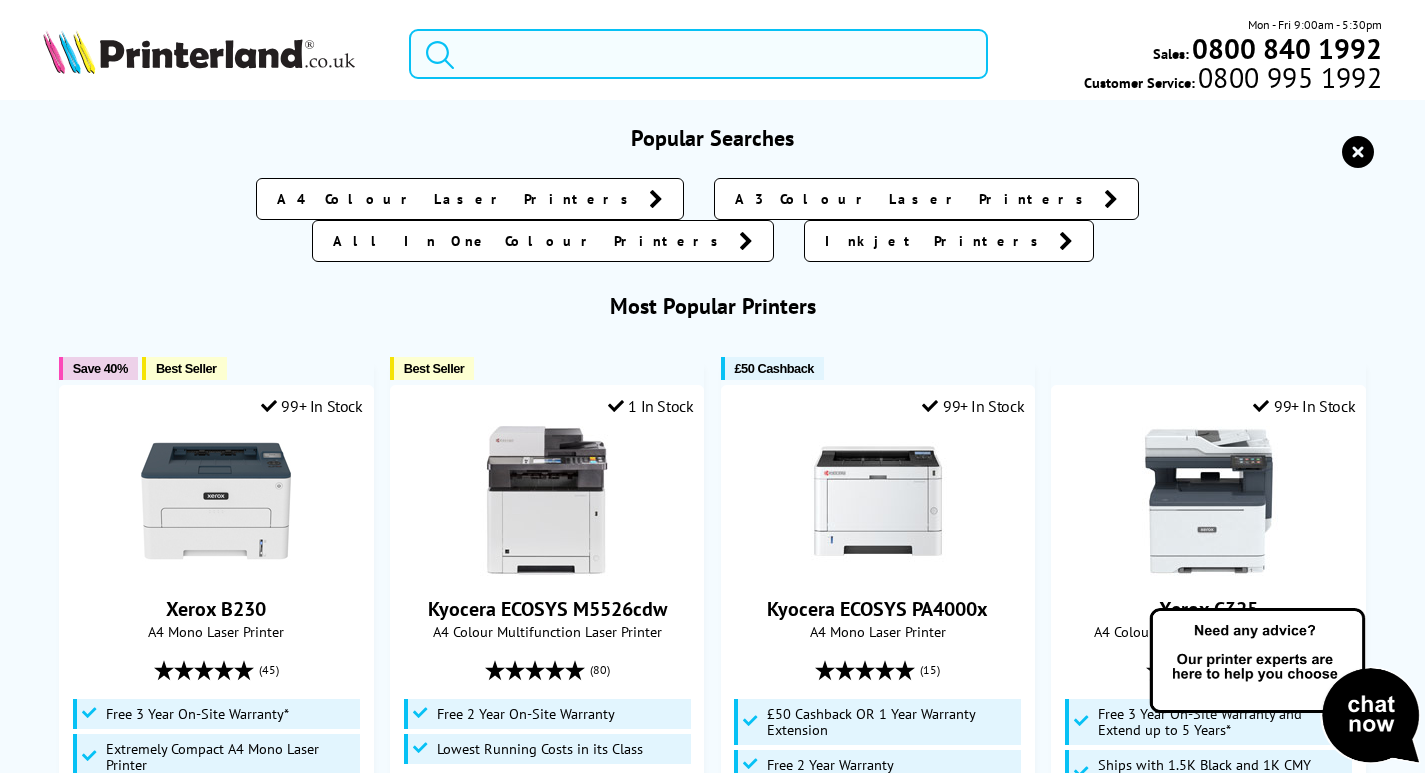 click at bounding box center (698, 54) 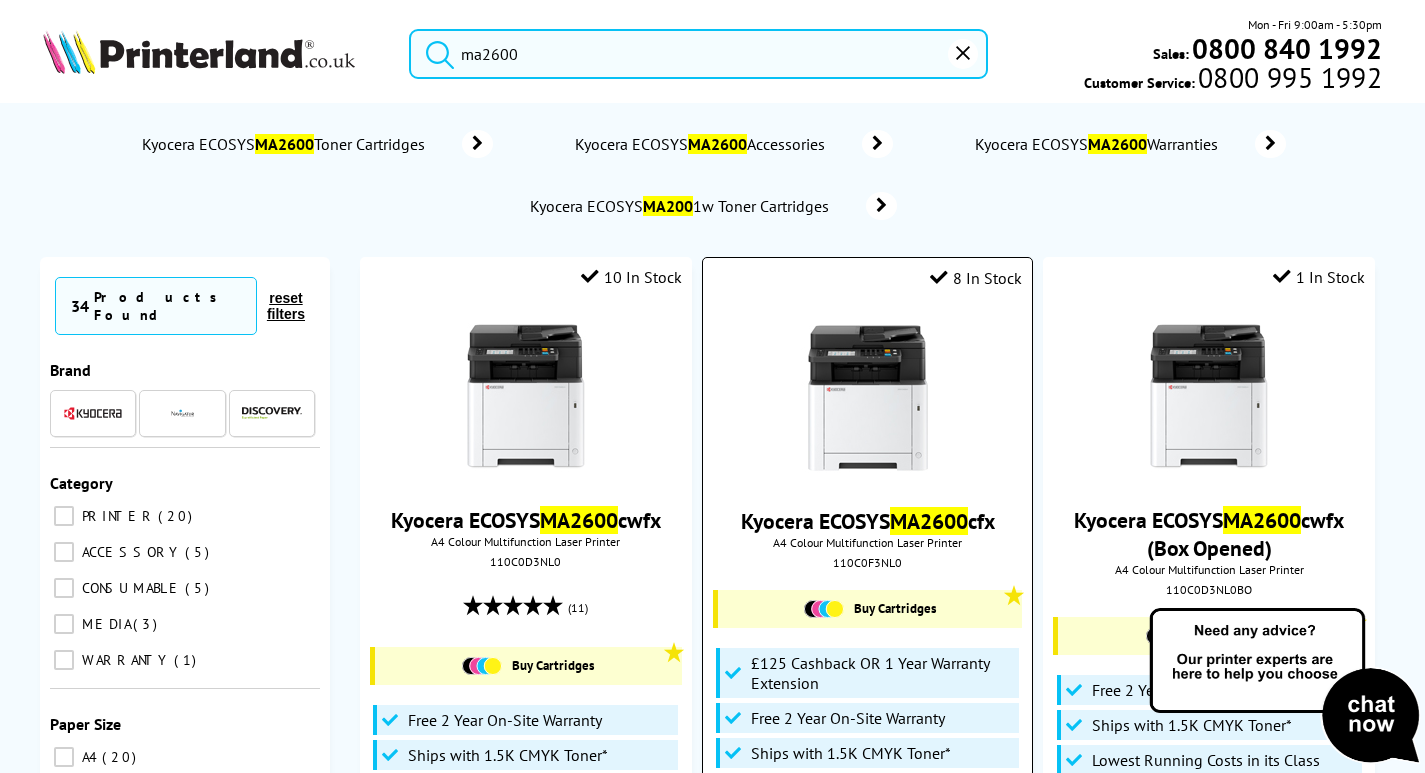 type on "ma2600" 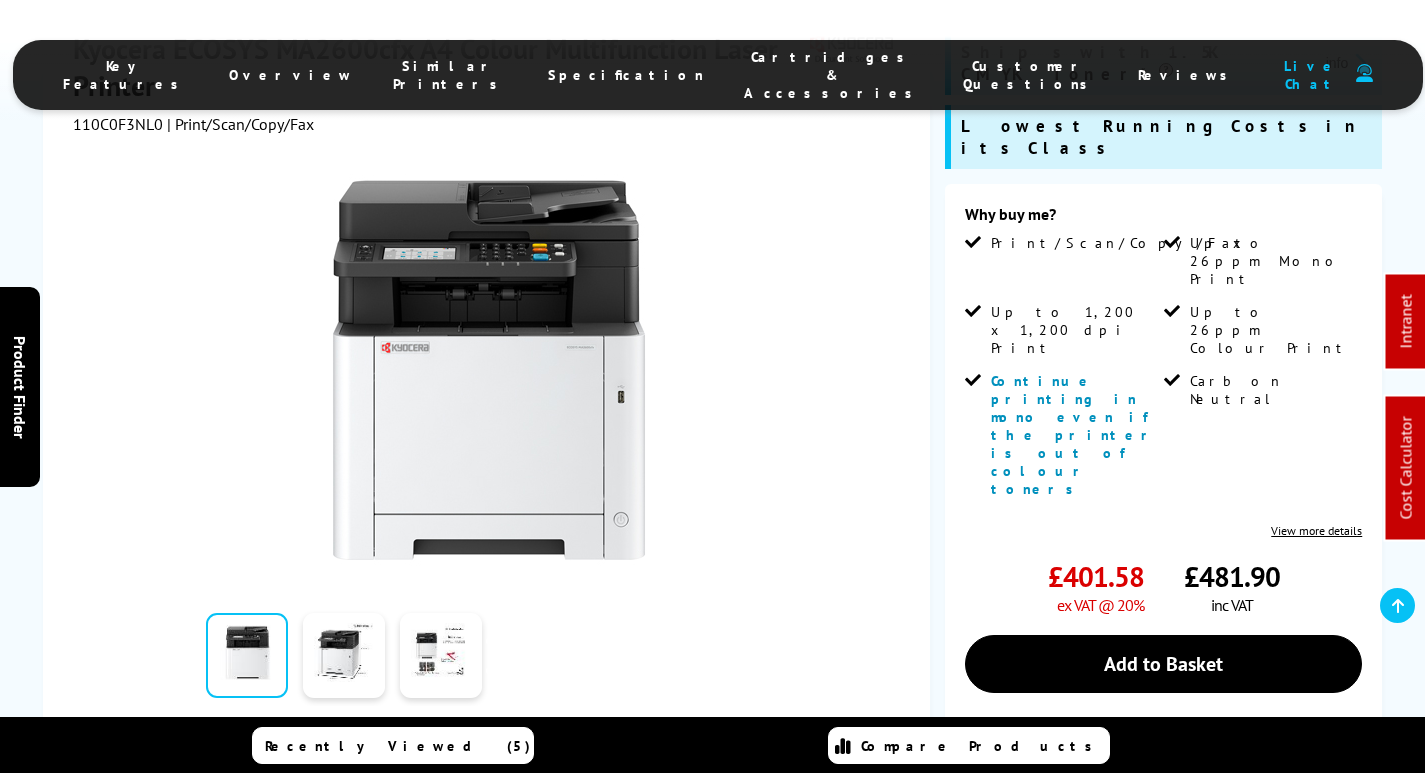 scroll, scrollTop: 400, scrollLeft: 0, axis: vertical 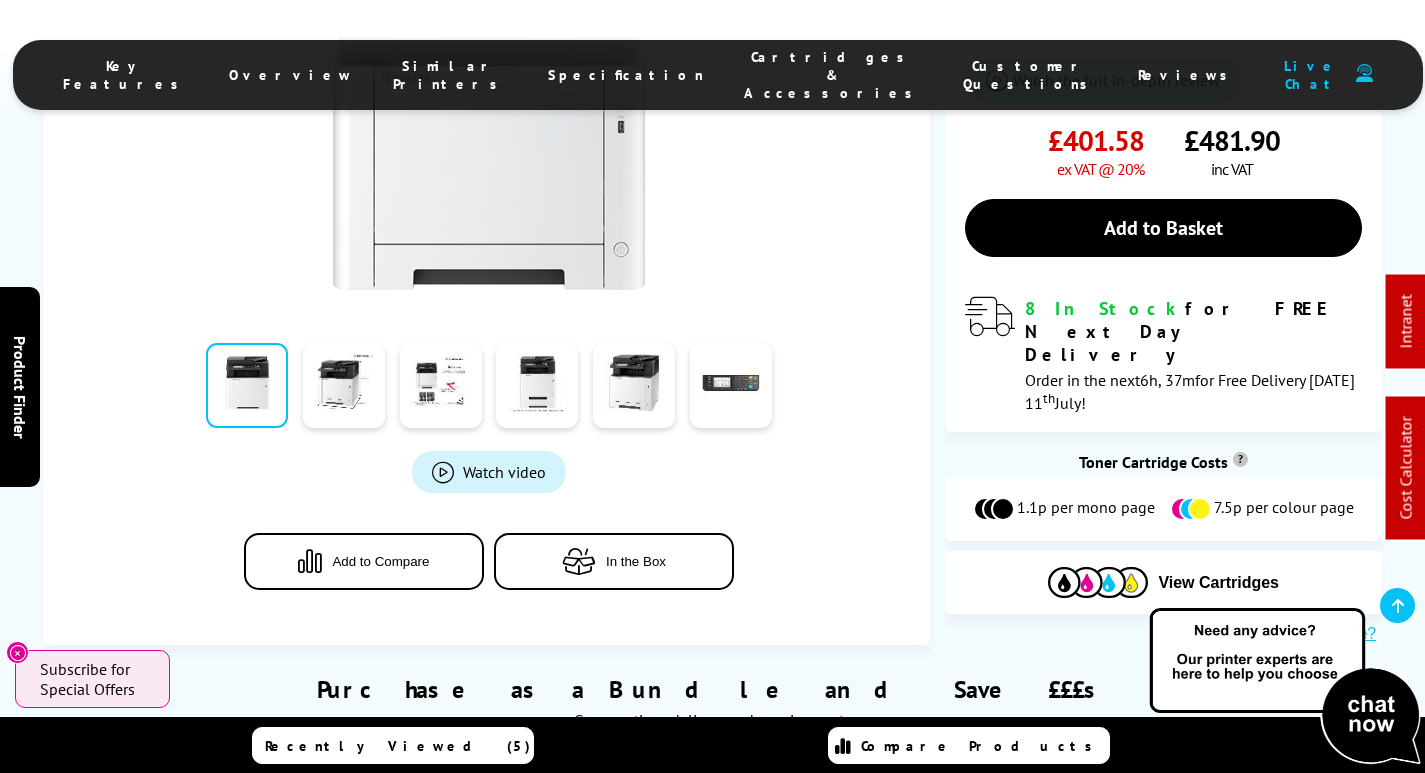 click on "Cartridges & Accessories" at bounding box center [833, 75] 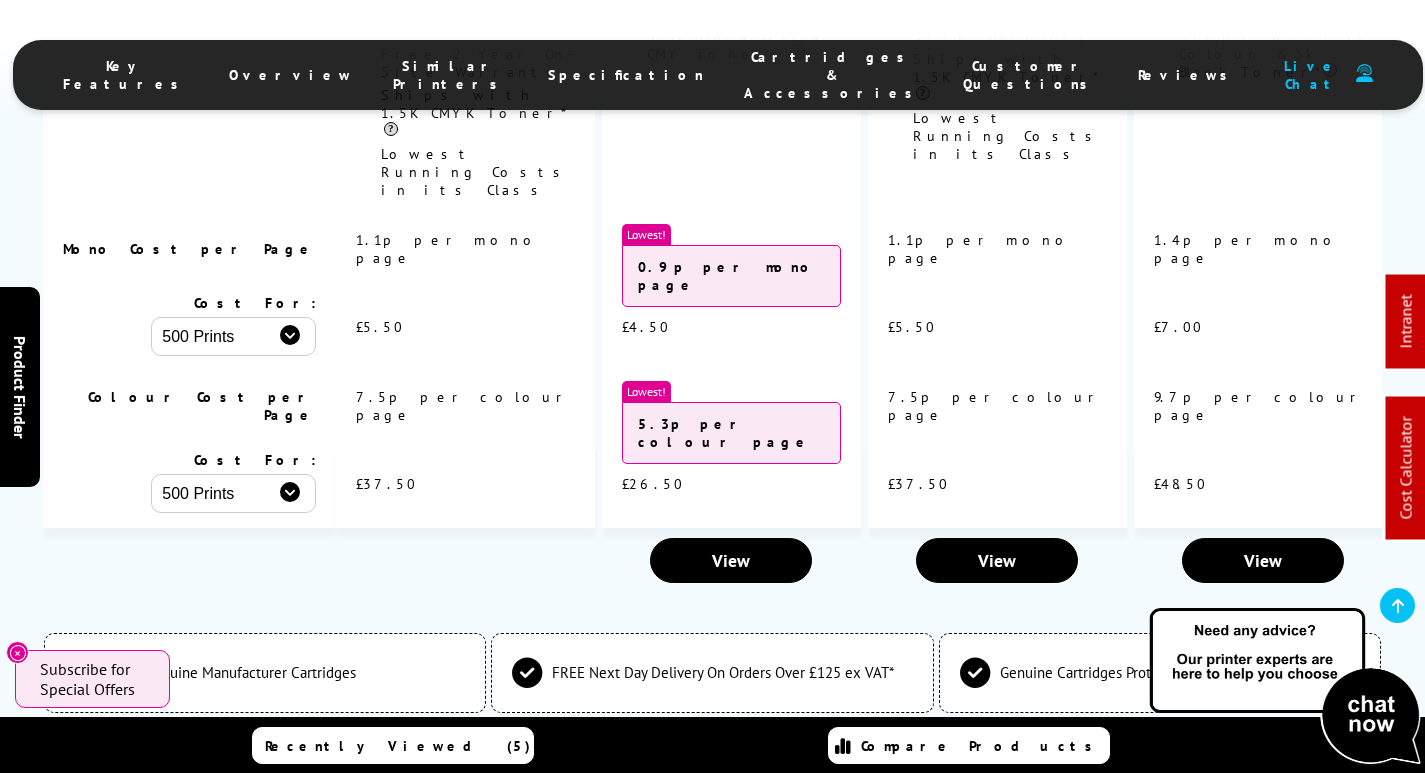 scroll, scrollTop: 6313, scrollLeft: 0, axis: vertical 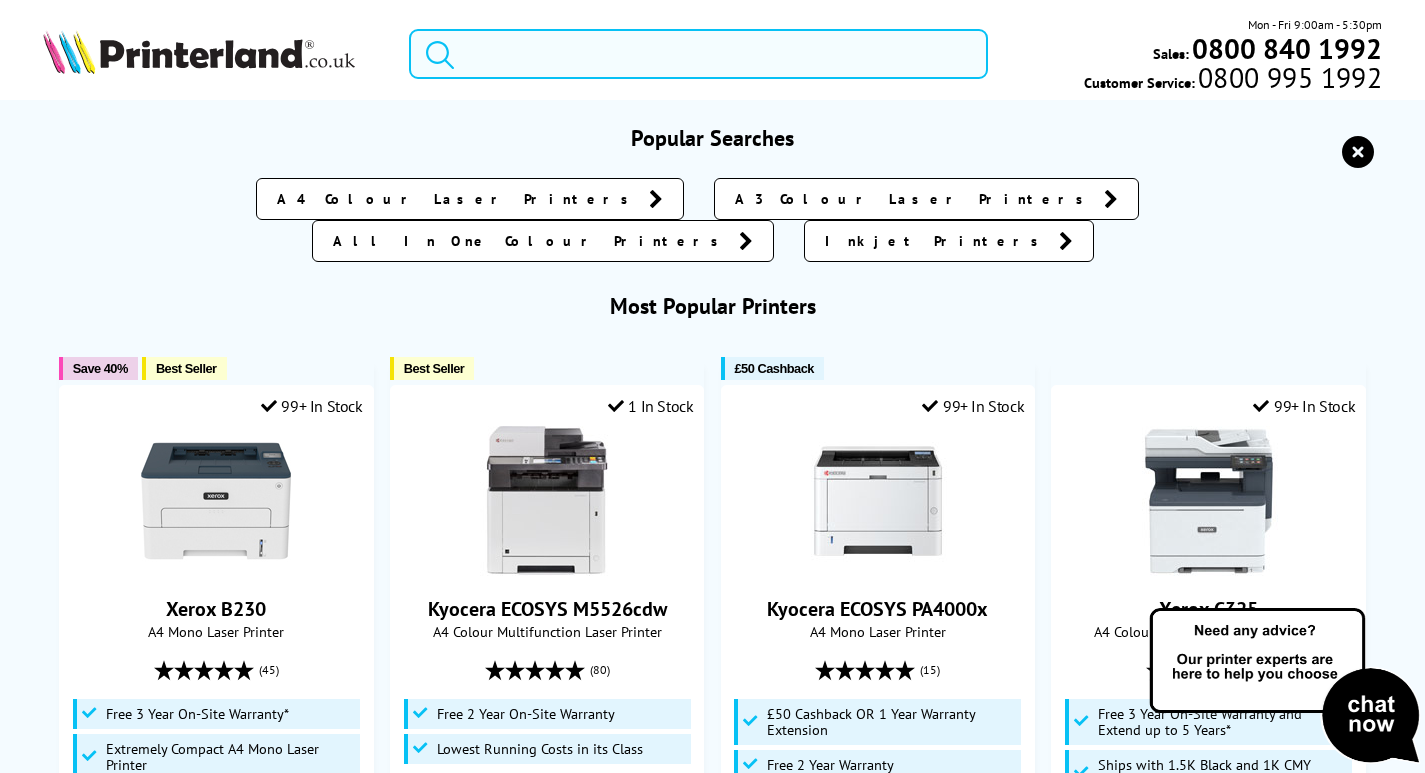 click 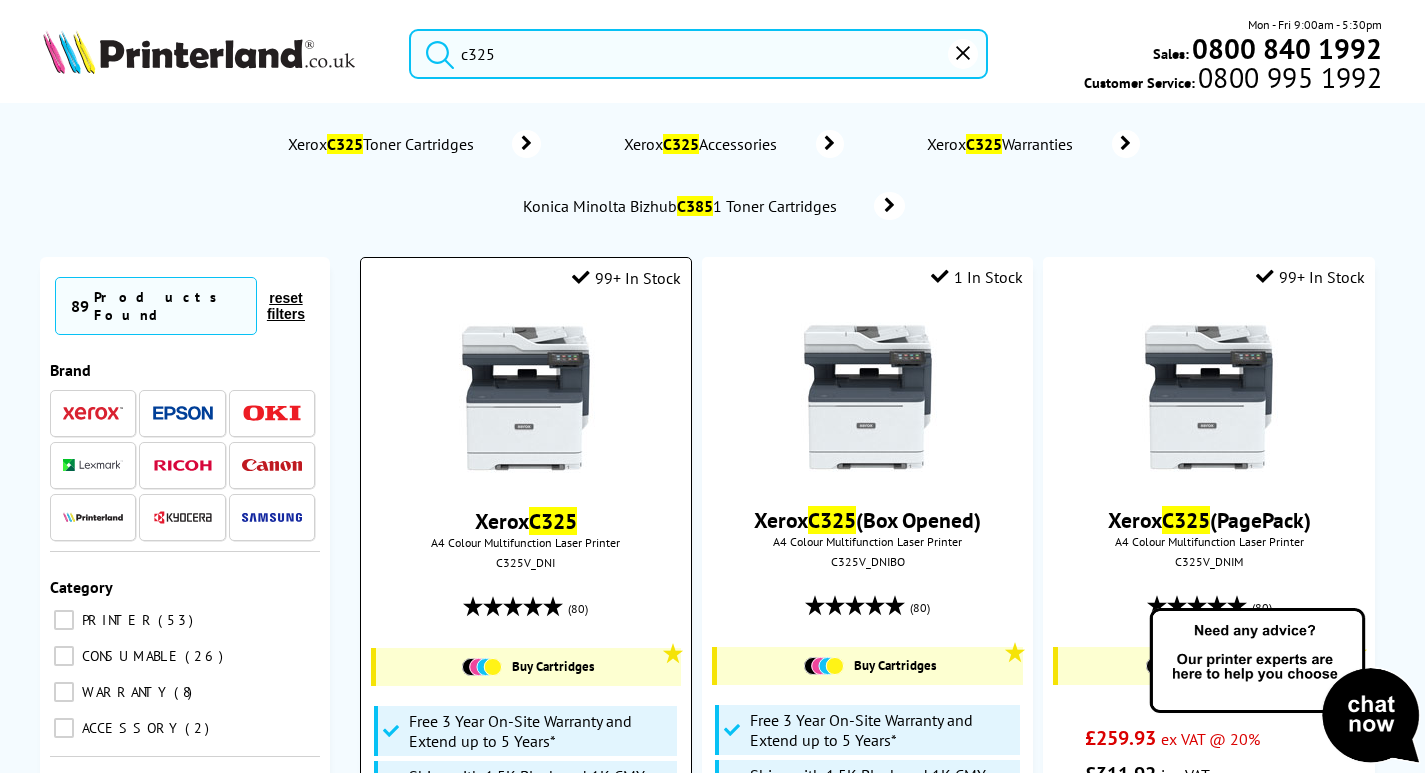 type on "c325" 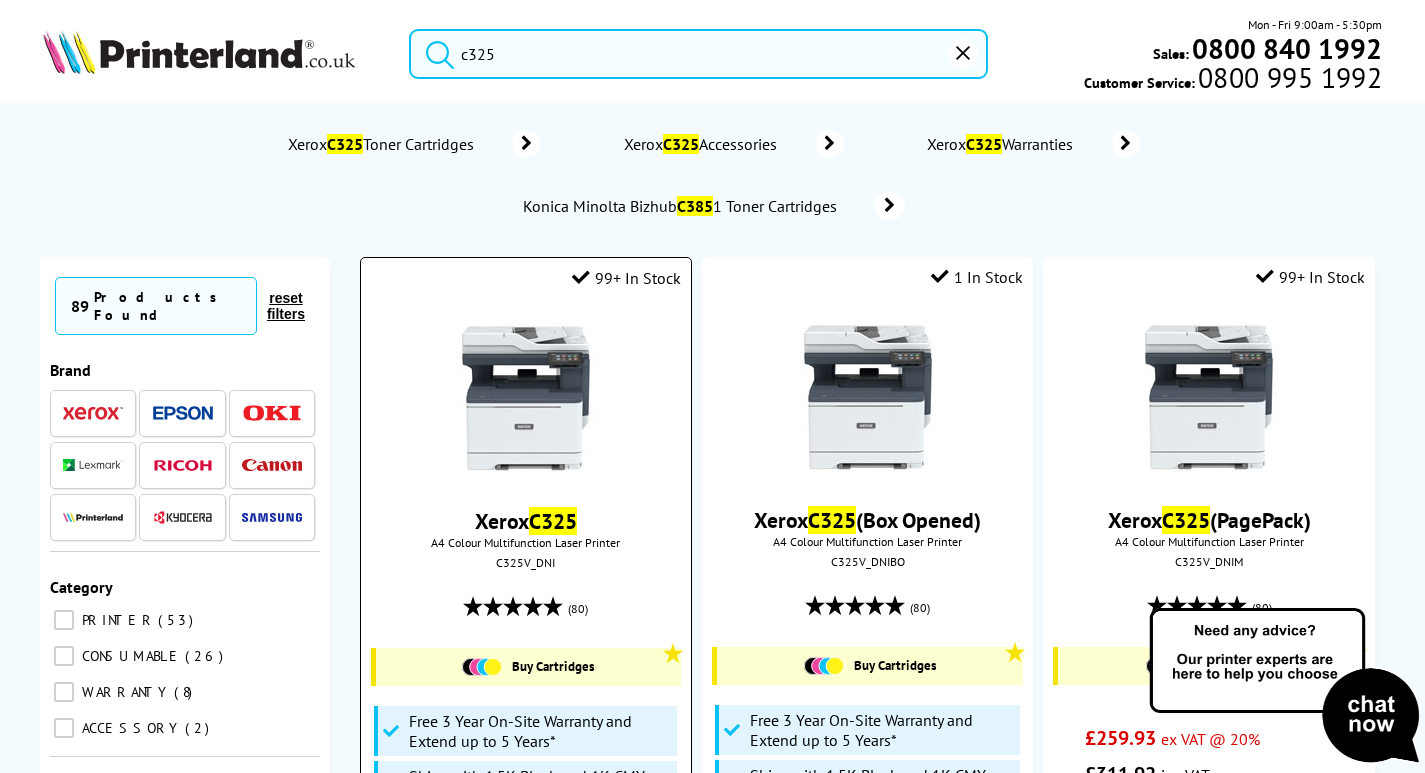 click 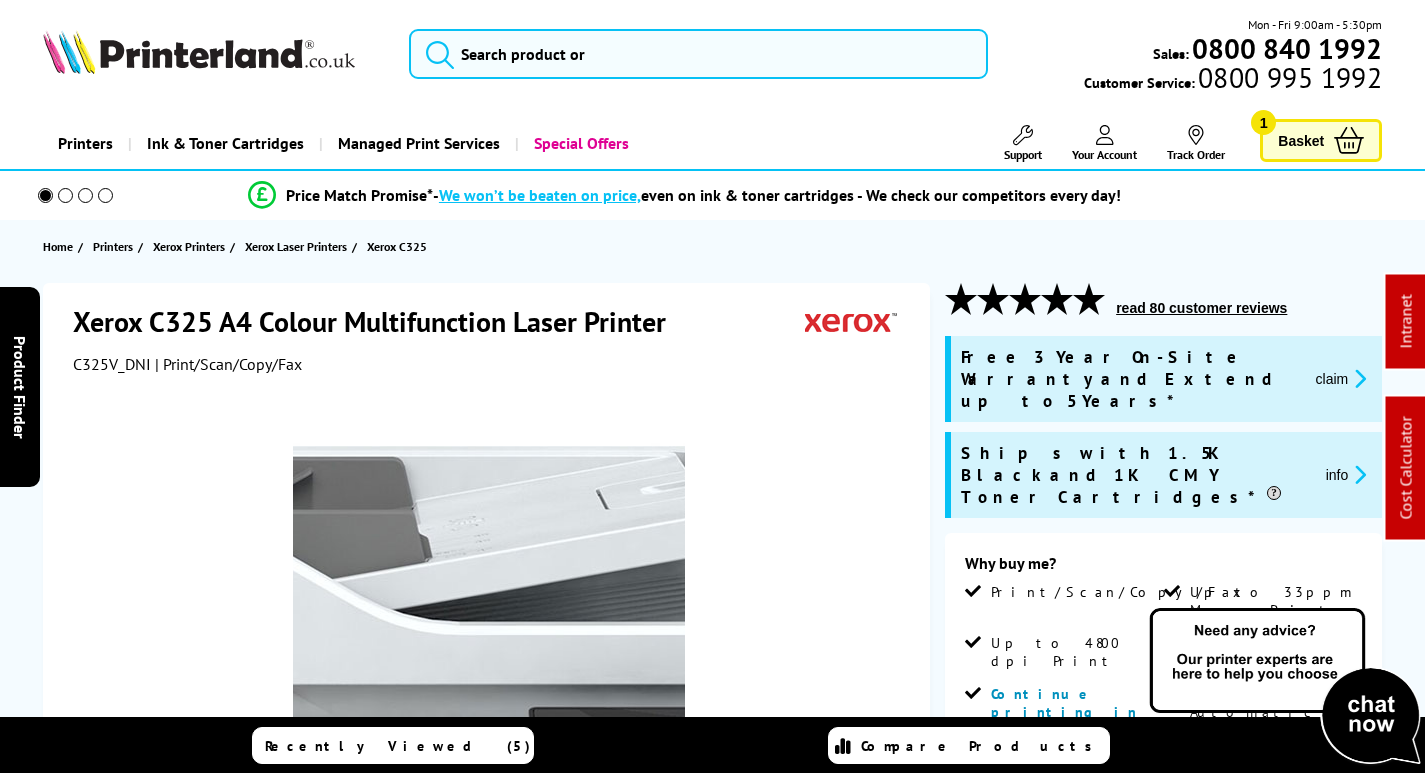 scroll, scrollTop: 0, scrollLeft: 0, axis: both 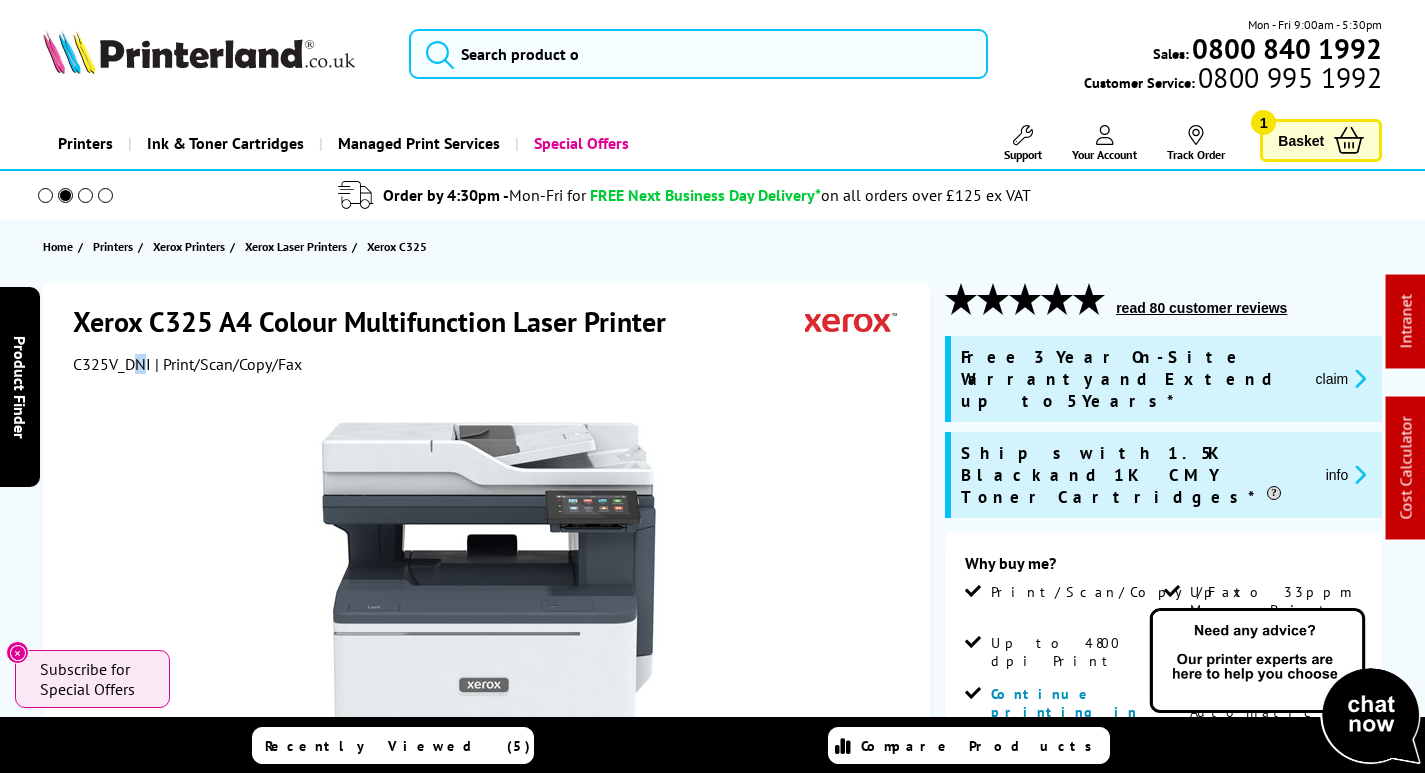 drag, startPoint x: 146, startPoint y: 362, endPoint x: 131, endPoint y: 362, distance: 15 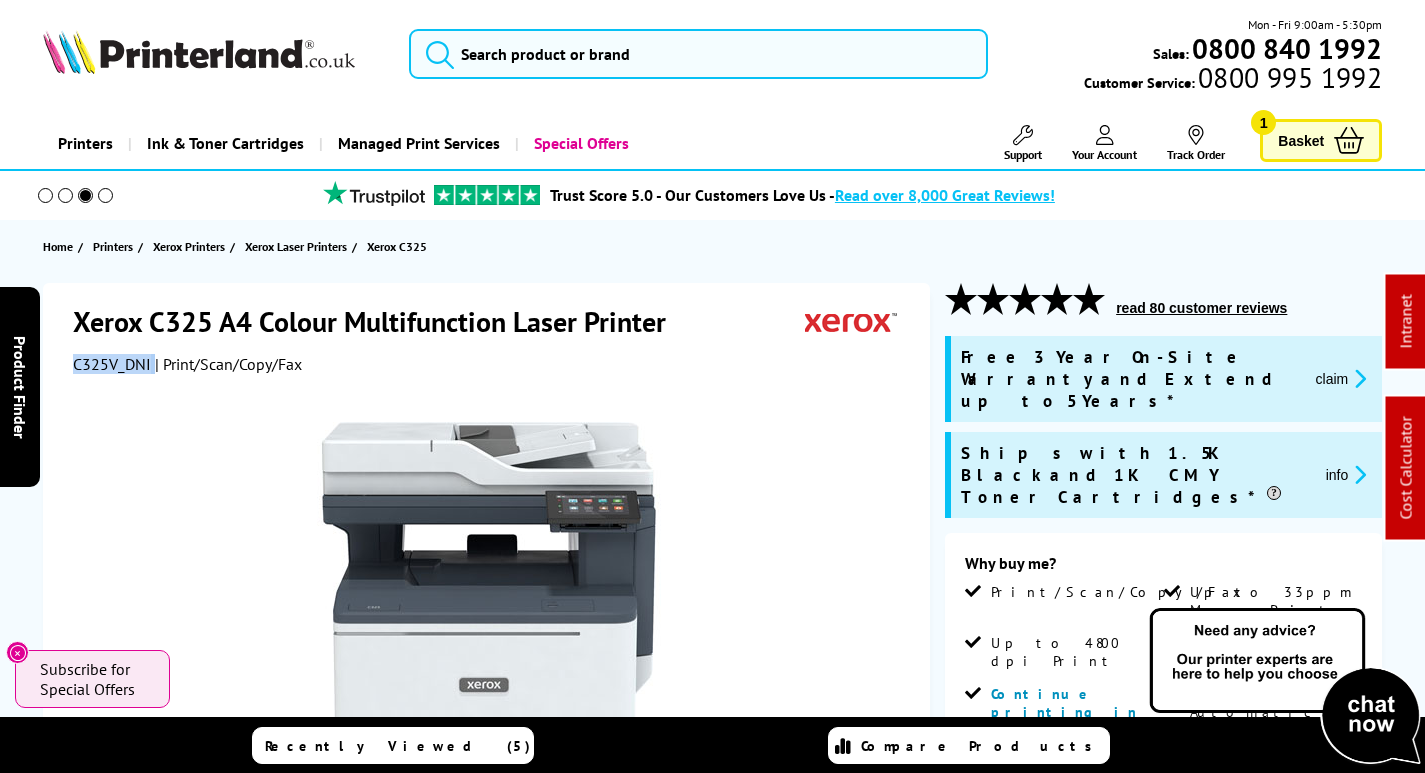 drag, startPoint x: 153, startPoint y: 362, endPoint x: 71, endPoint y: 363, distance: 82.006096 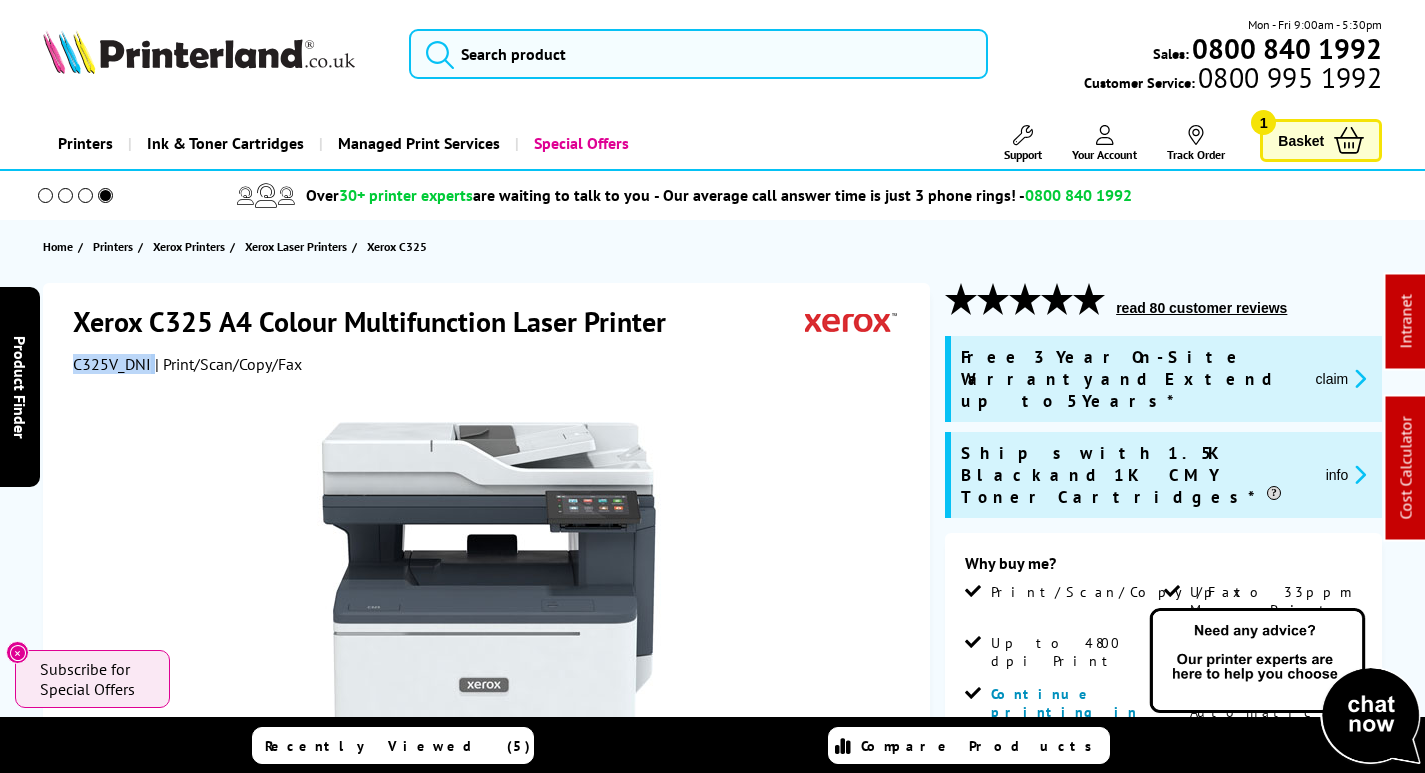 copy on "C325V_DNI" 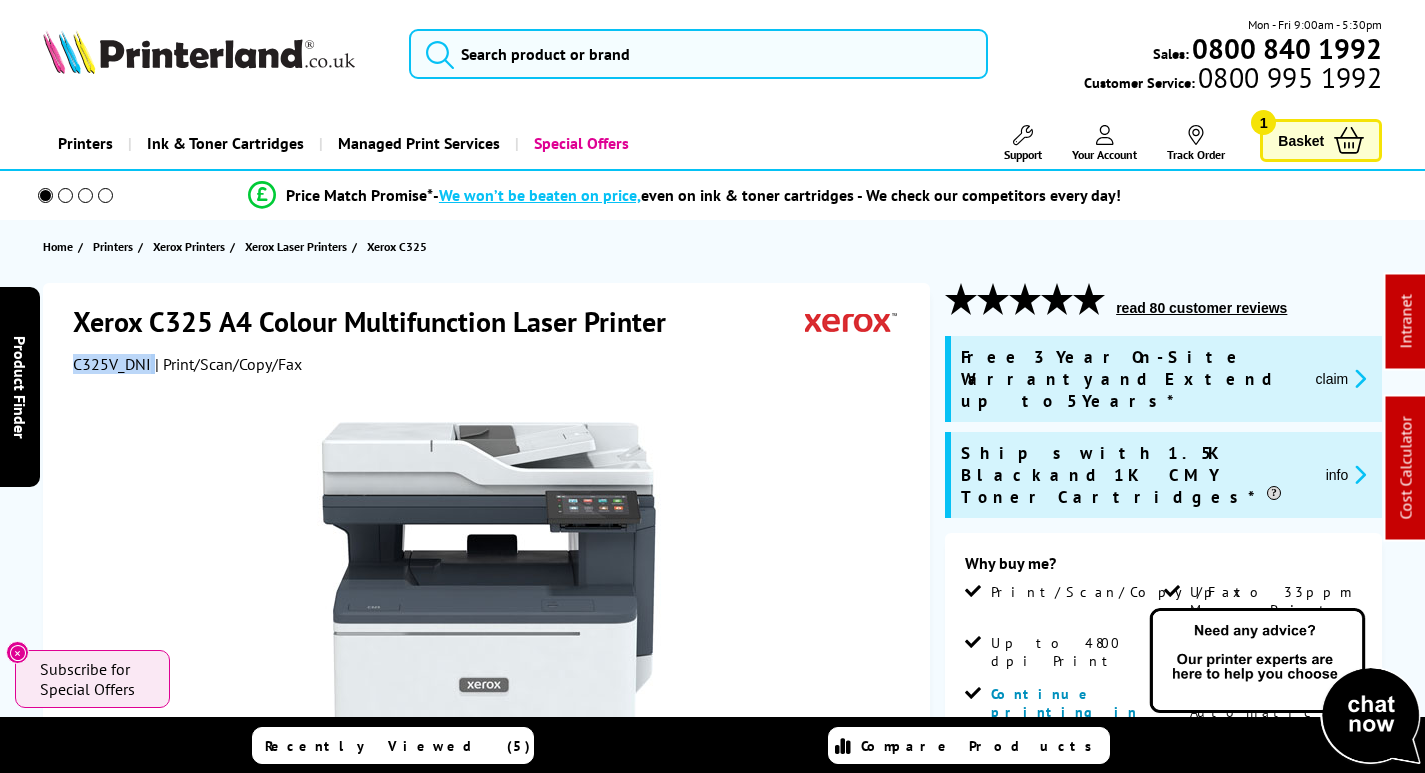 click on "claim" at bounding box center (1341, 378) 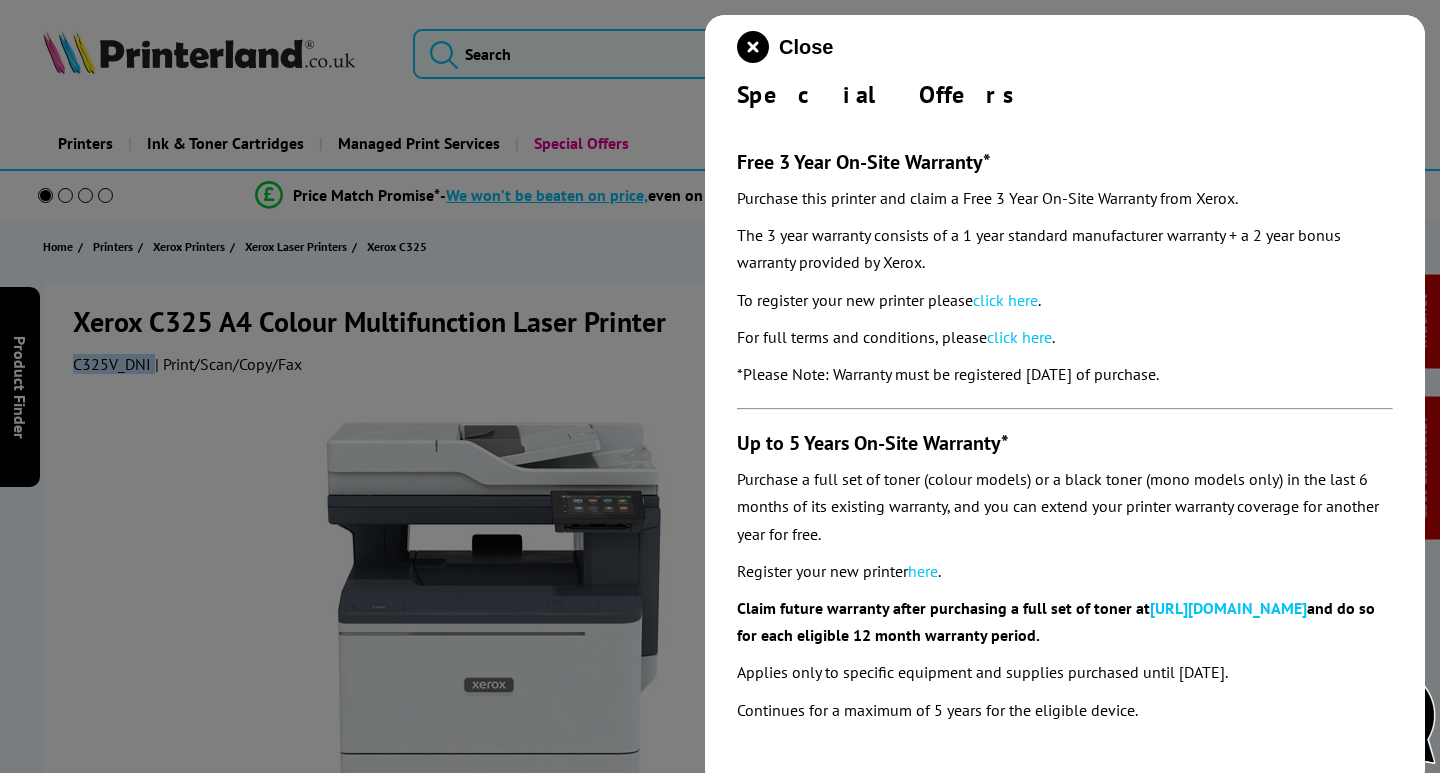 click on "click here" at bounding box center [1005, 300] 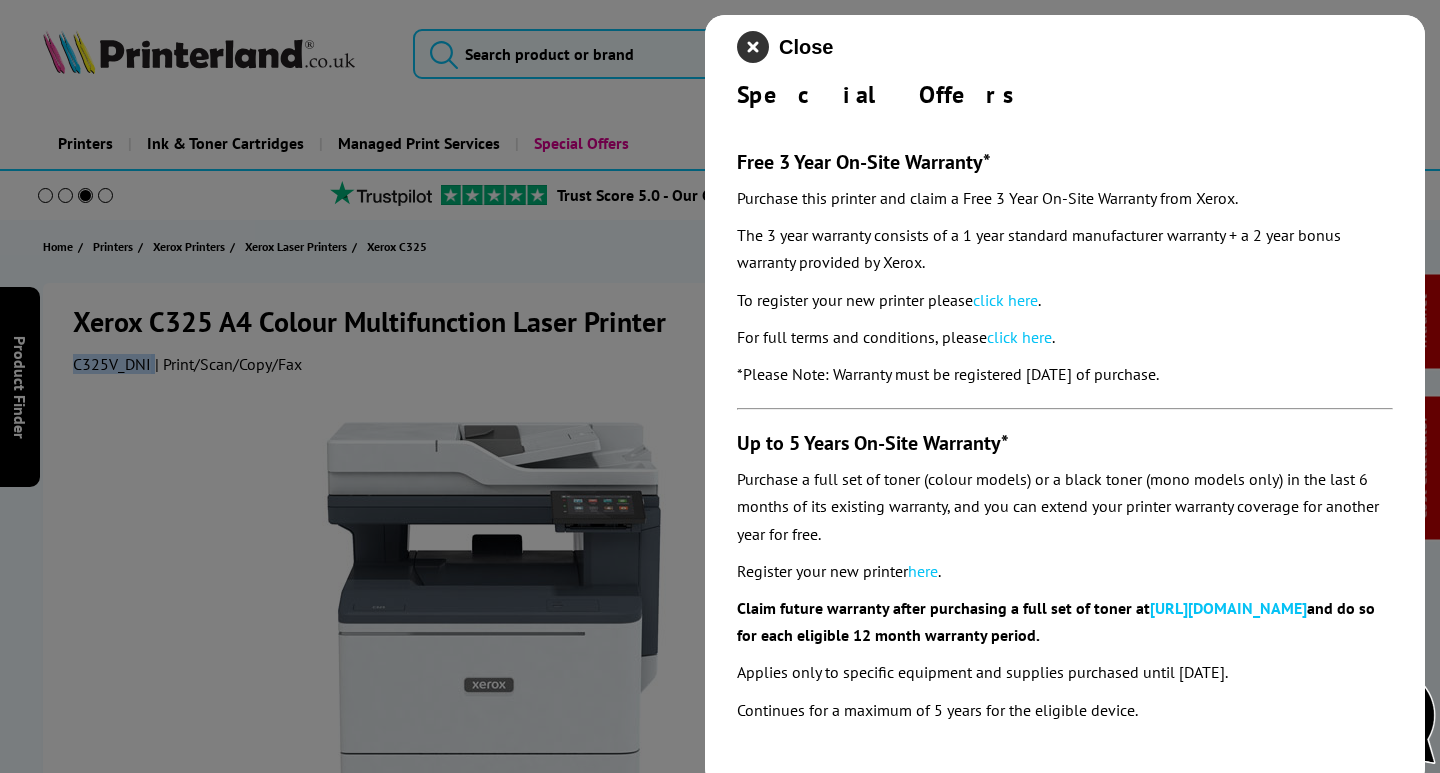 click at bounding box center (753, 47) 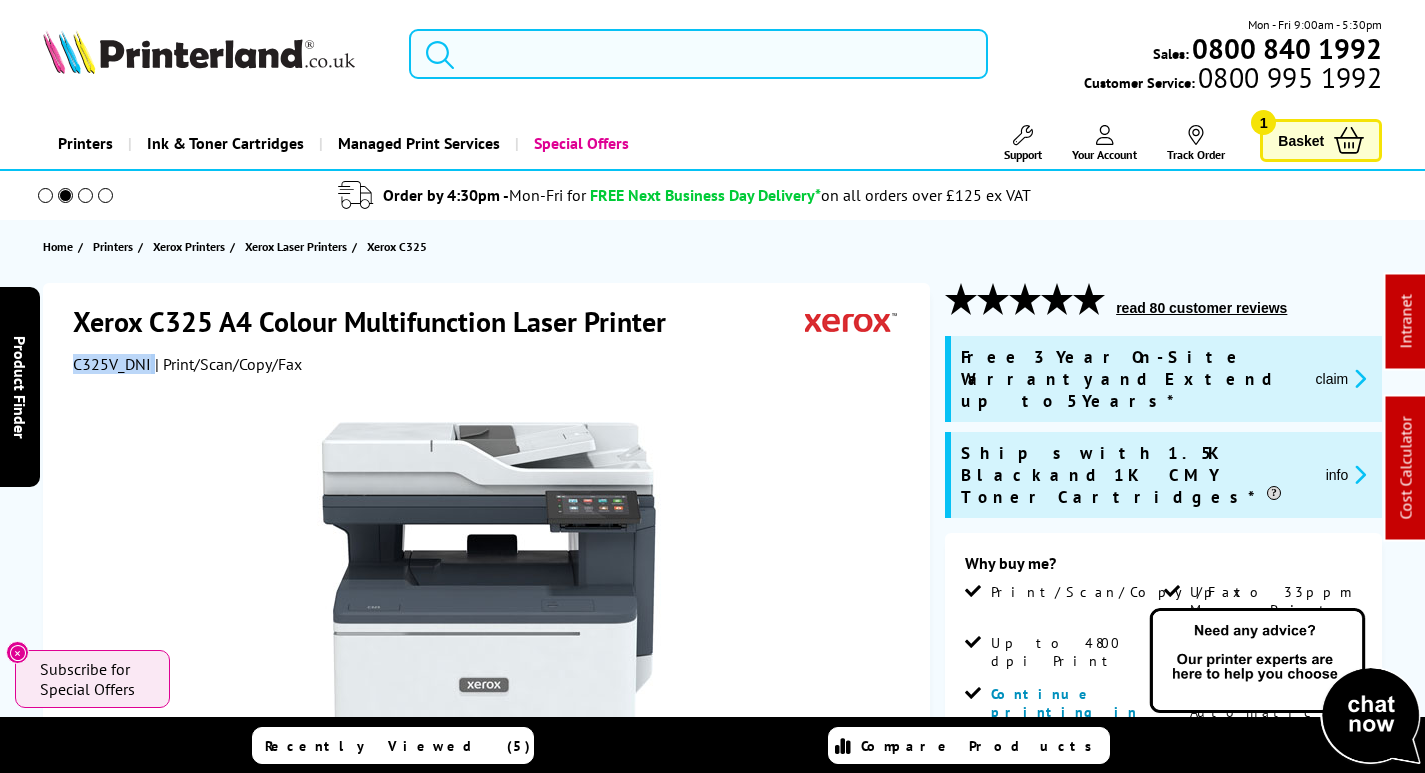 click at bounding box center [698, 54] 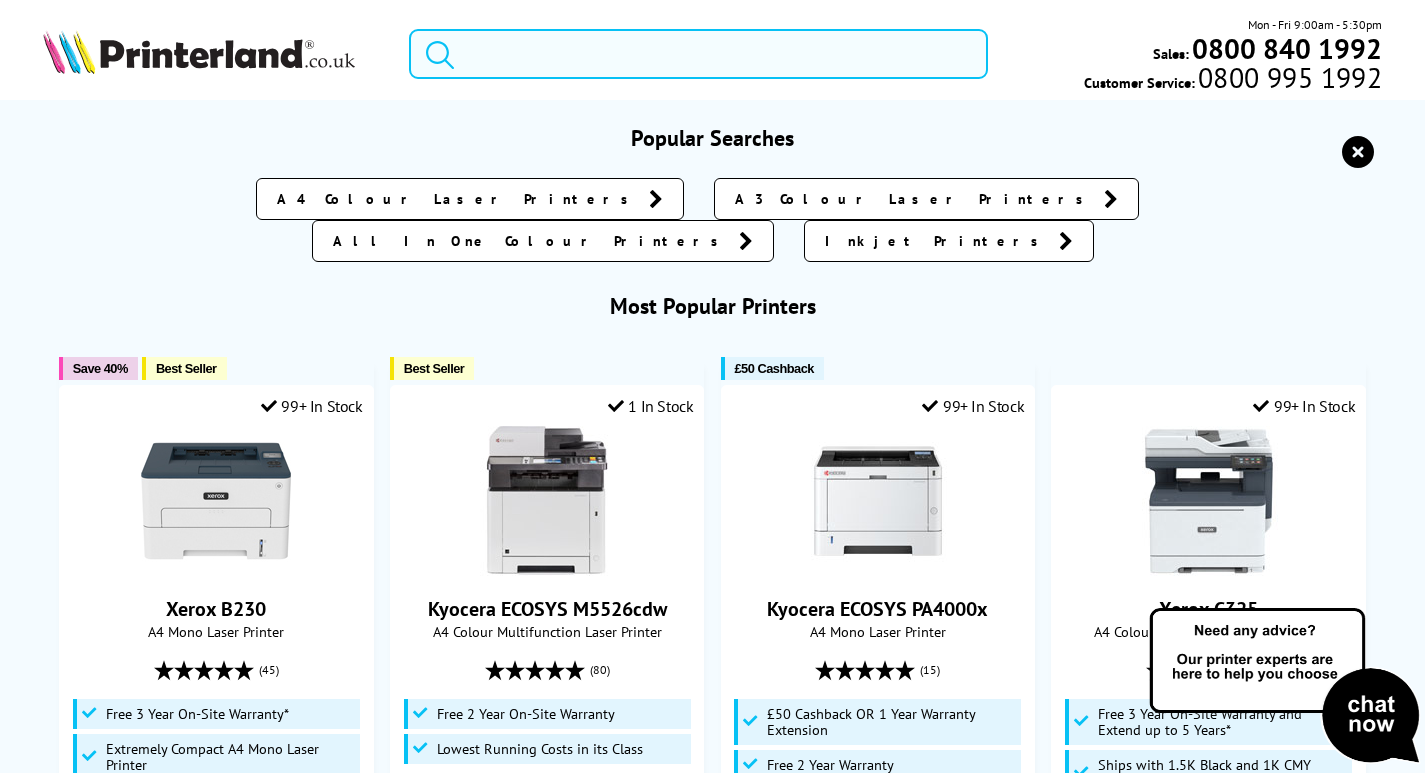 click at bounding box center (698, 54) 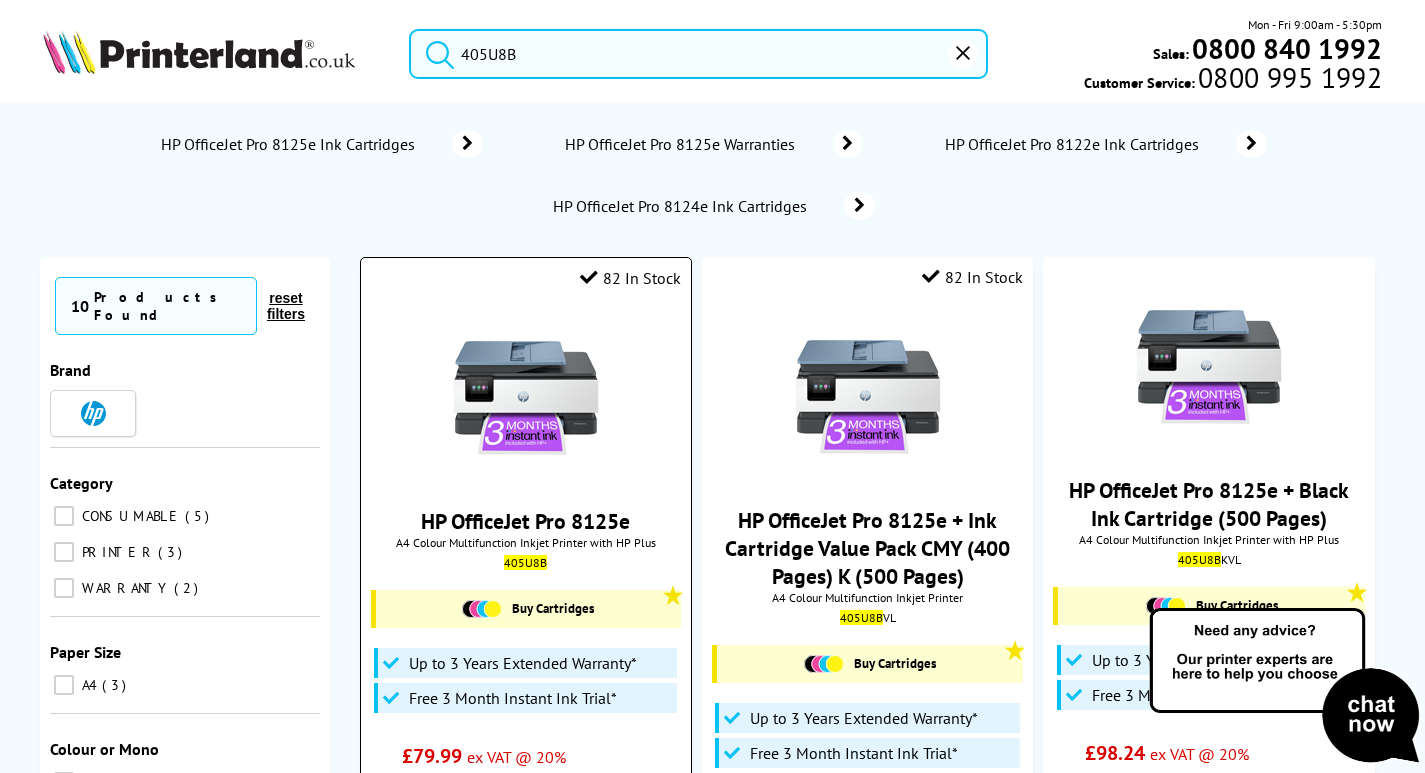 type on "405U8B" 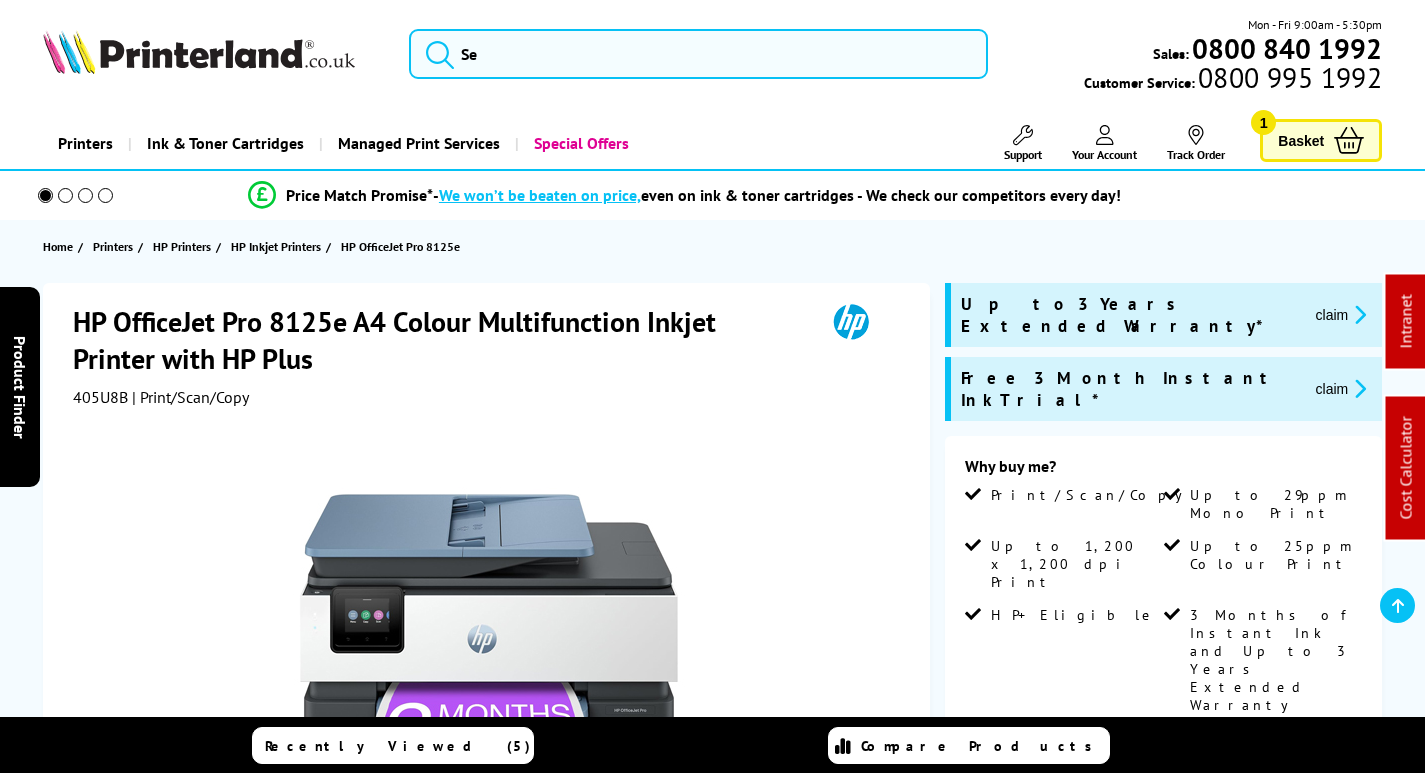 scroll, scrollTop: 0, scrollLeft: 0, axis: both 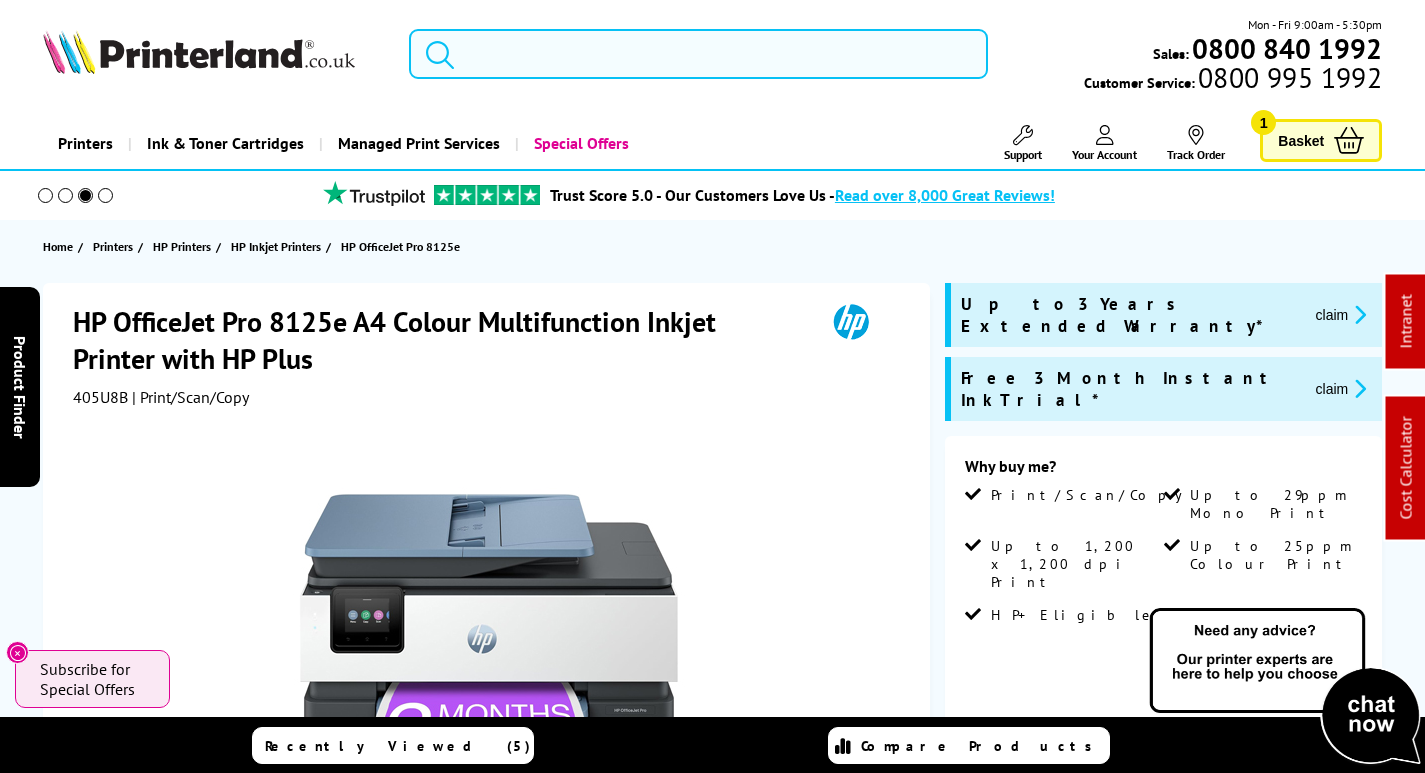 click at bounding box center (698, 54) 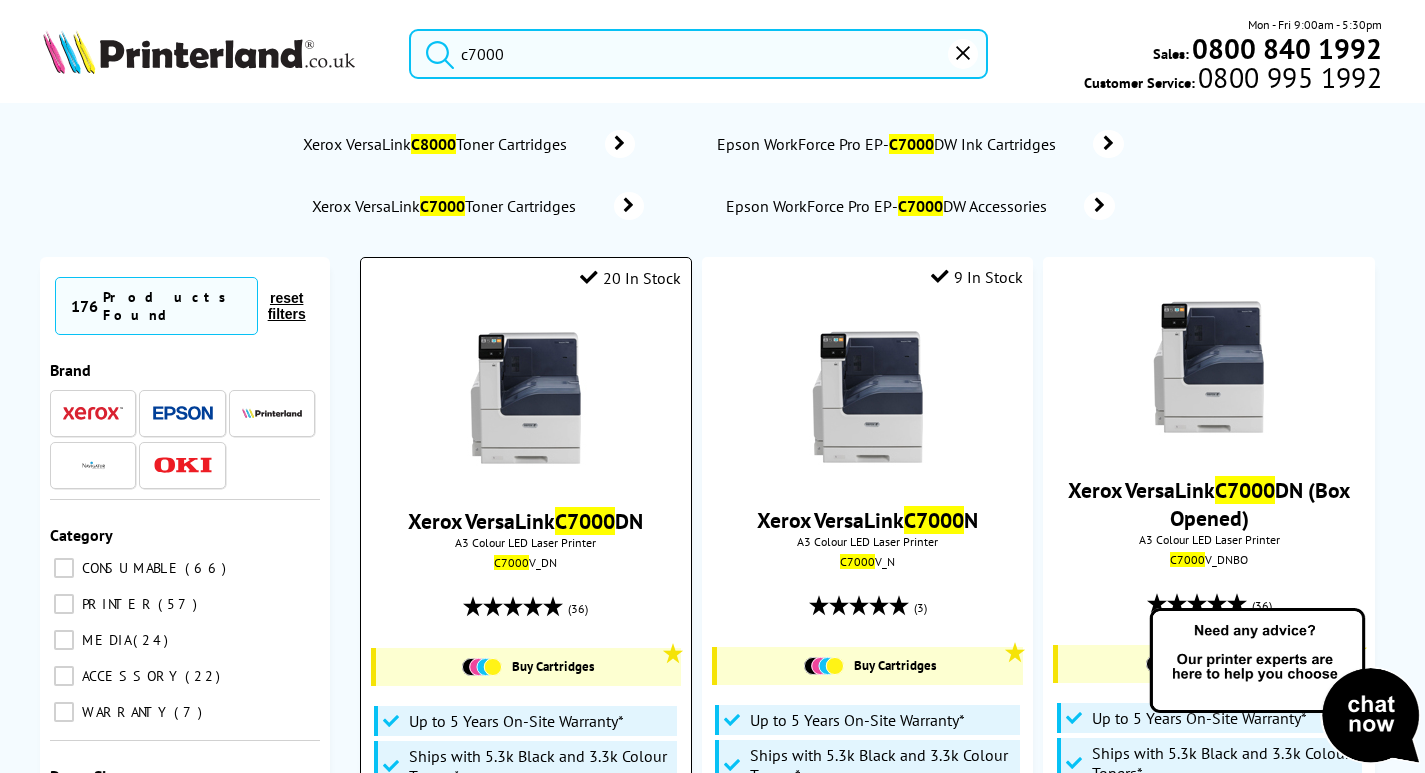 type on "c7000" 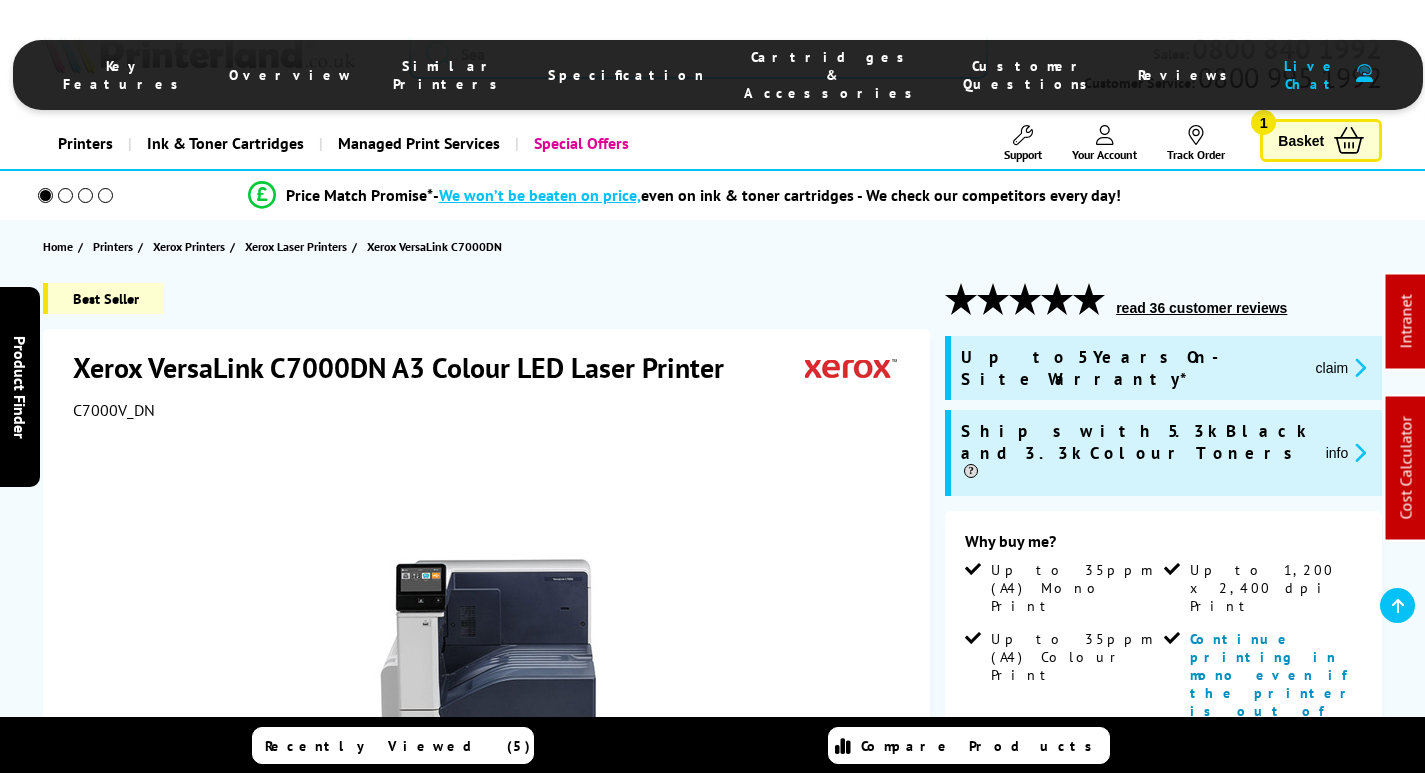 click on "Cartridges & Accessories" at bounding box center [833, 75] 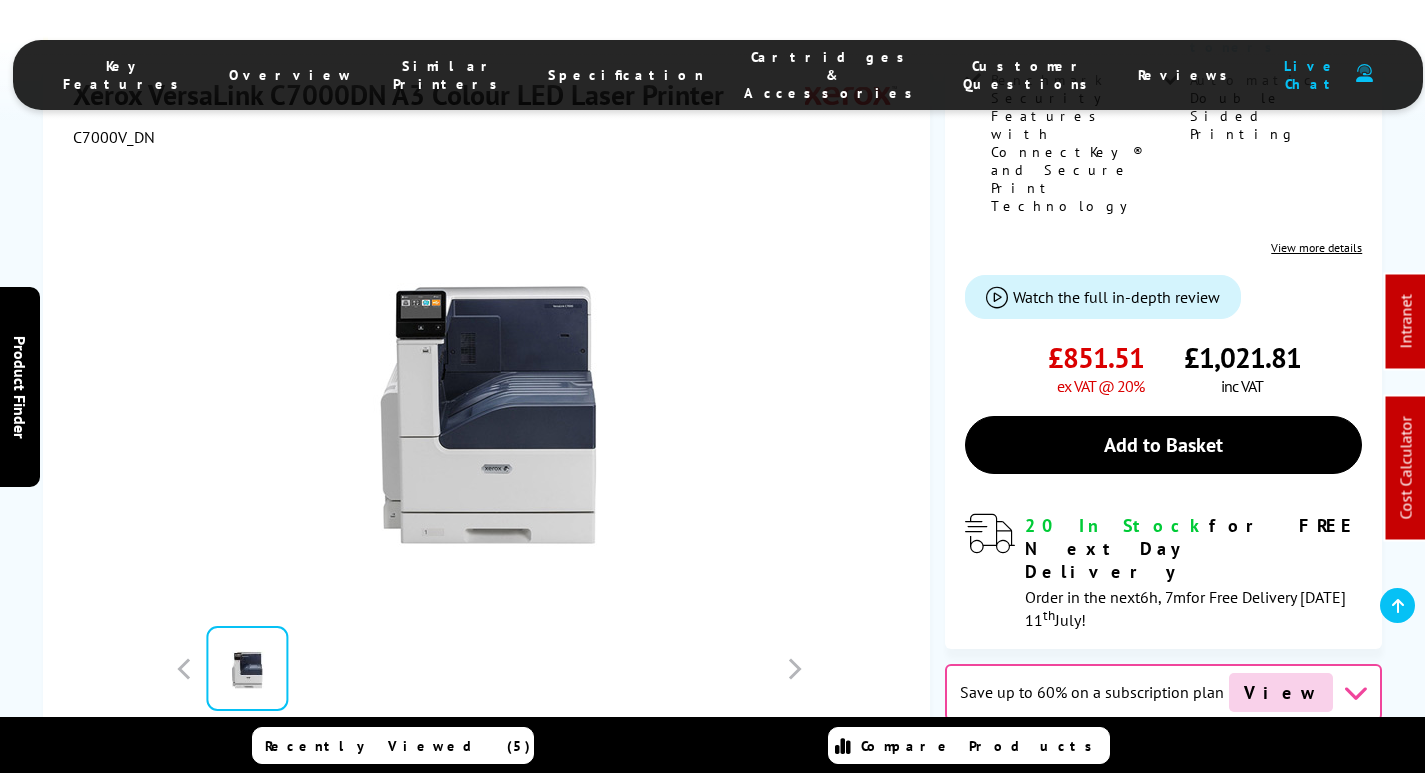 scroll, scrollTop: 700, scrollLeft: 0, axis: vertical 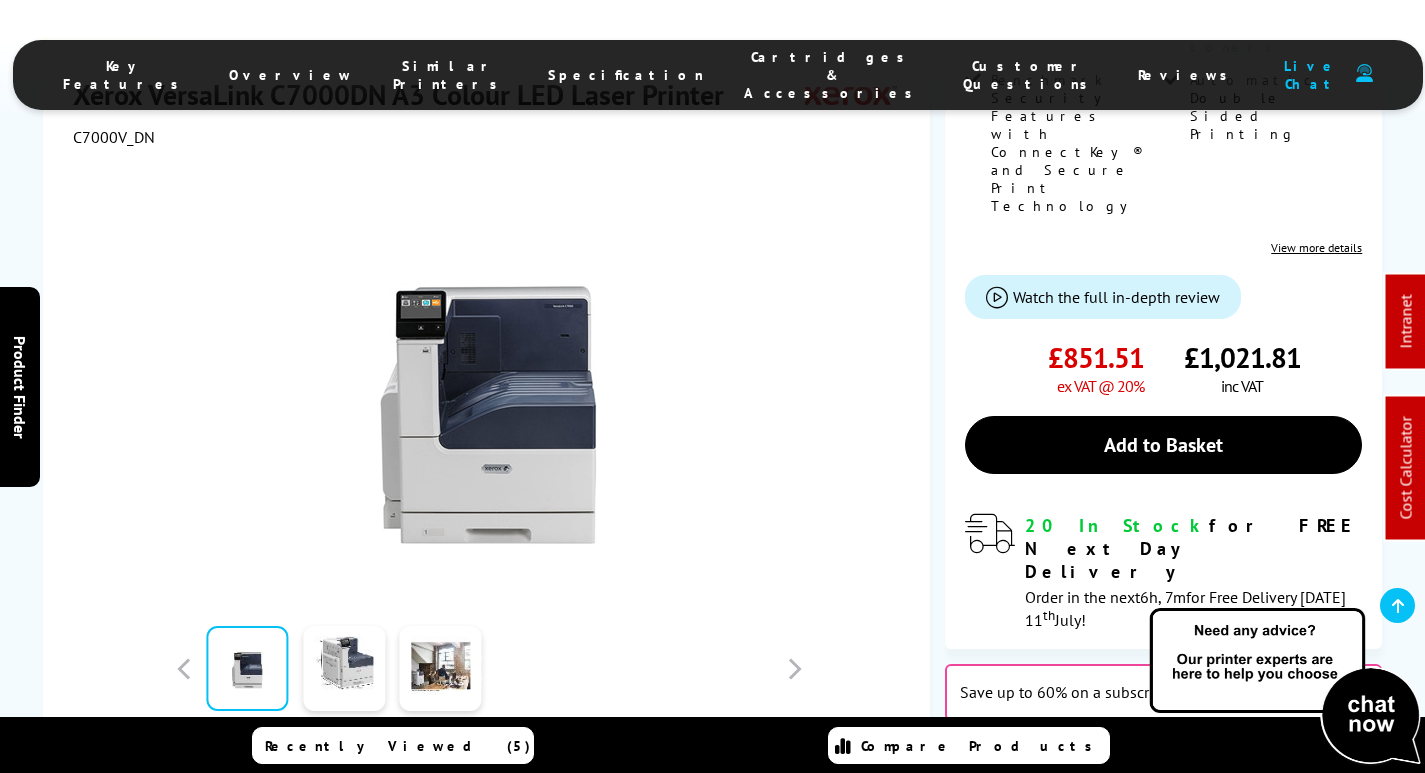 click on "Cartridges & Accessories" at bounding box center (833, 75) 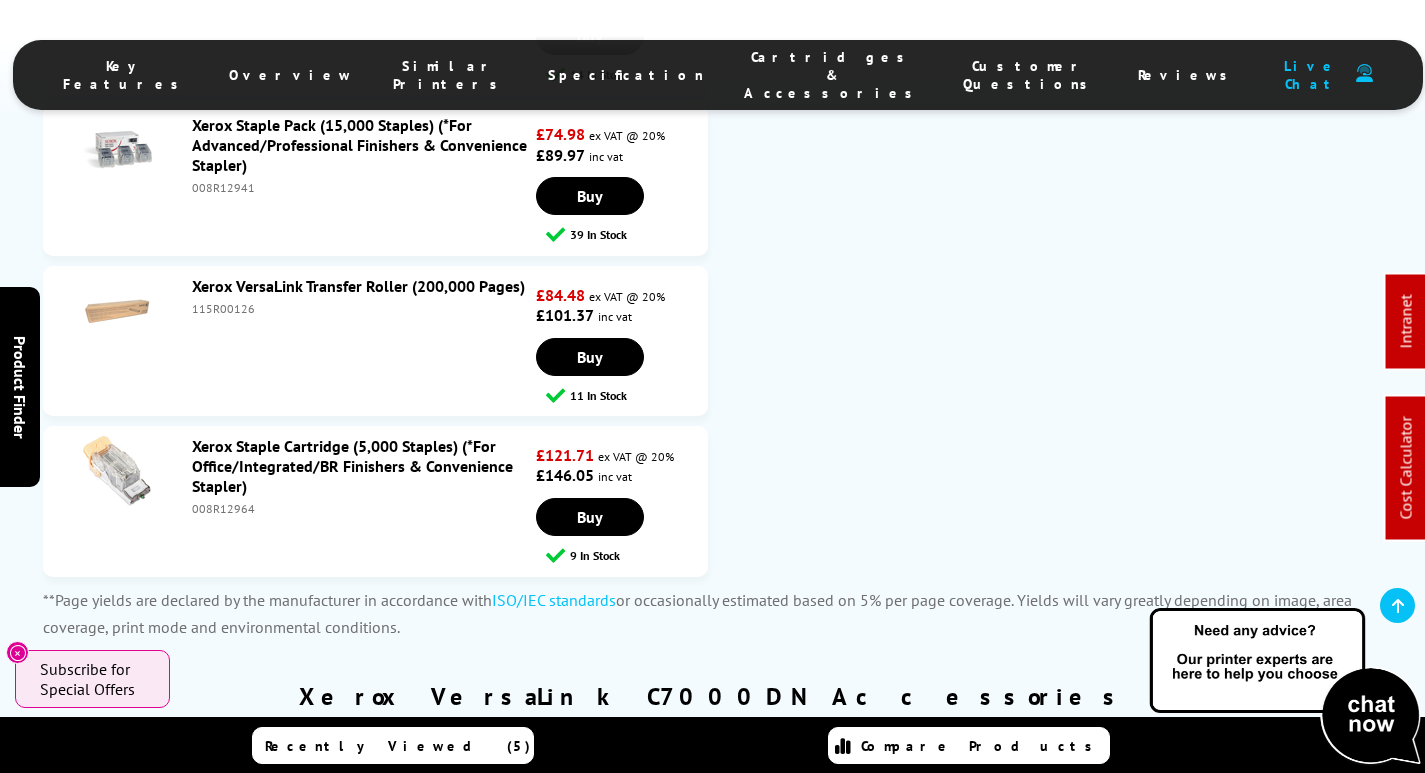 scroll, scrollTop: 10489, scrollLeft: 0, axis: vertical 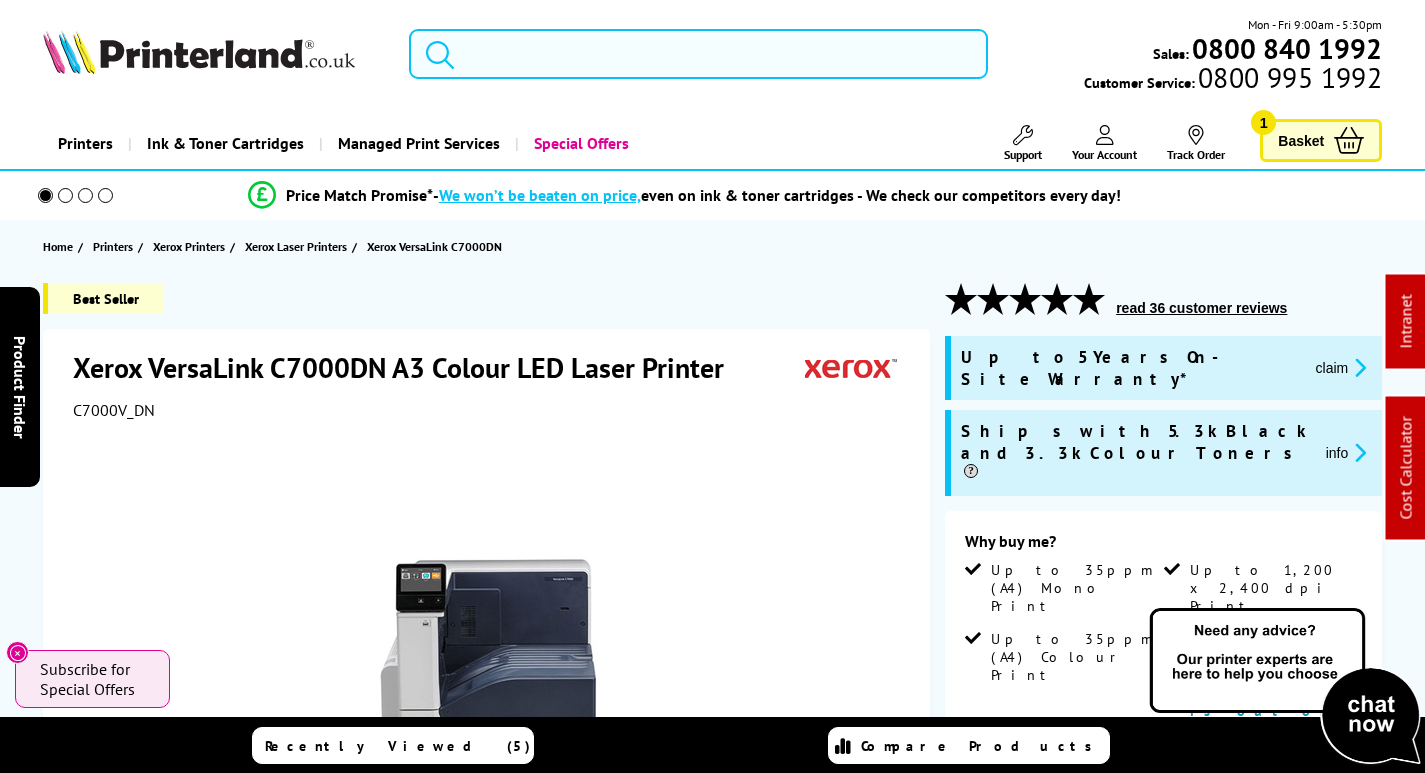 drag, startPoint x: 638, startPoint y: 54, endPoint x: 623, endPoint y: 57, distance: 15.297058 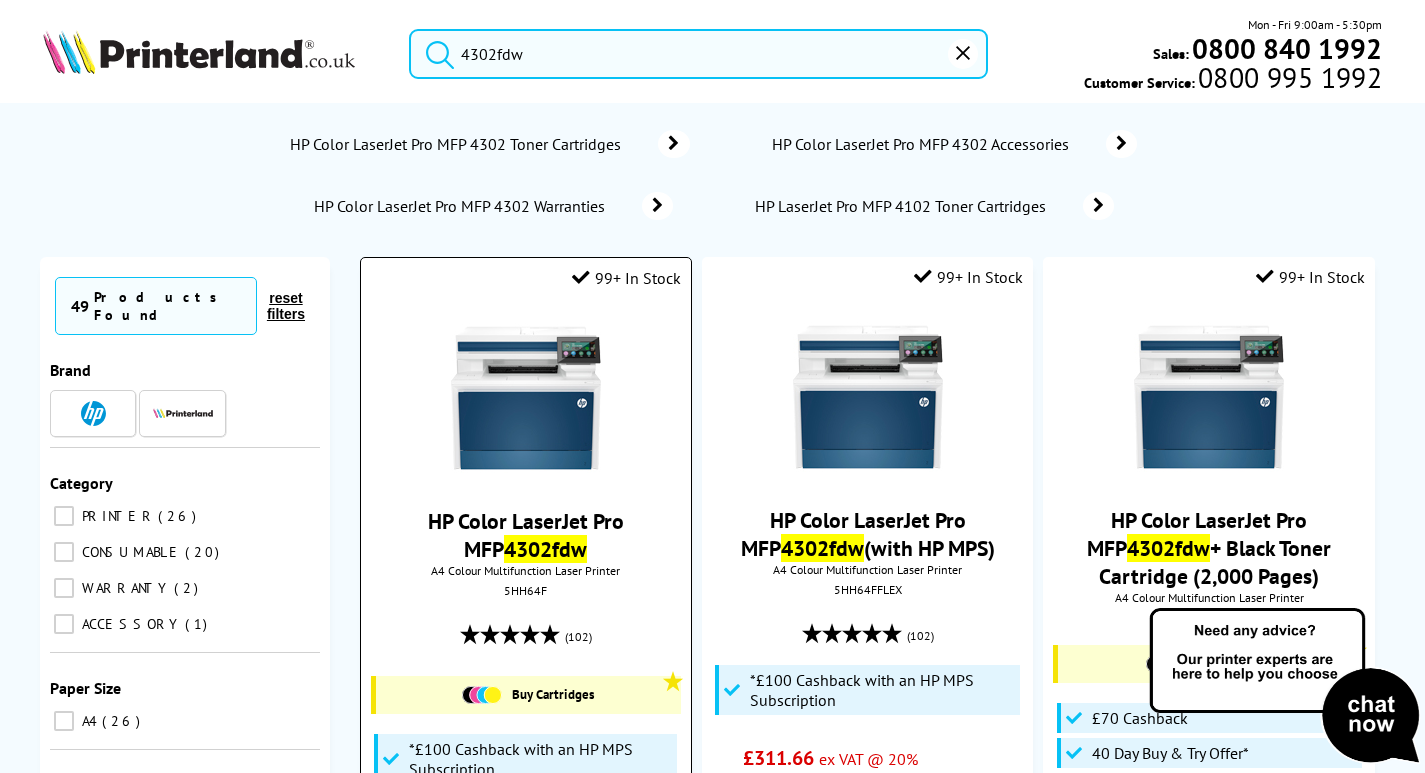 type on "4302fdw" 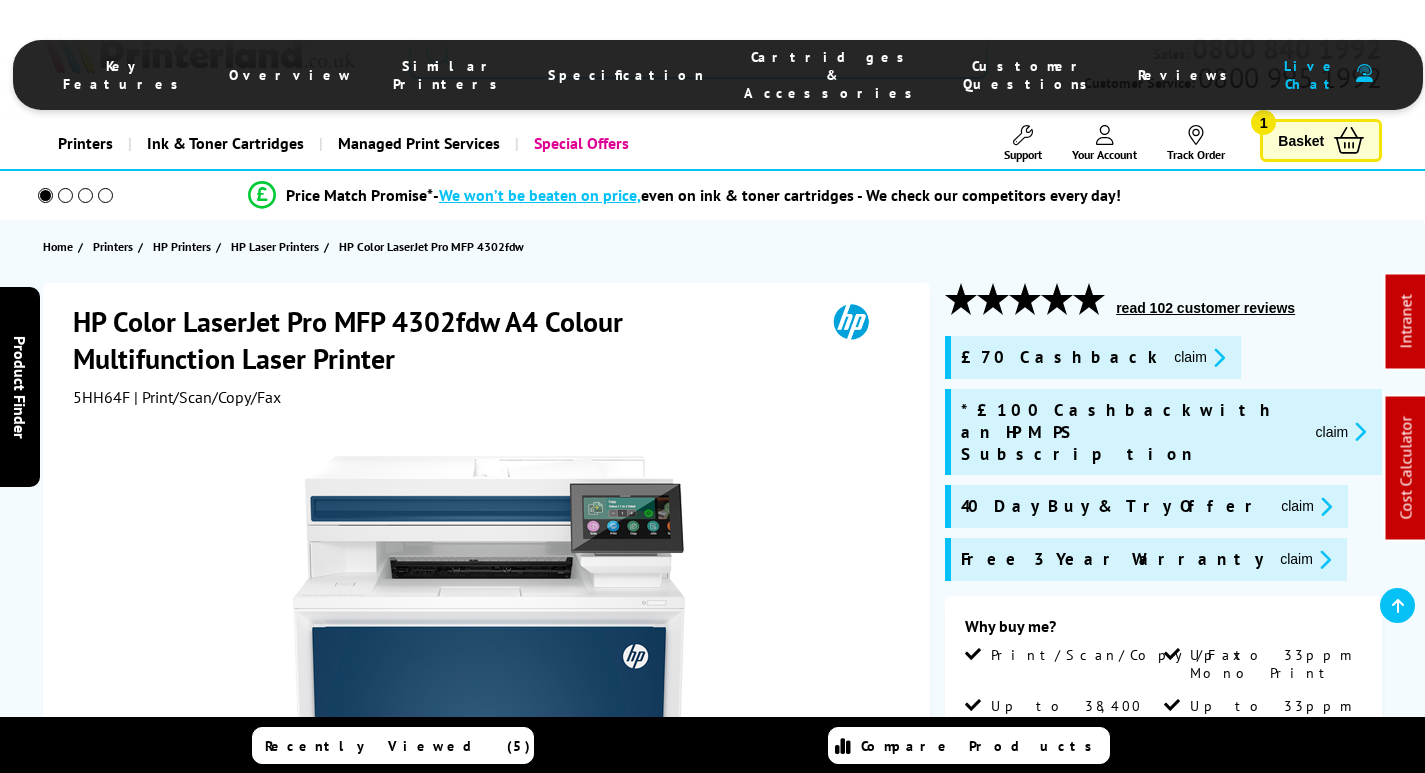 scroll, scrollTop: 700, scrollLeft: 0, axis: vertical 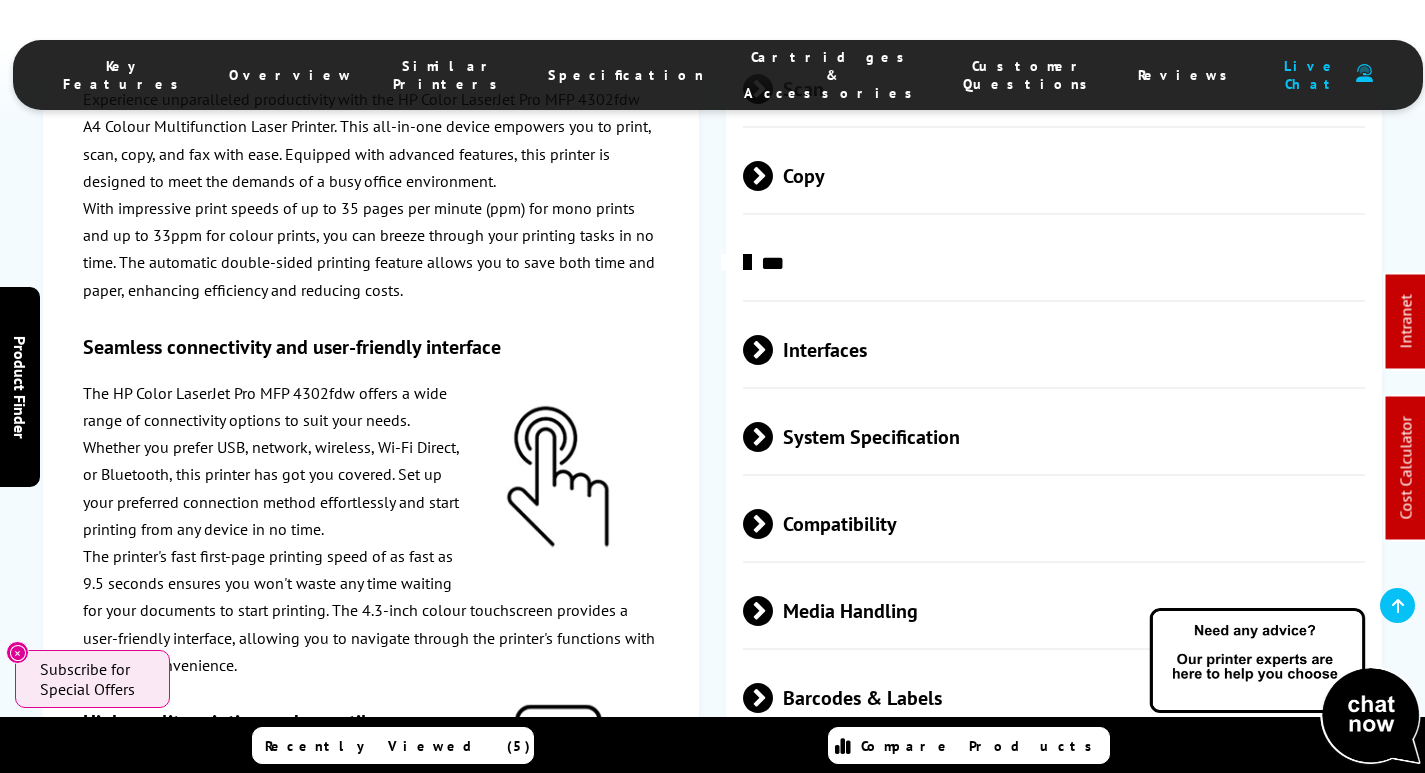 click on "Media Handling" at bounding box center [1054, 610] 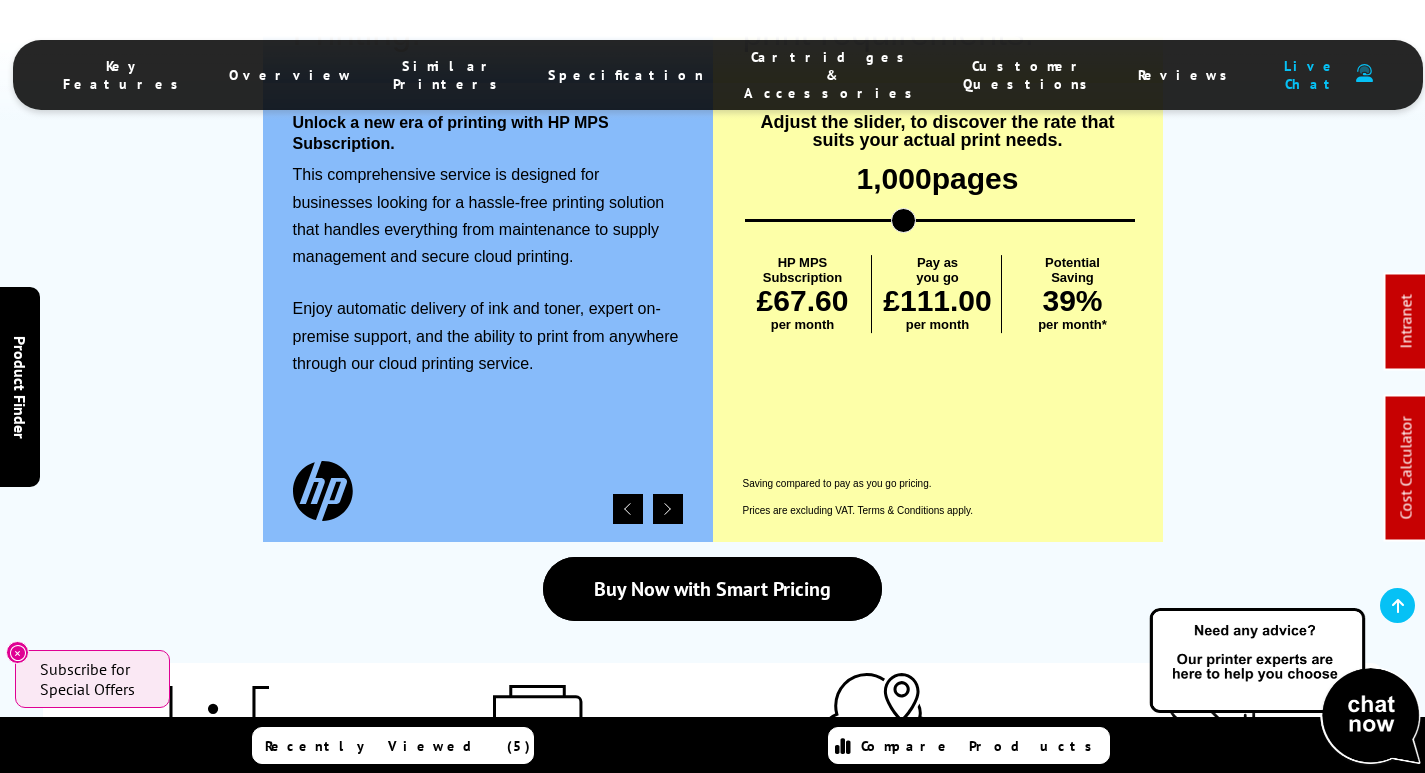 scroll, scrollTop: 2800, scrollLeft: 0, axis: vertical 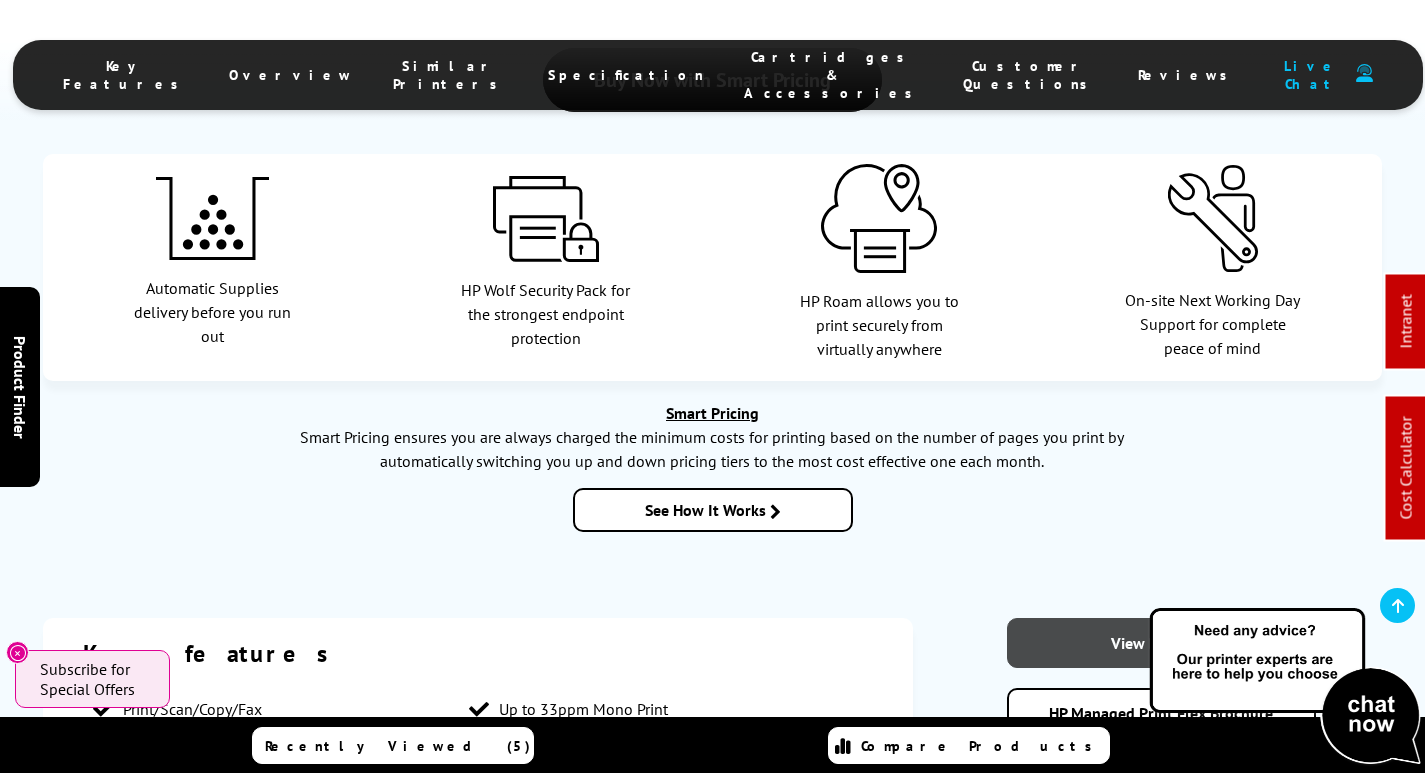 click on "View Brochure" at bounding box center (1161, 643) 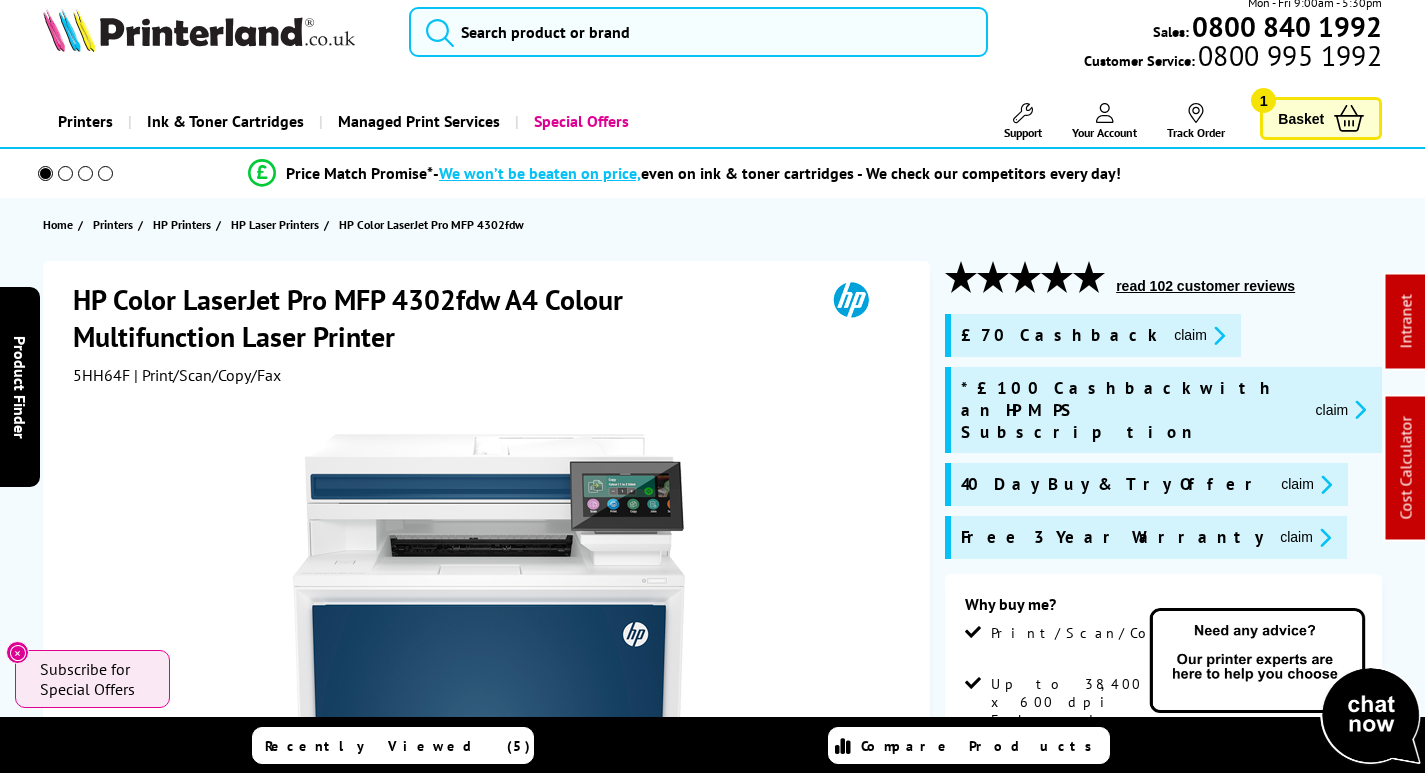 scroll, scrollTop: 0, scrollLeft: 0, axis: both 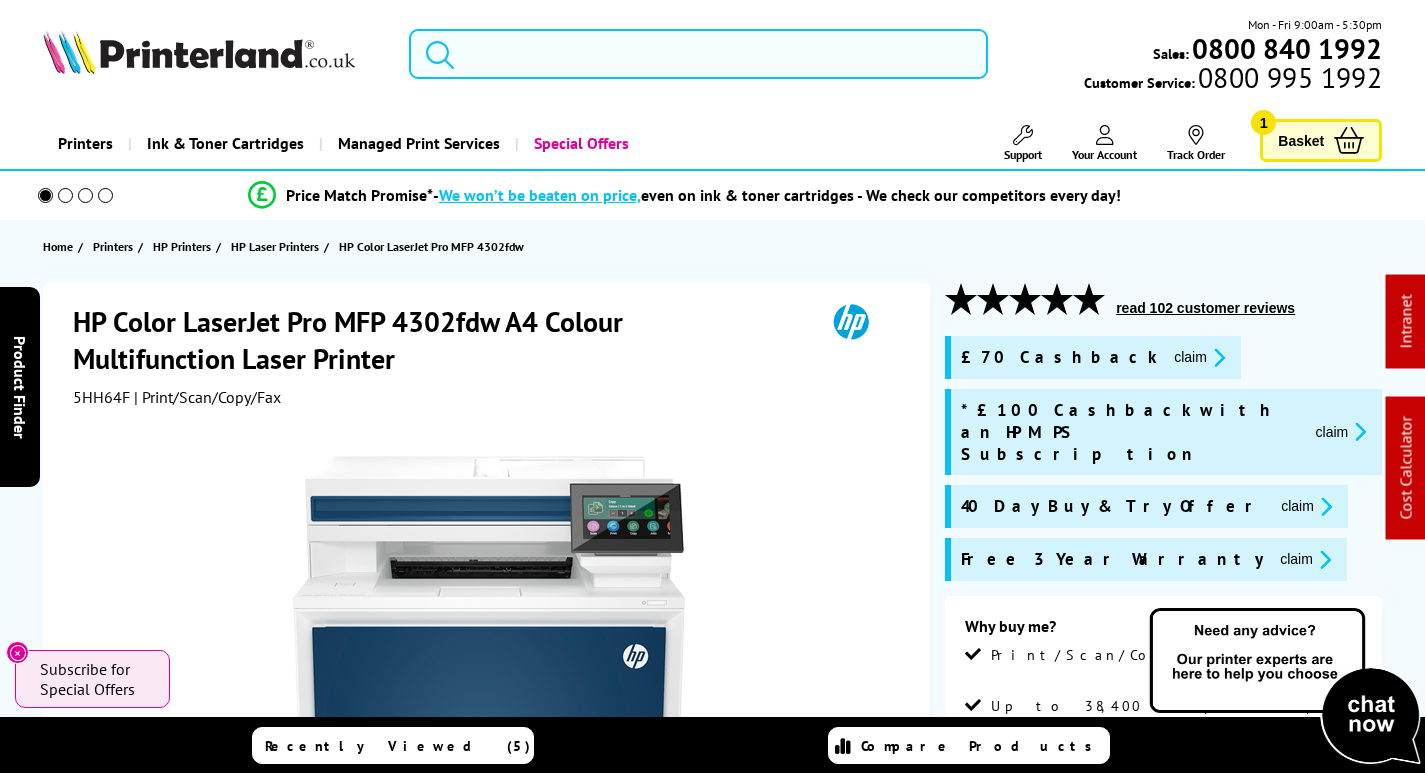 click at bounding box center [698, 54] 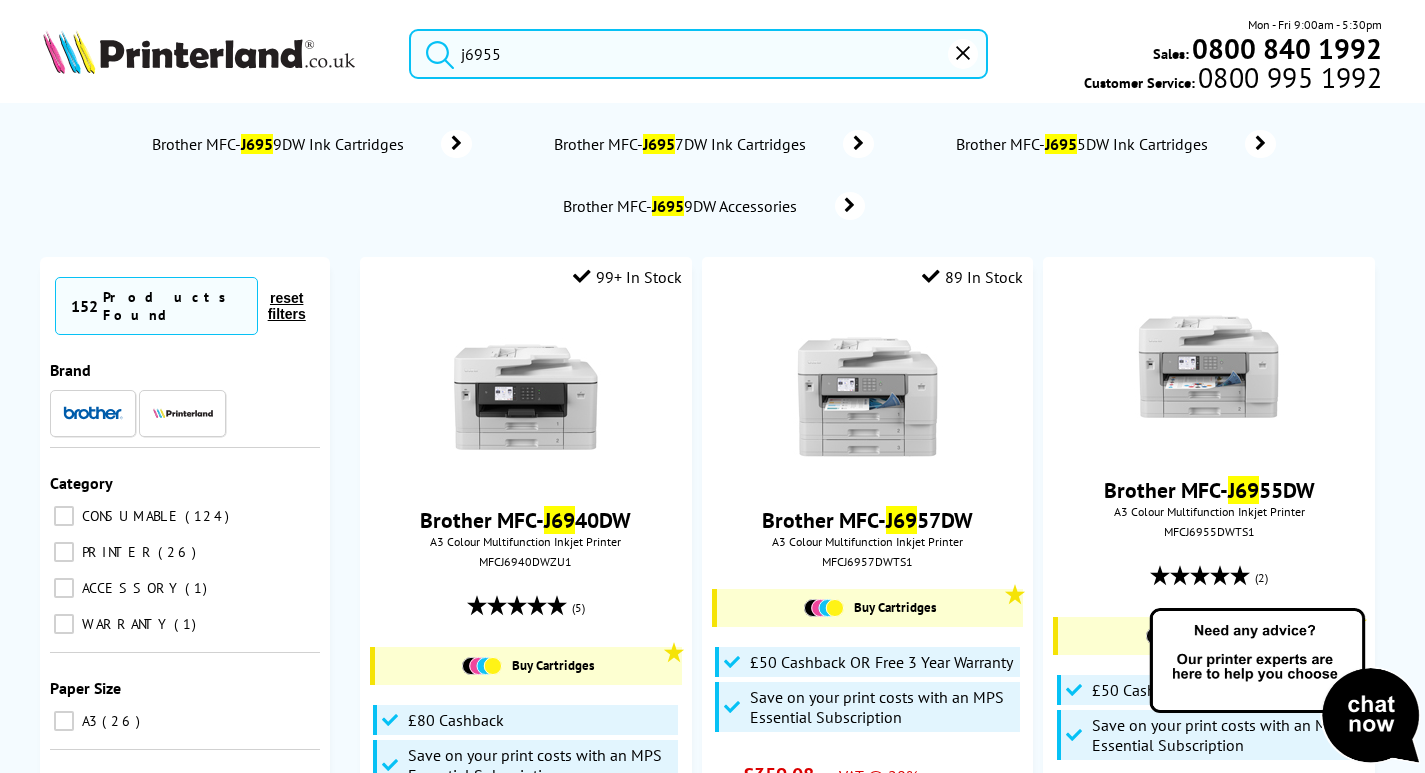 type on "j6955" 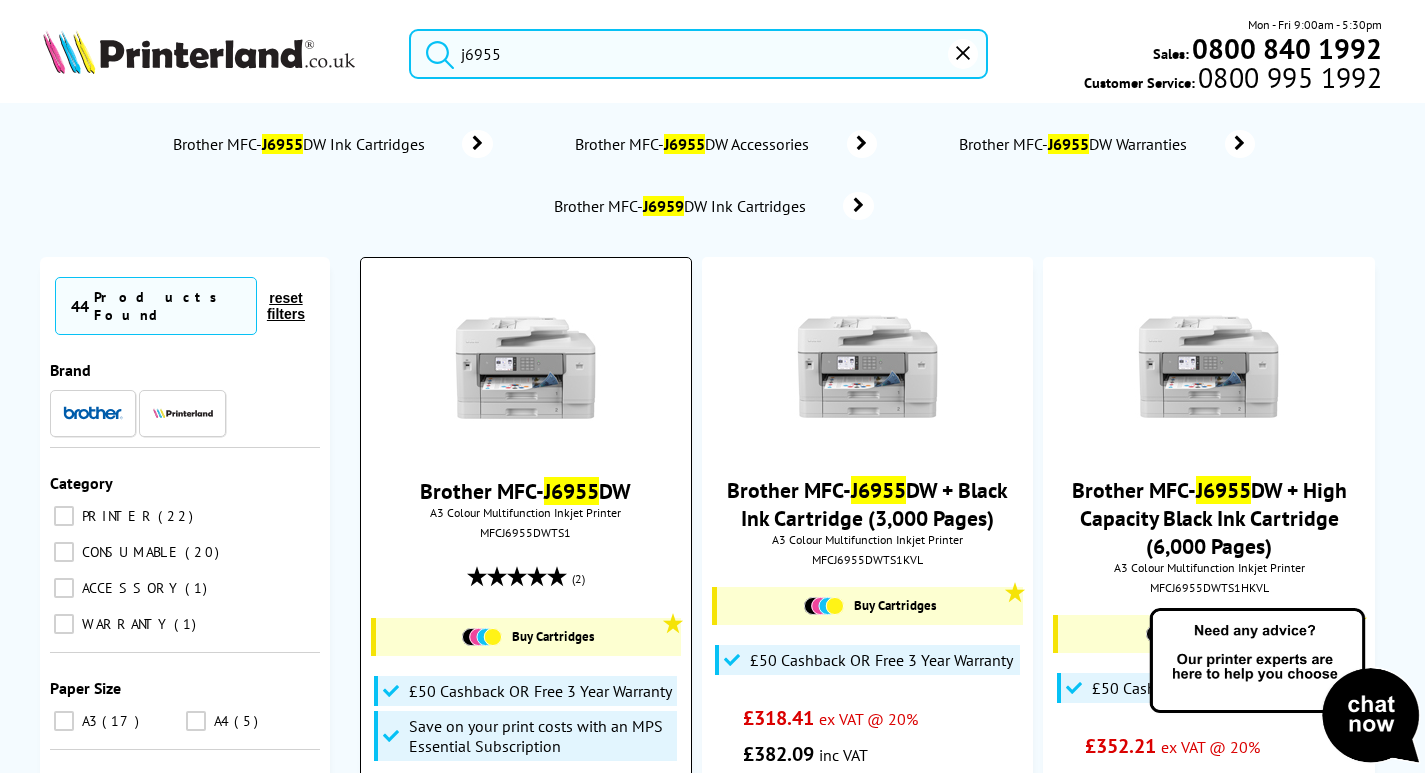 click at bounding box center [526, 368] 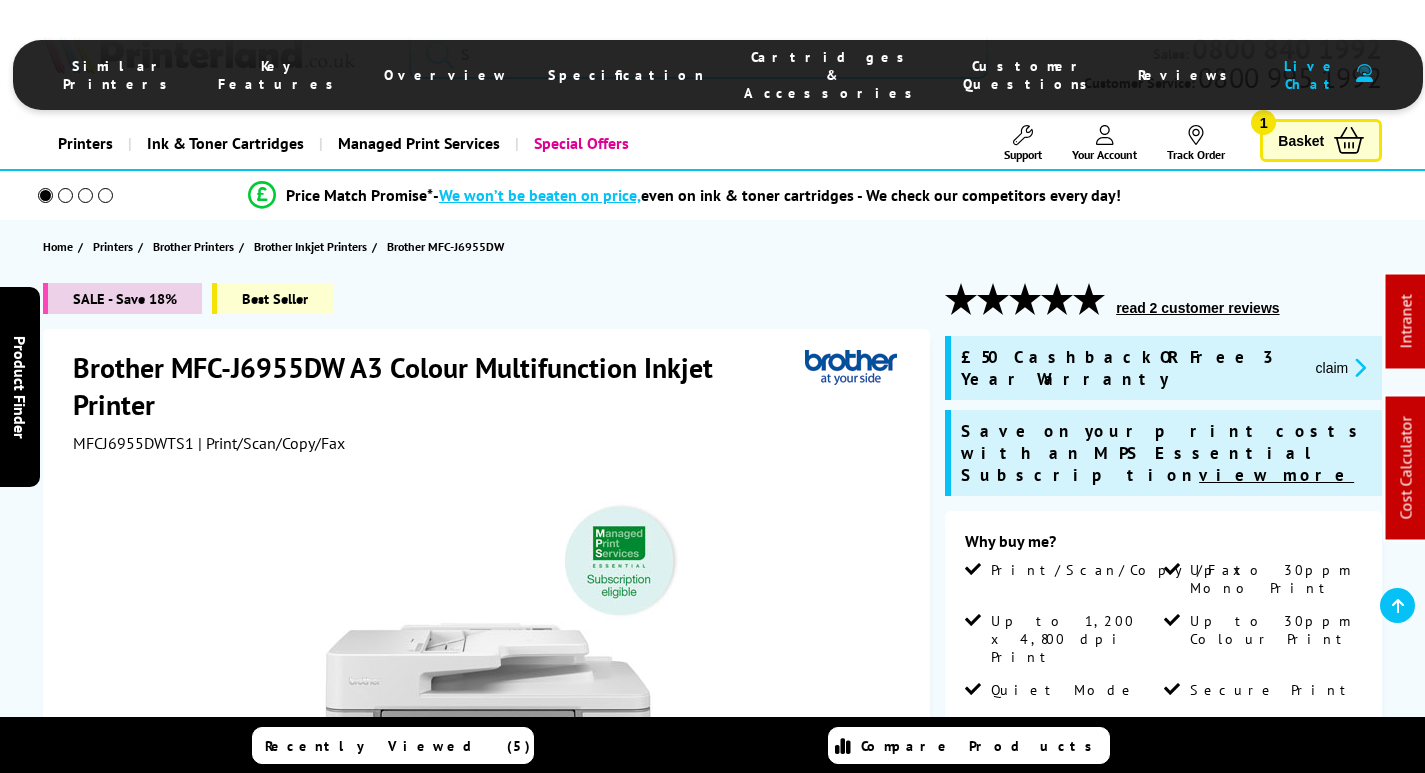 scroll, scrollTop: 0, scrollLeft: 0, axis: both 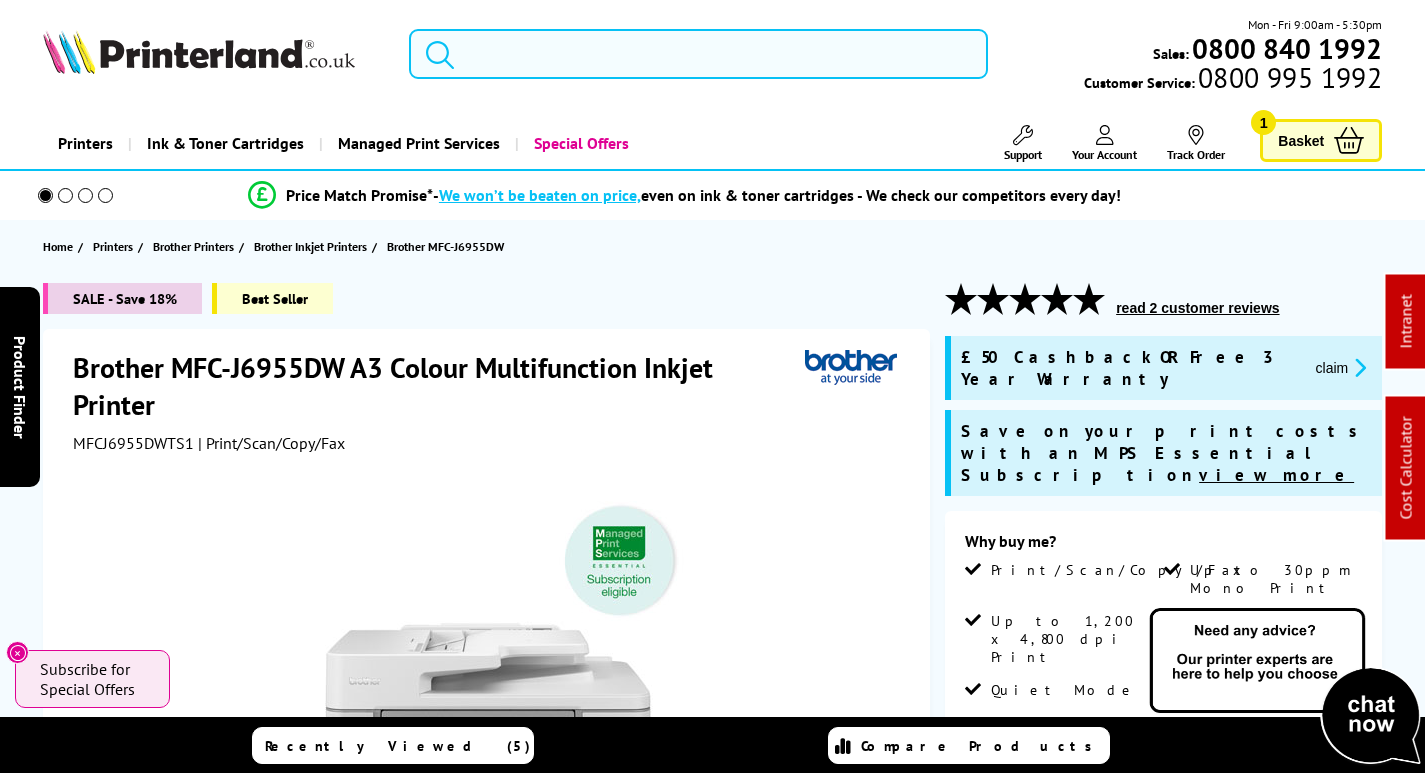click 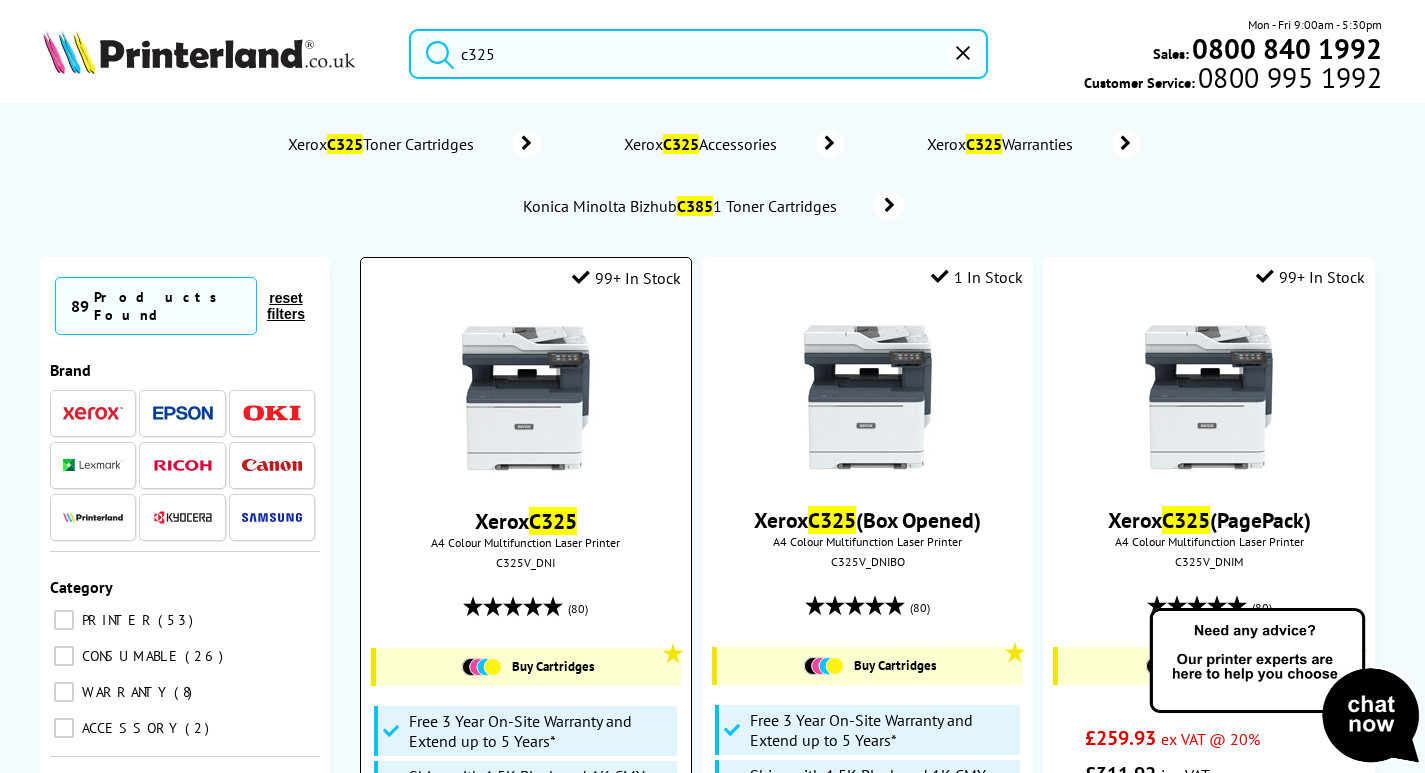 type on "c325" 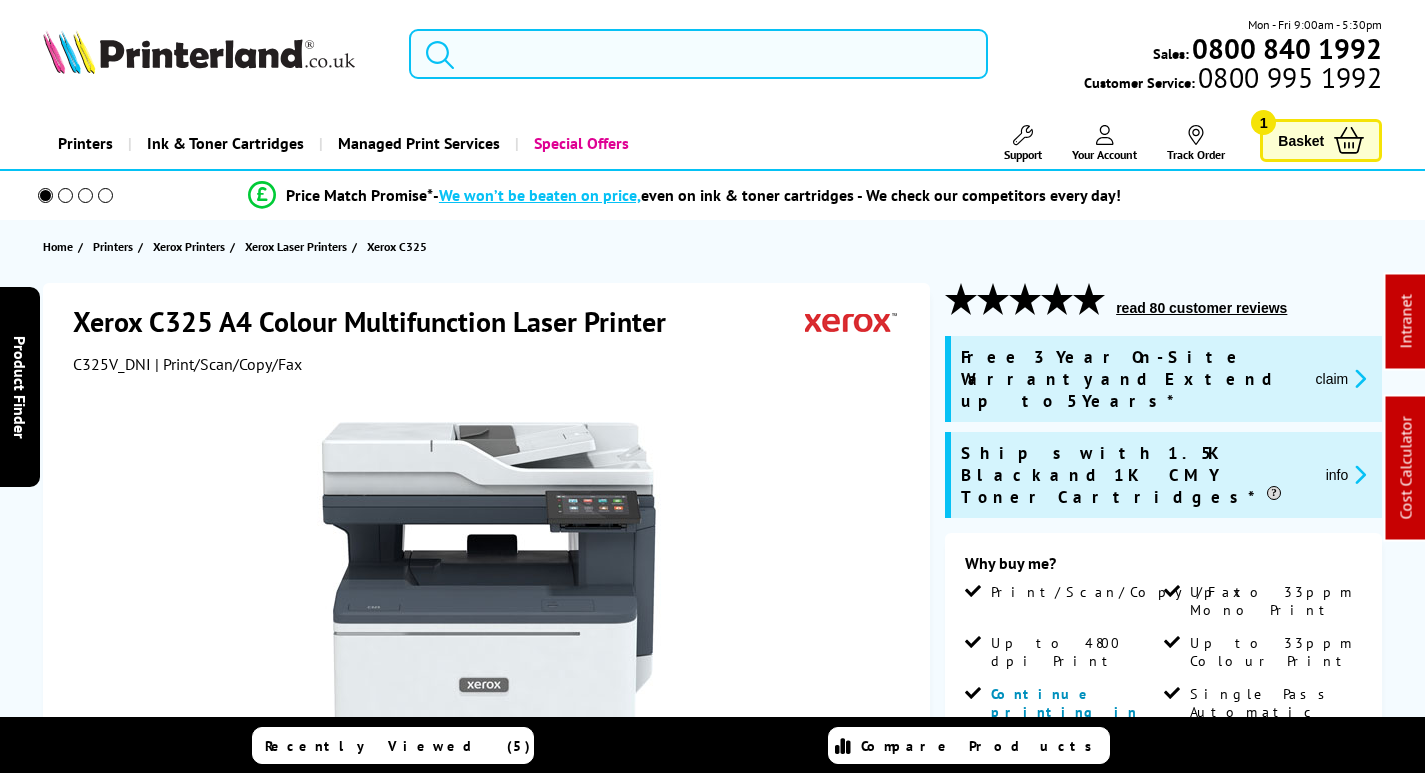 scroll, scrollTop: 0, scrollLeft: 0, axis: both 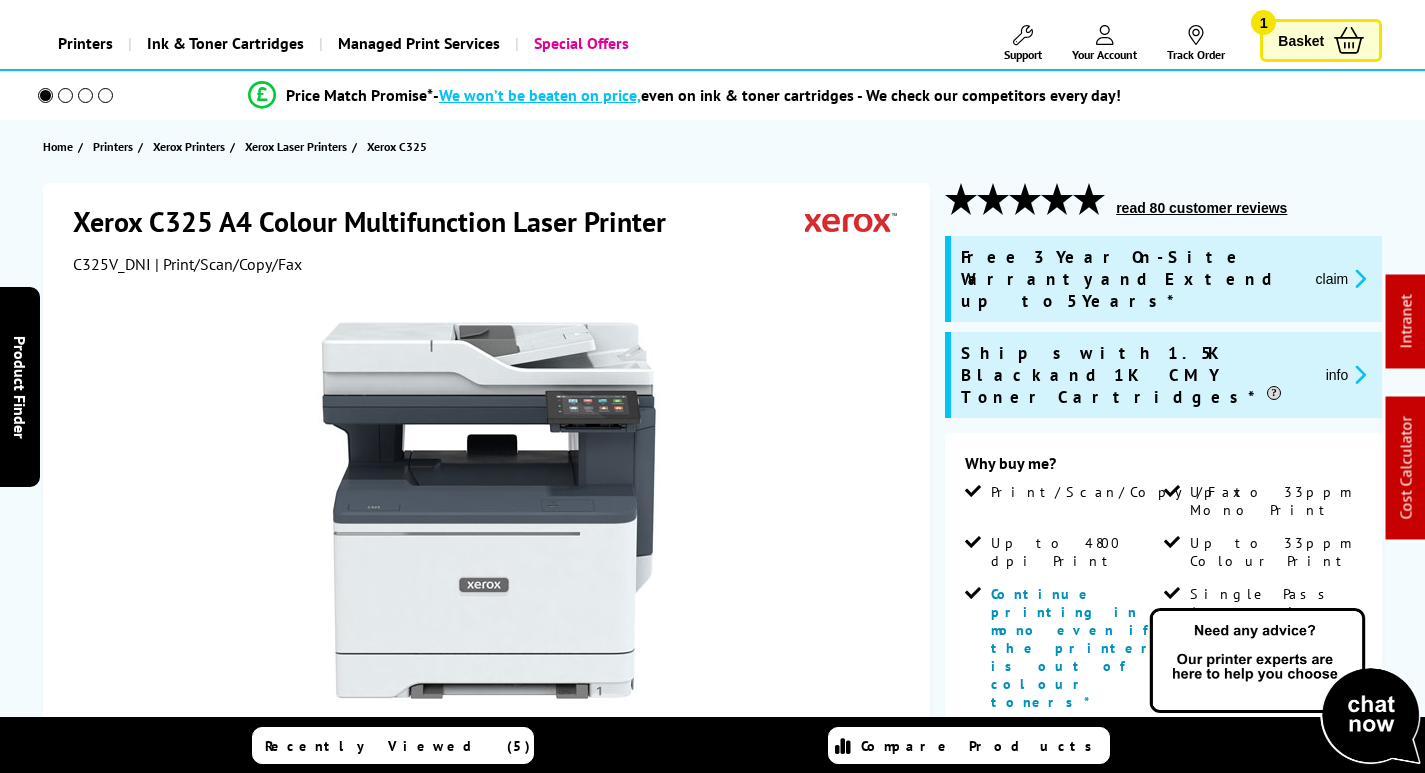 click on "claim" at bounding box center (1341, 278) 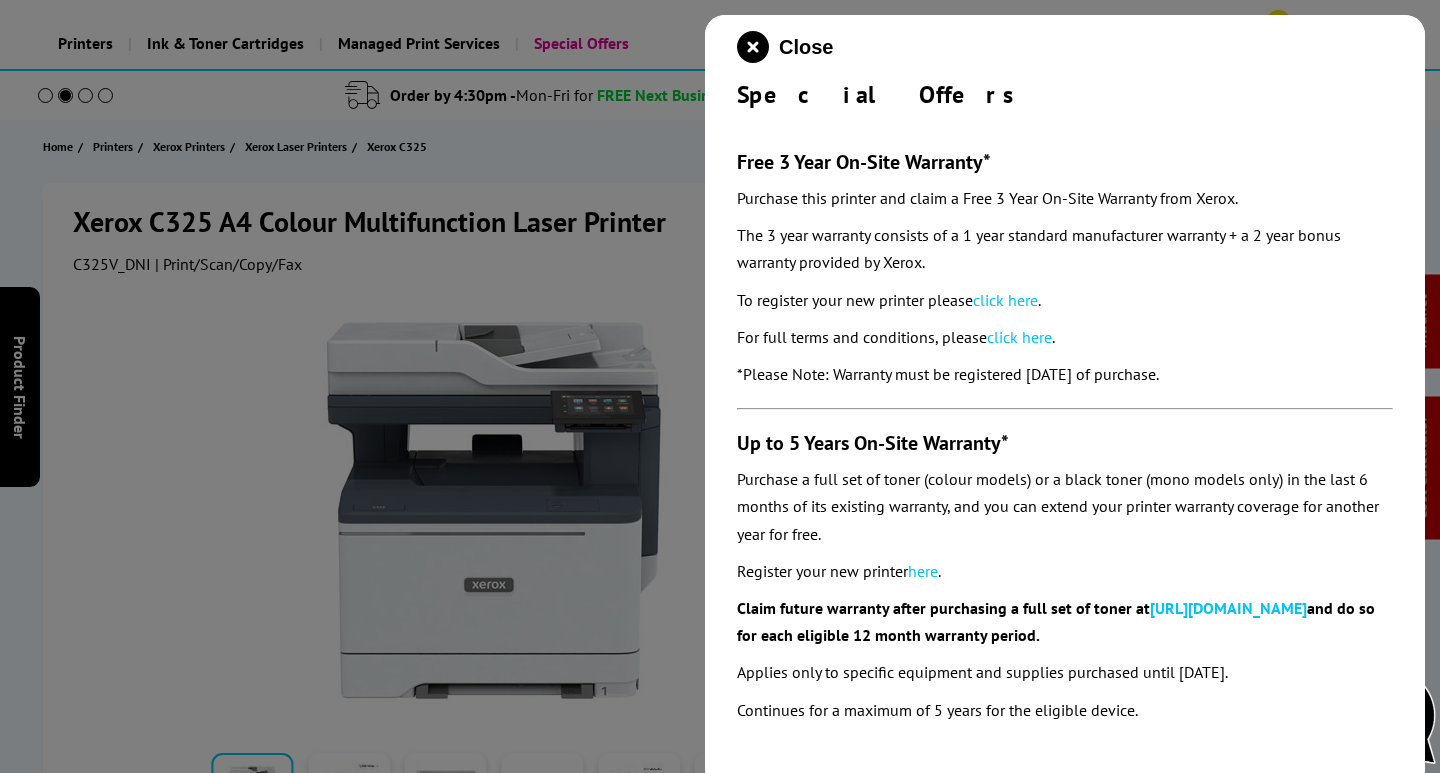 click on "click here" at bounding box center [1005, 300] 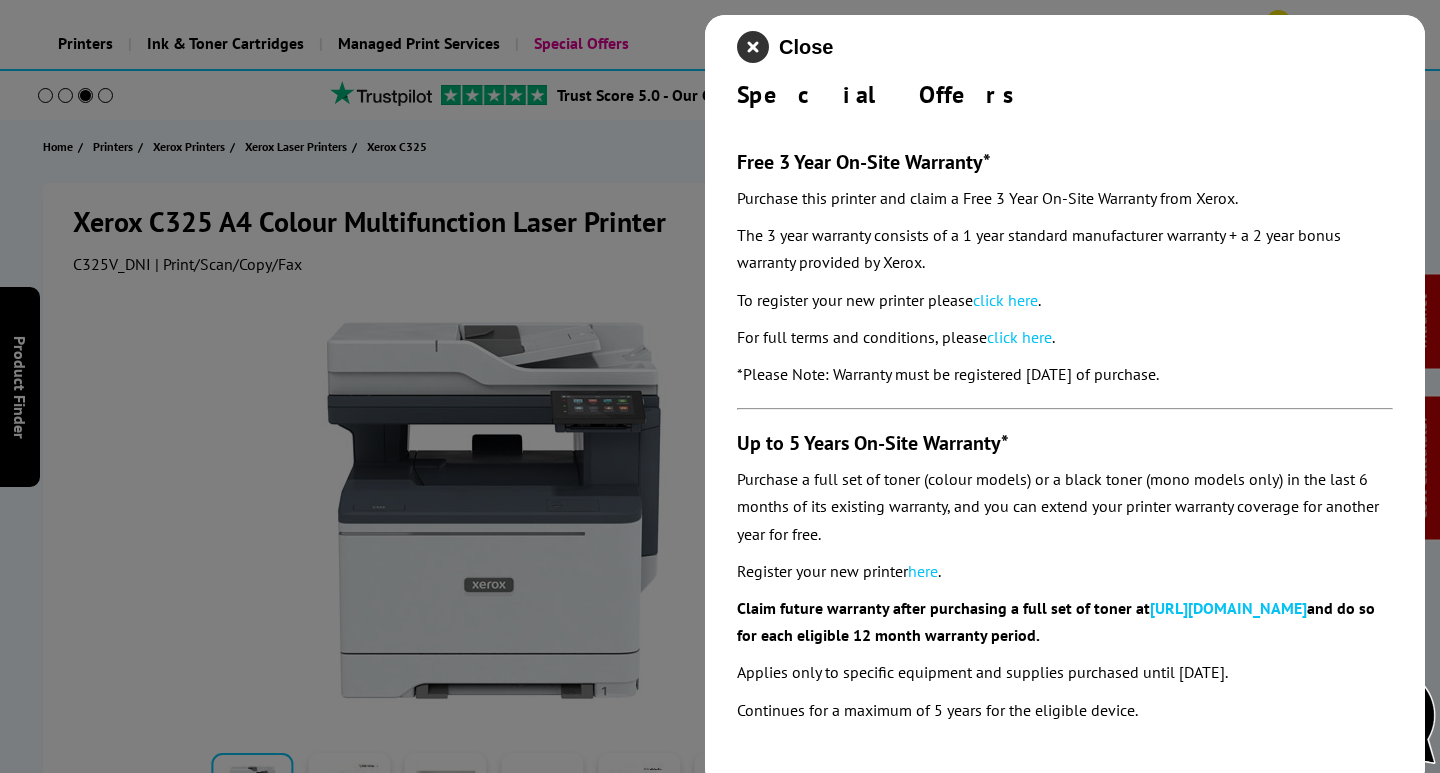 click at bounding box center [753, 47] 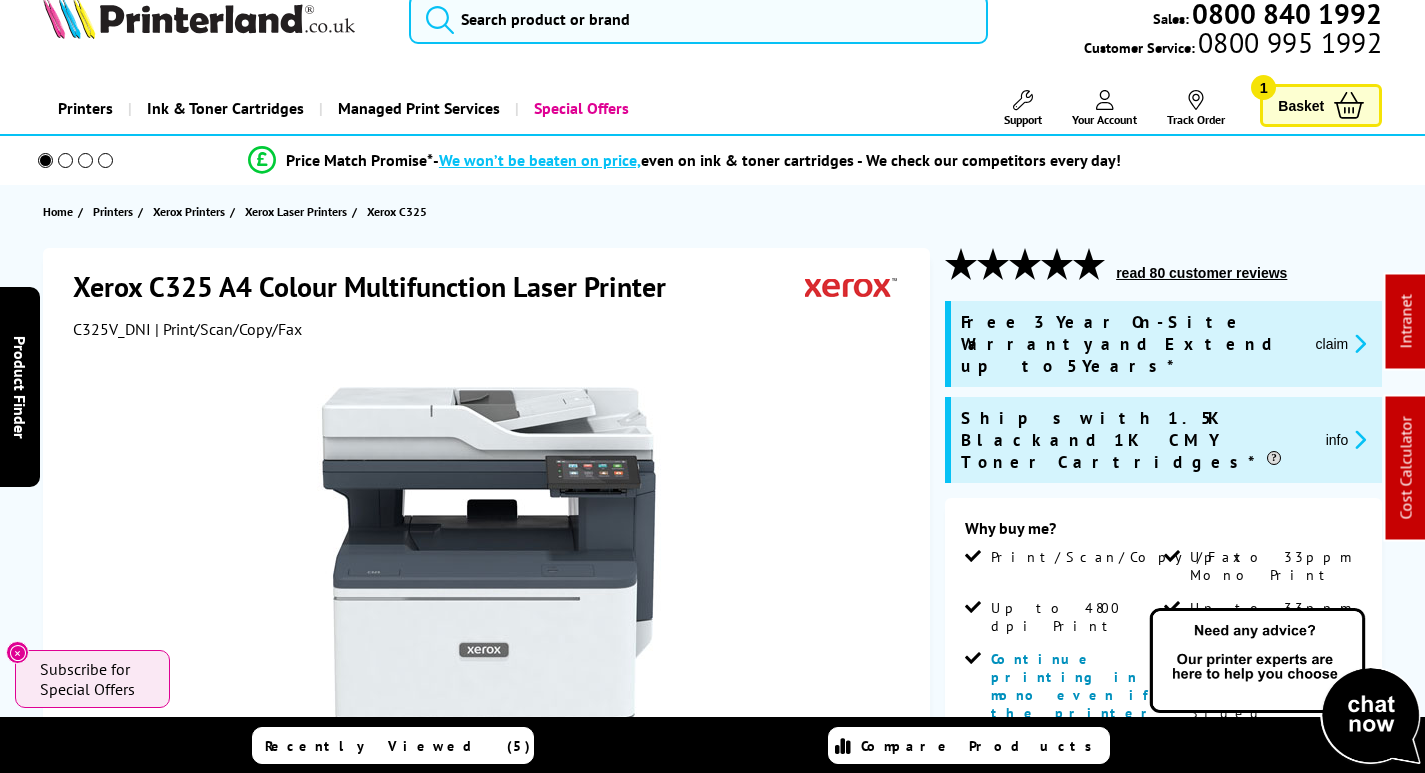 scroll, scrollTop: 0, scrollLeft: 0, axis: both 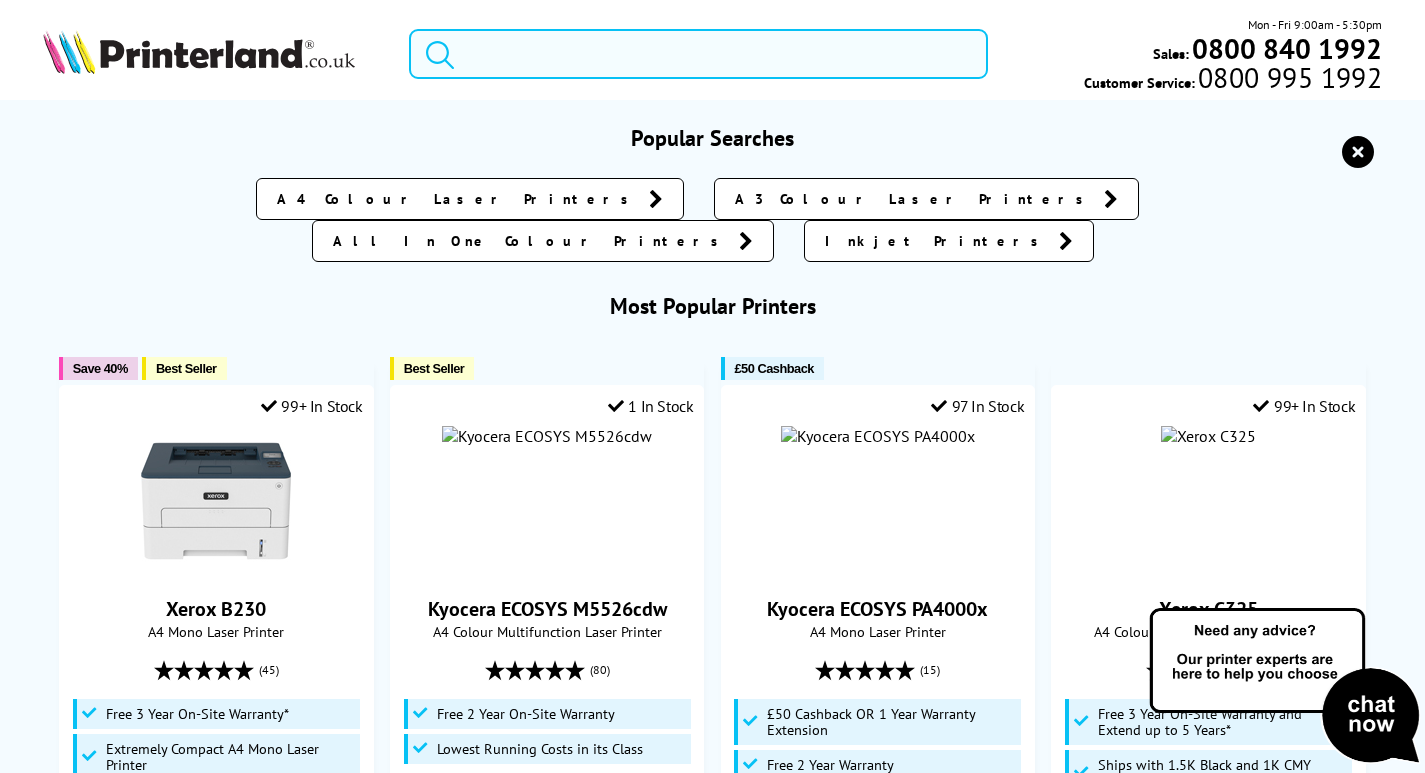 click at bounding box center [698, 54] 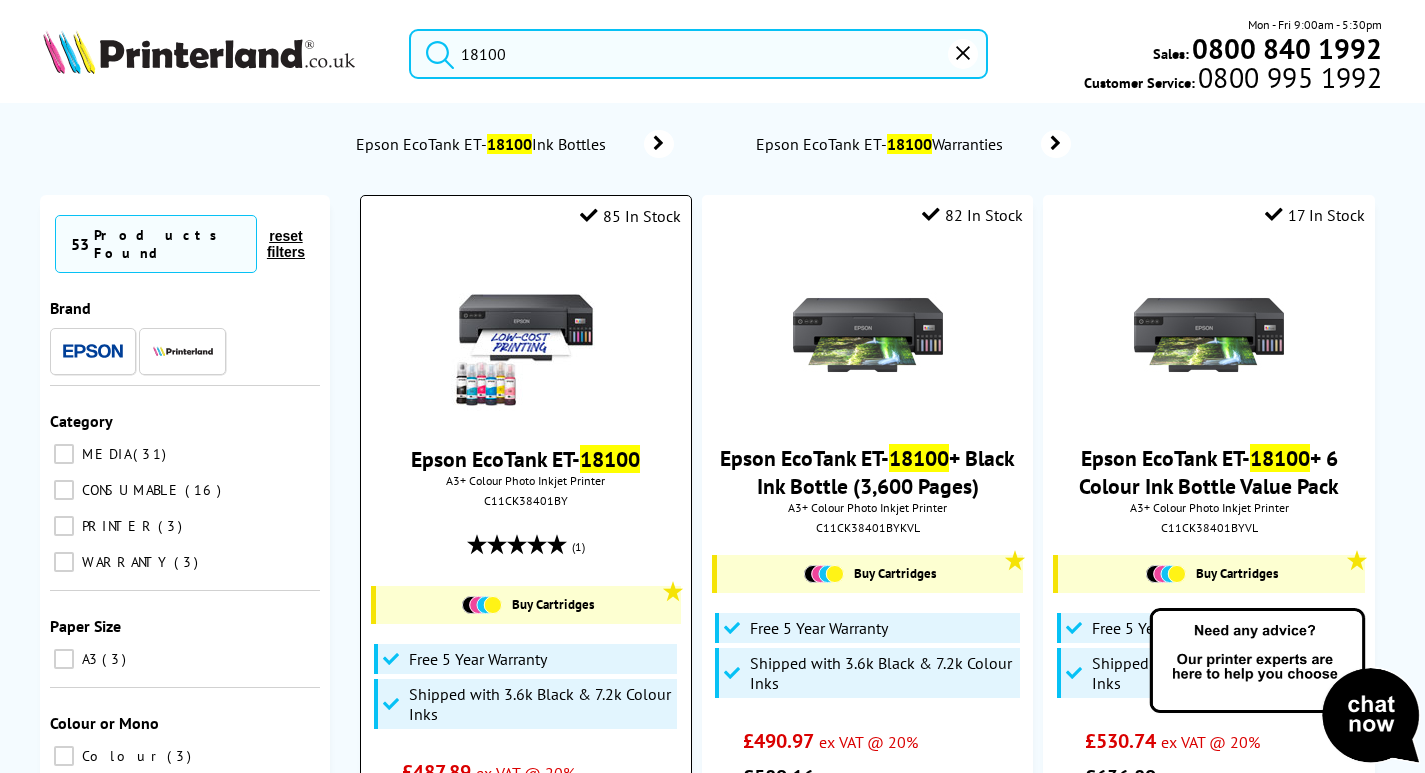 type on "18100" 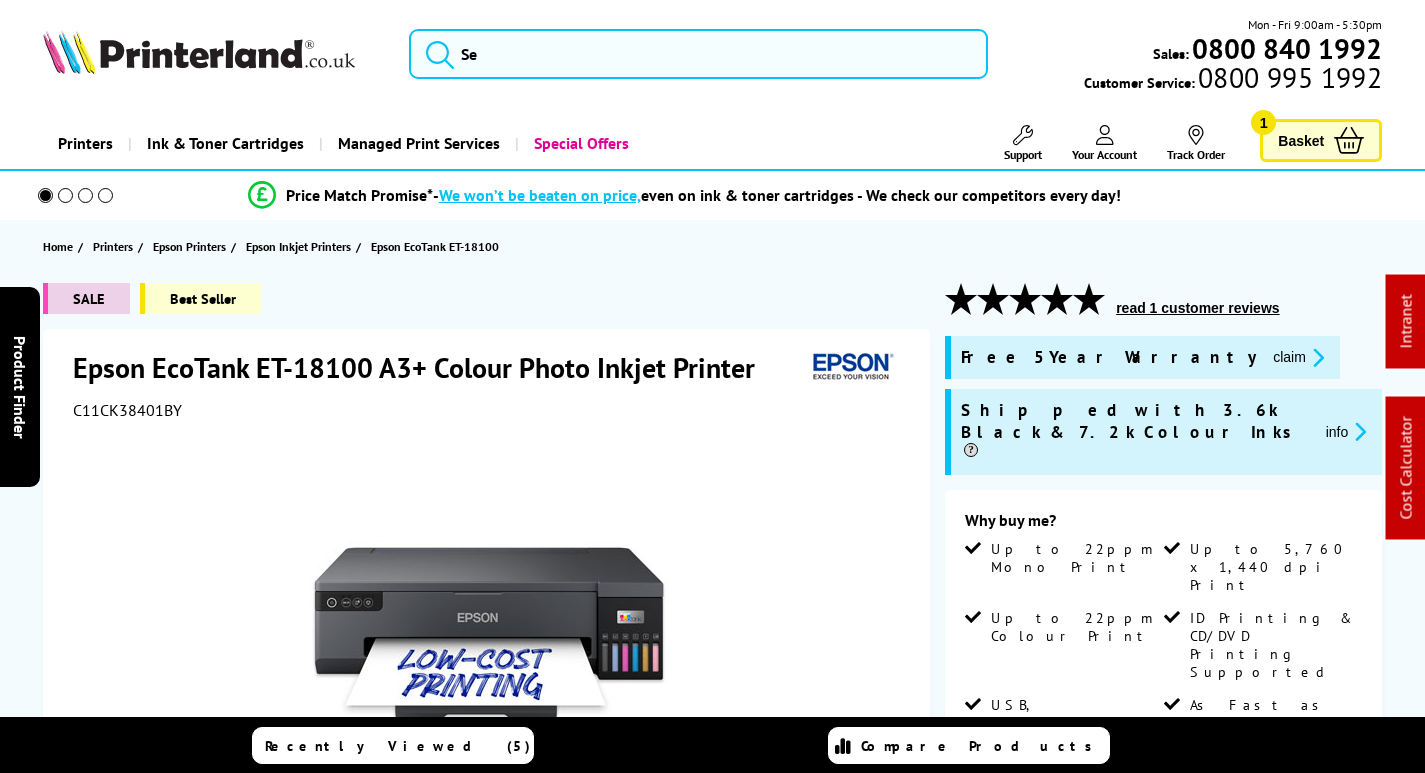 scroll, scrollTop: 0, scrollLeft: 0, axis: both 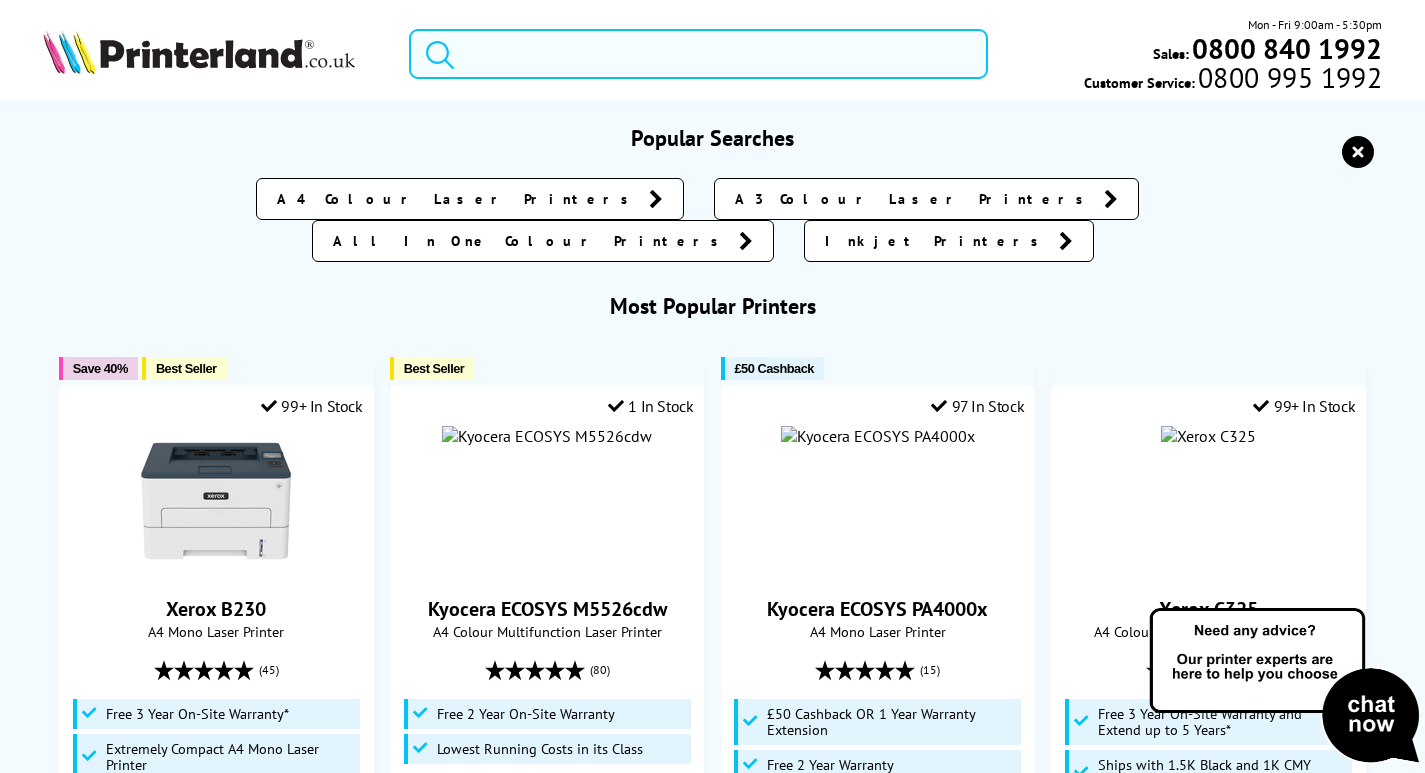 click at bounding box center (698, 54) 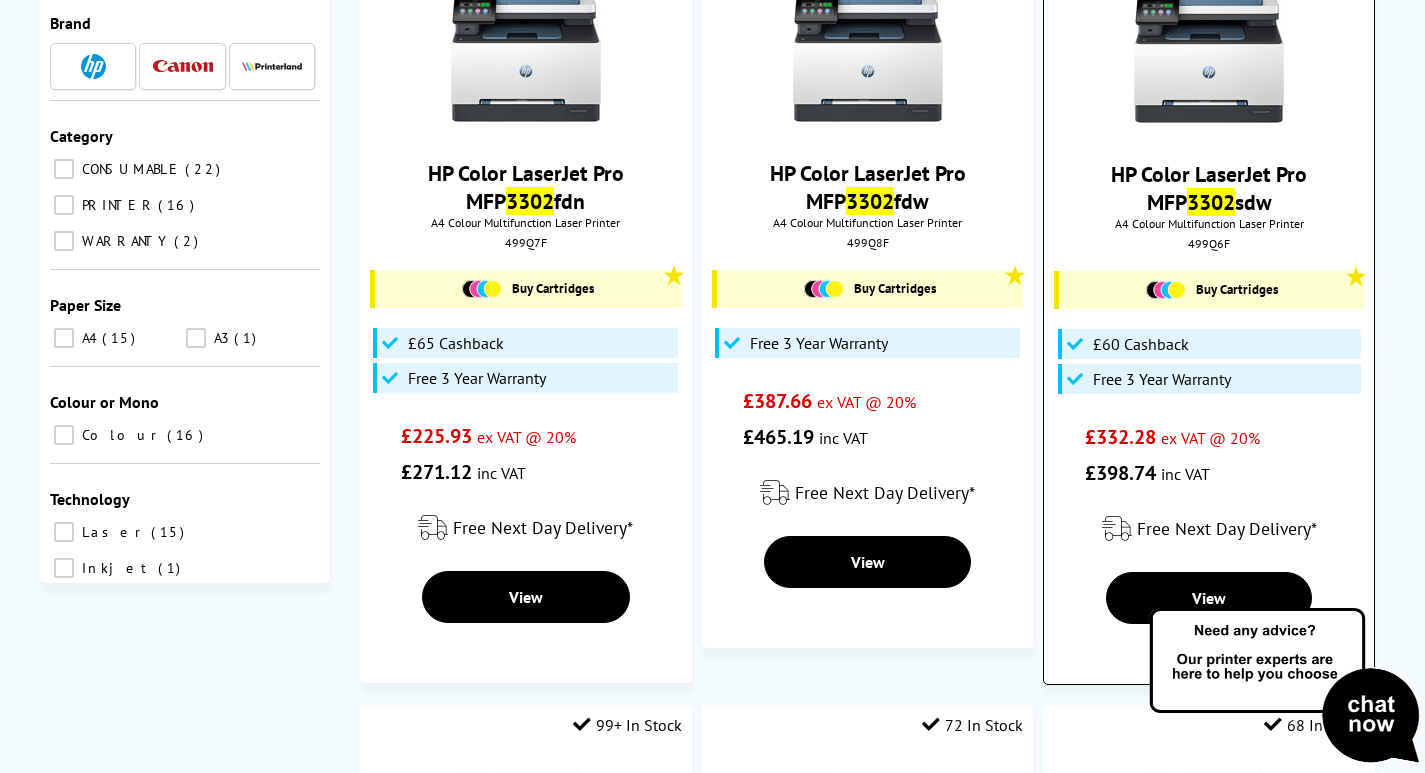 scroll, scrollTop: 200, scrollLeft: 0, axis: vertical 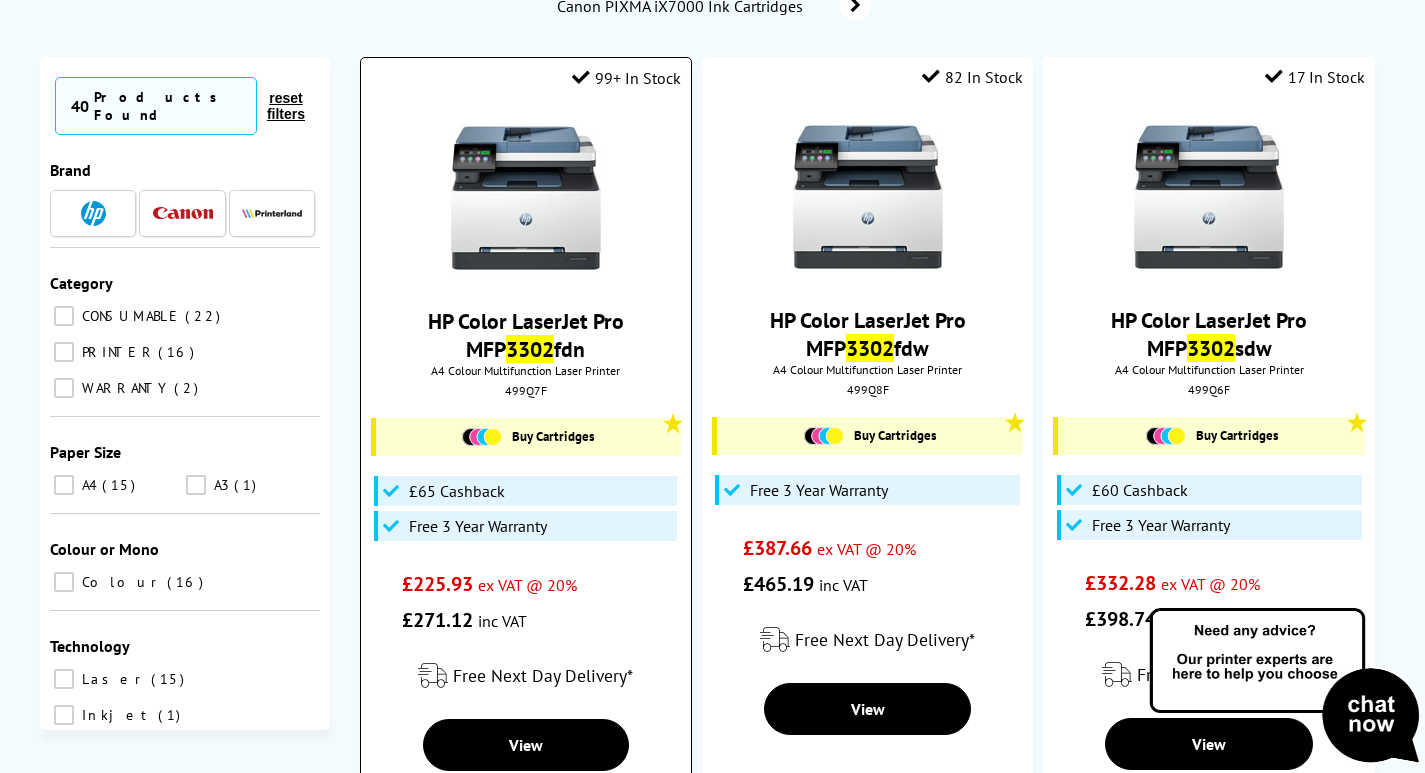 type on "3302" 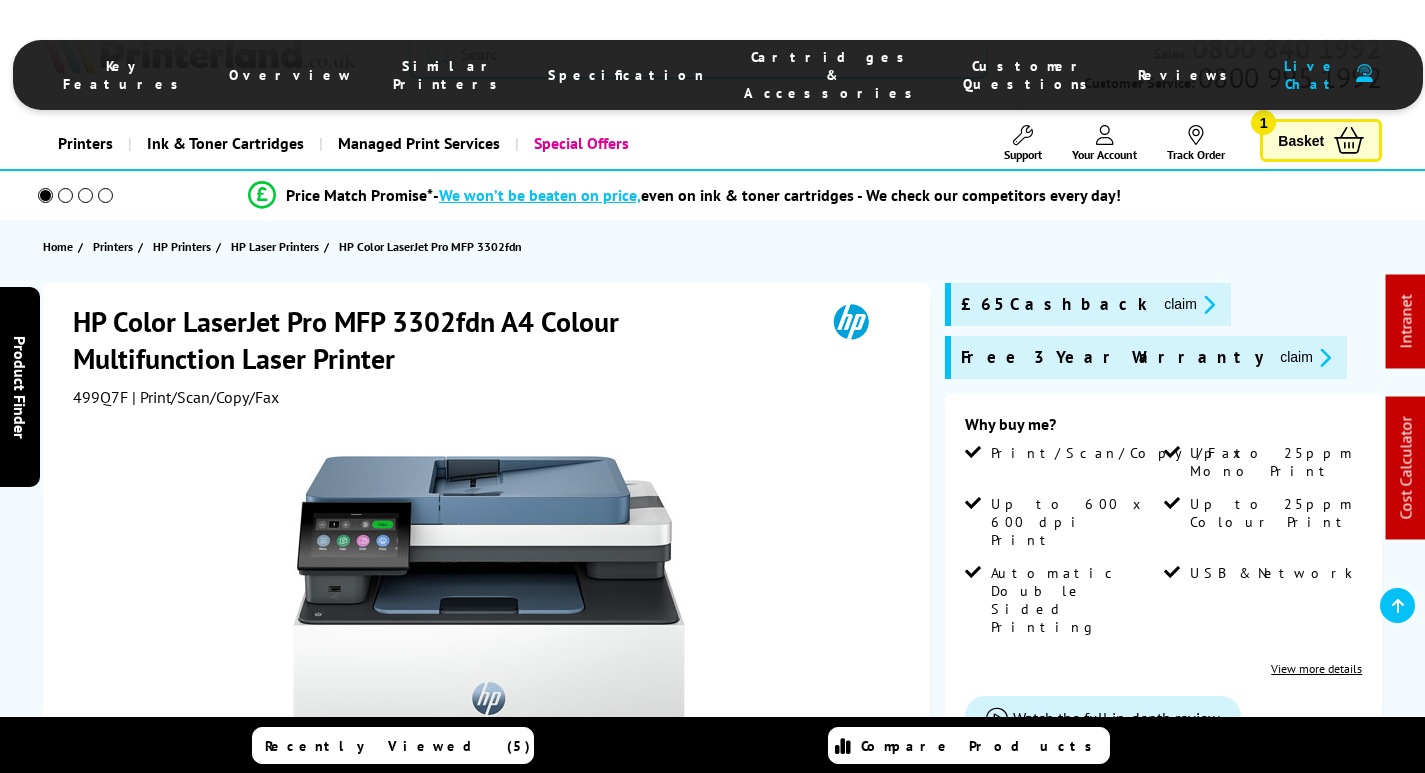 scroll, scrollTop: 400, scrollLeft: 0, axis: vertical 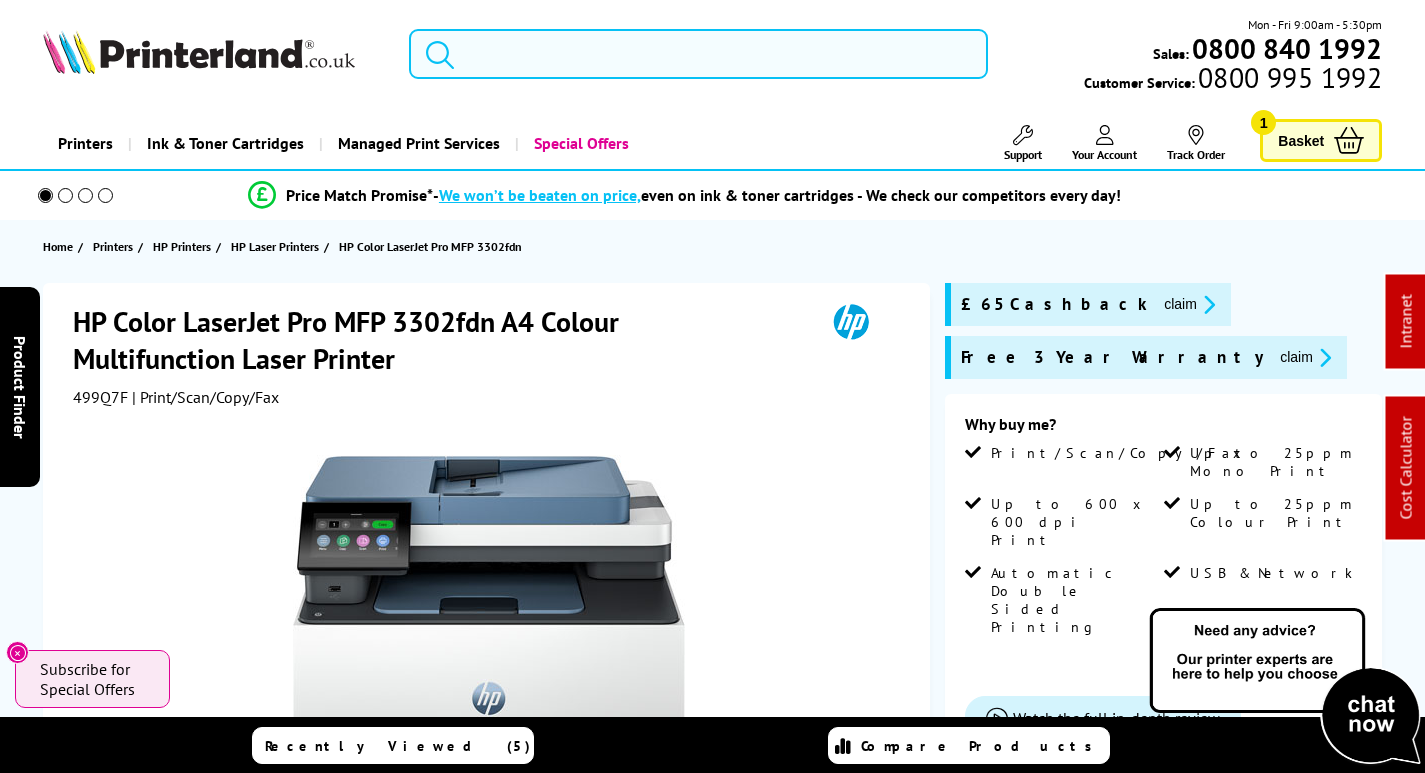 click at bounding box center [698, 54] 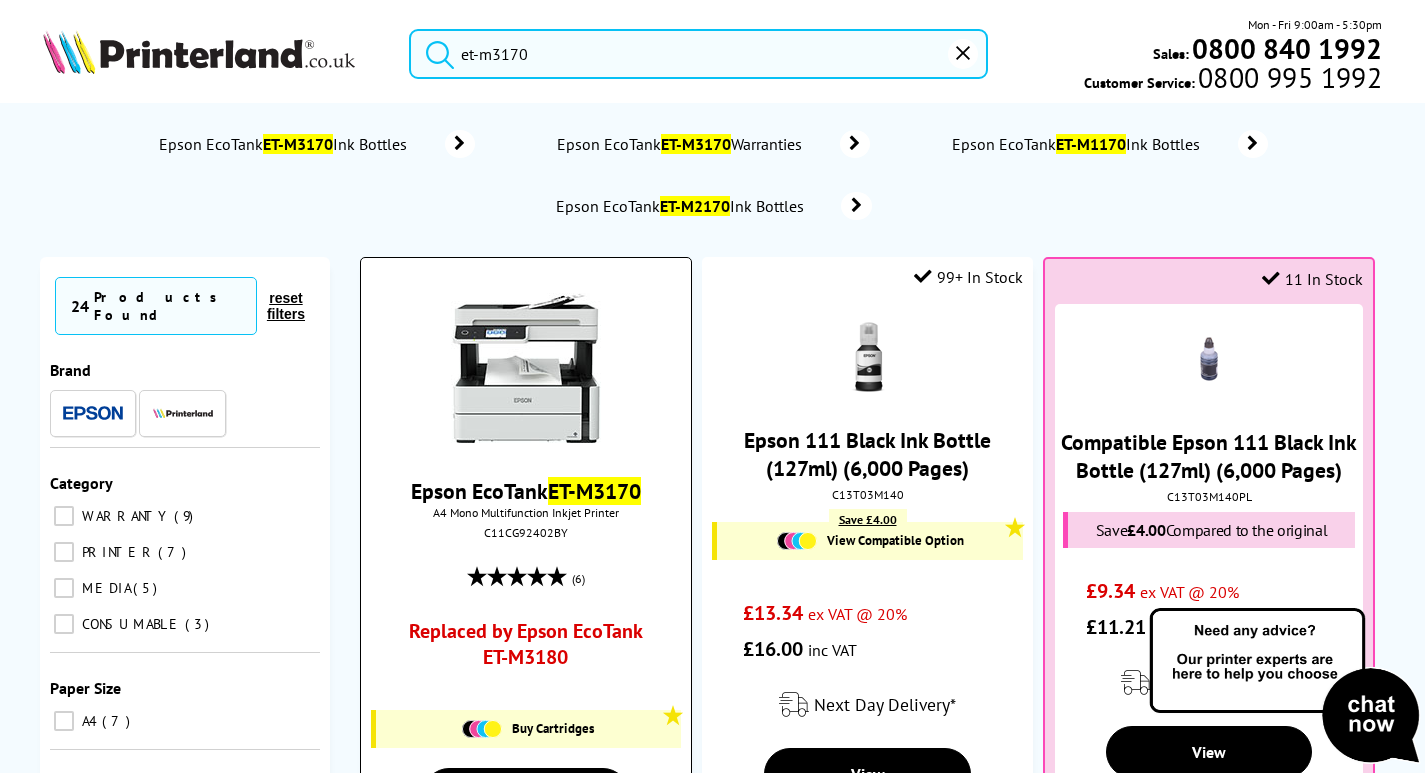 type on "et-m3170" 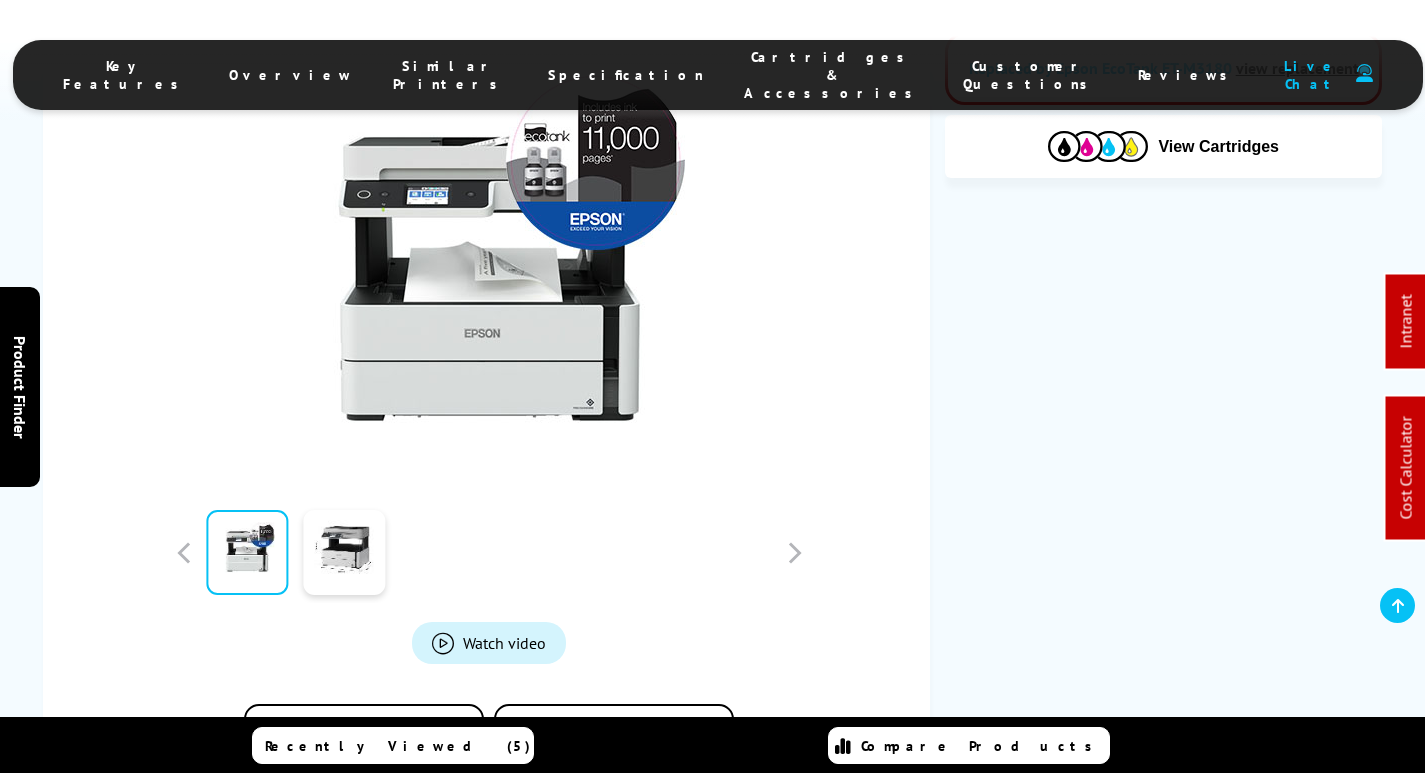 scroll, scrollTop: 400, scrollLeft: 0, axis: vertical 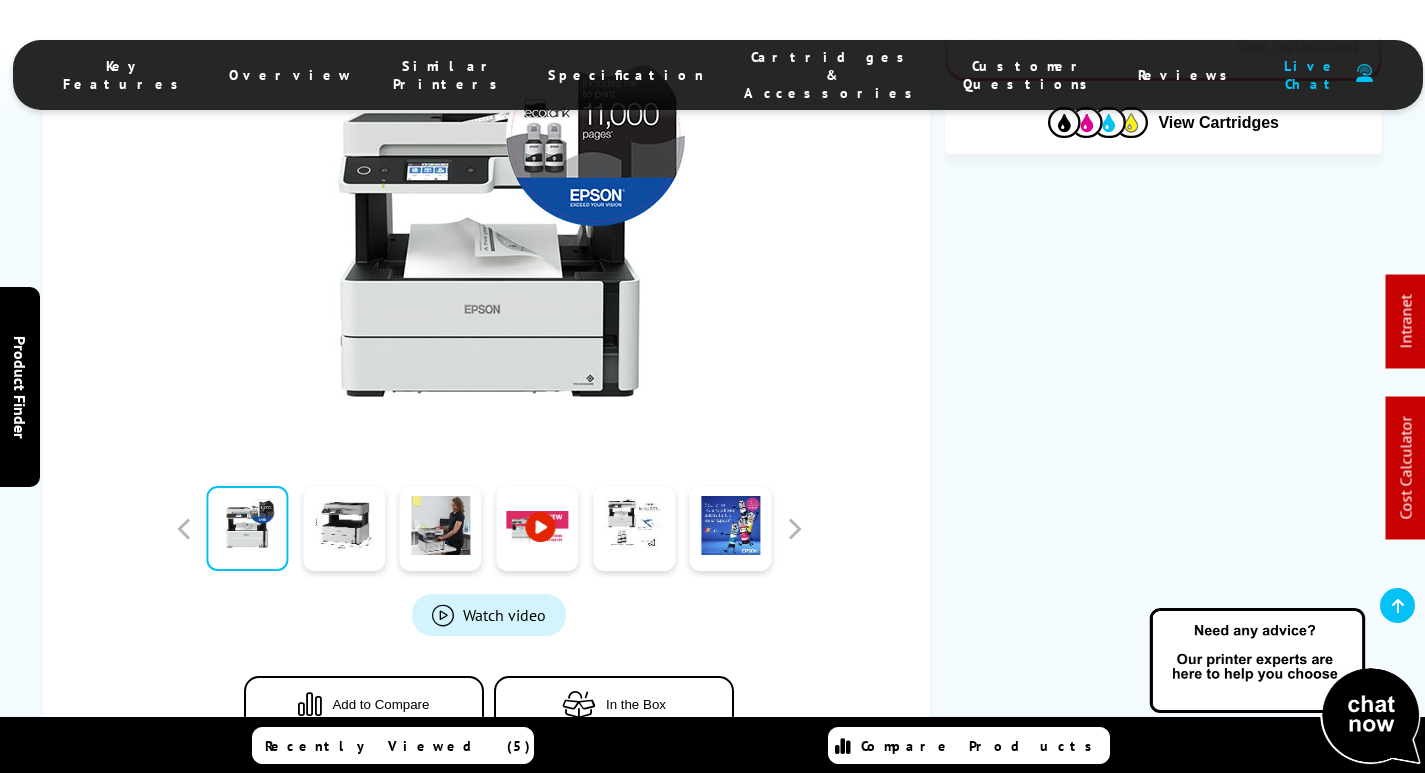 click on "Cartridges & Accessories" at bounding box center [833, 75] 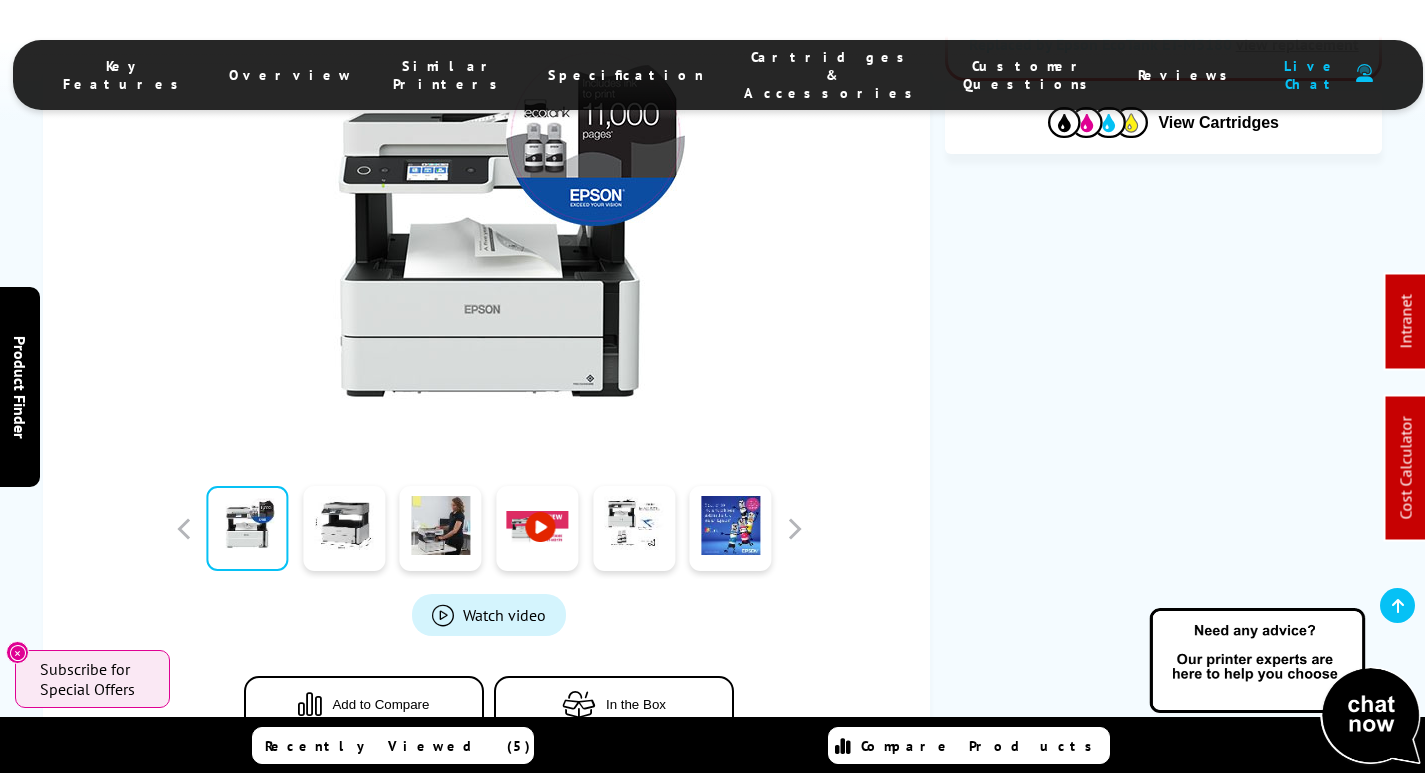 click on "Cartridges & Accessories" at bounding box center (833, 75) 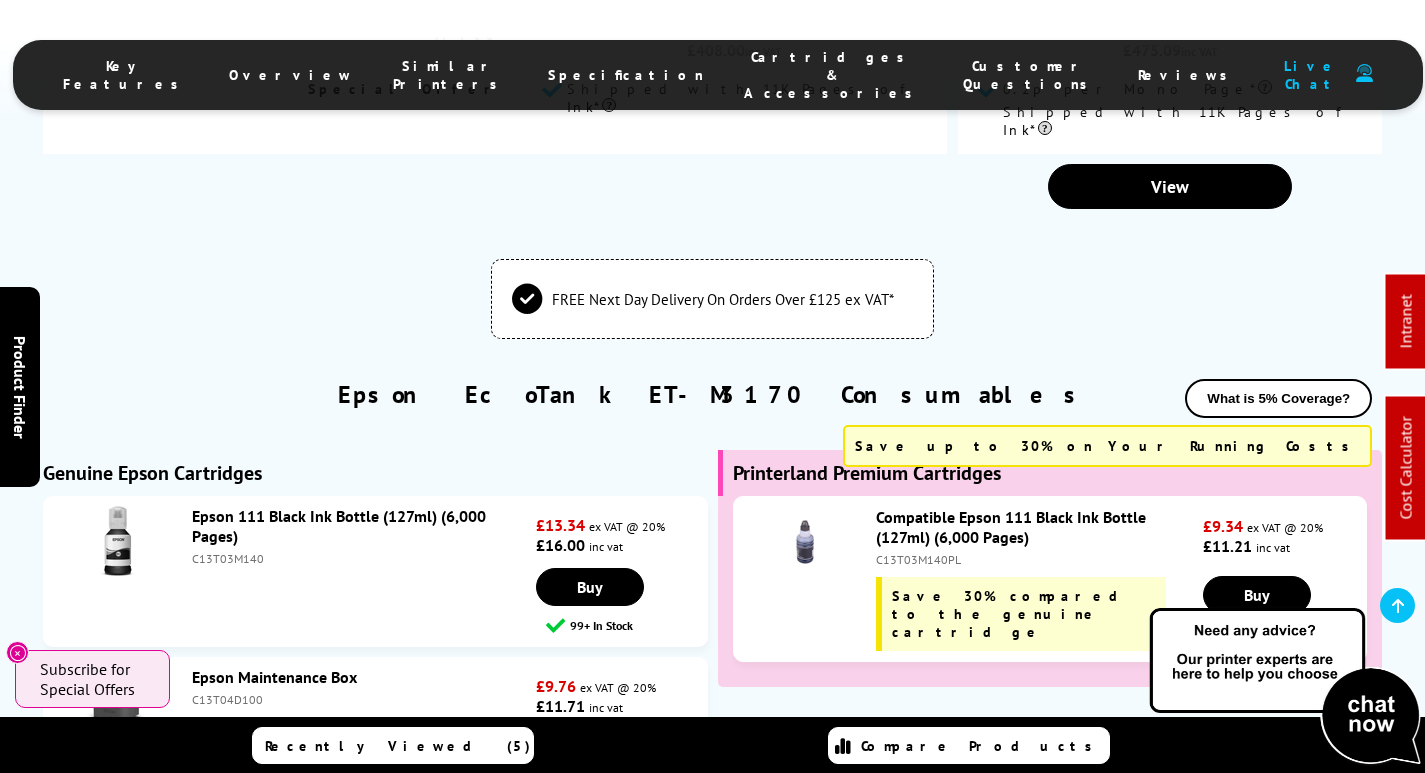 scroll, scrollTop: 4872, scrollLeft: 0, axis: vertical 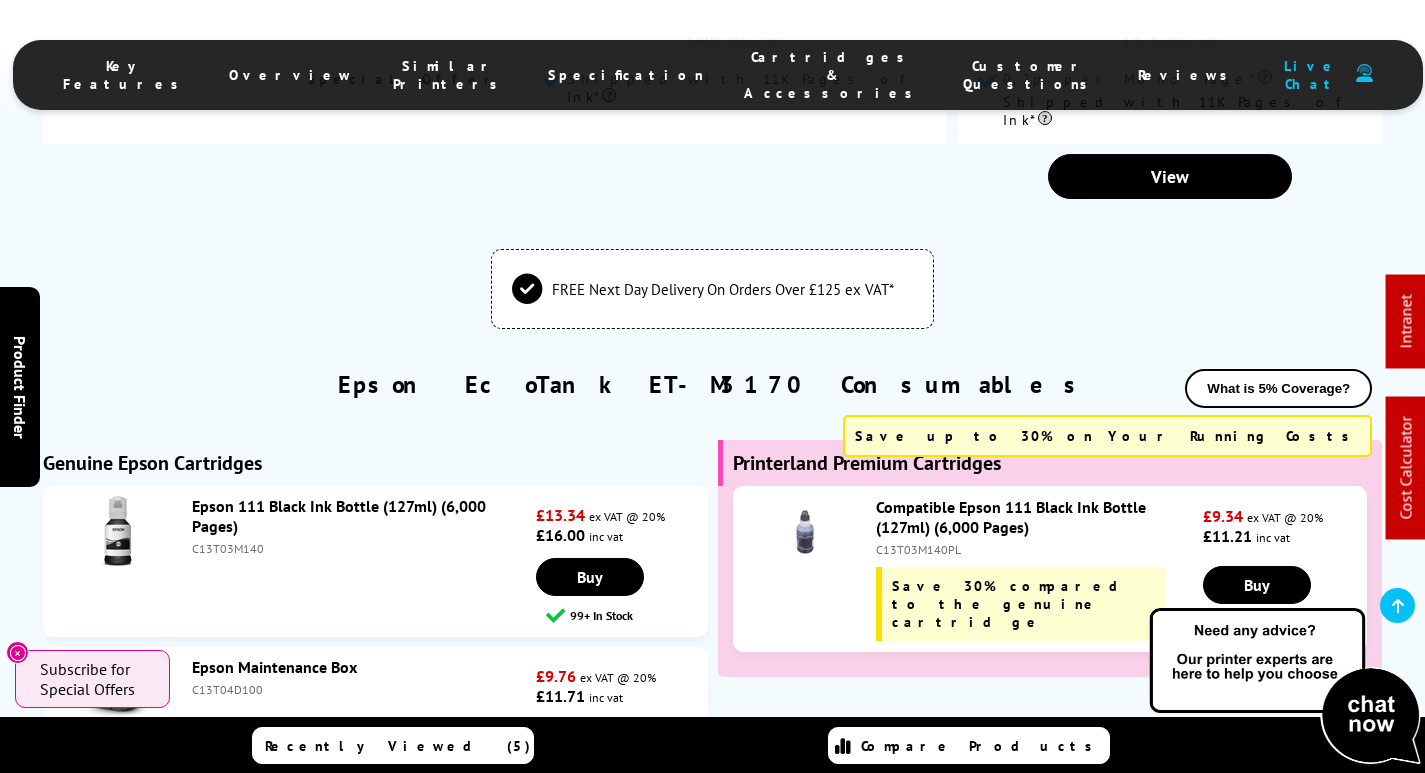 click on "Epson 111 Black Ink Bottle (127ml) (6,000 Pages)" at bounding box center [339, 516] 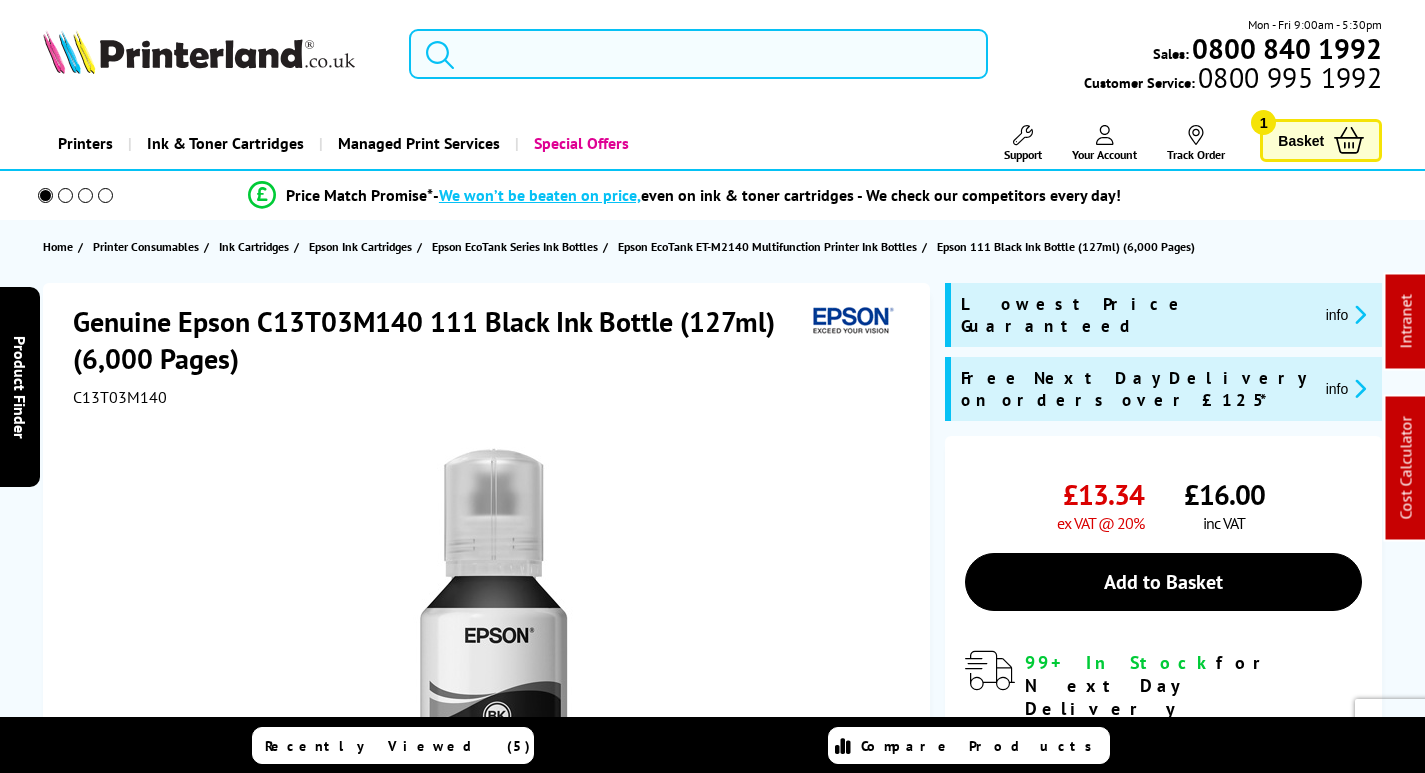 scroll, scrollTop: 0, scrollLeft: 0, axis: both 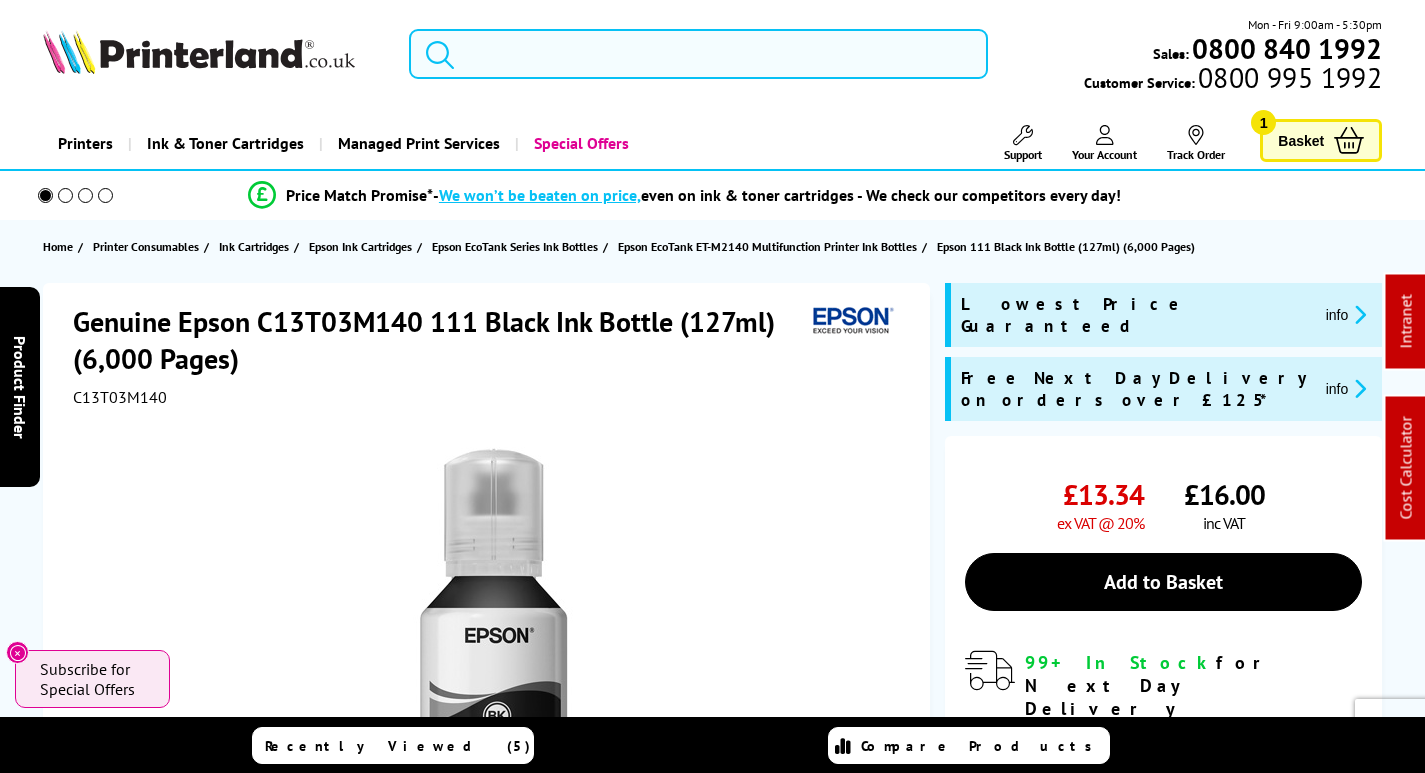 drag, startPoint x: 556, startPoint y: 56, endPoint x: 546, endPoint y: 60, distance: 10.770329 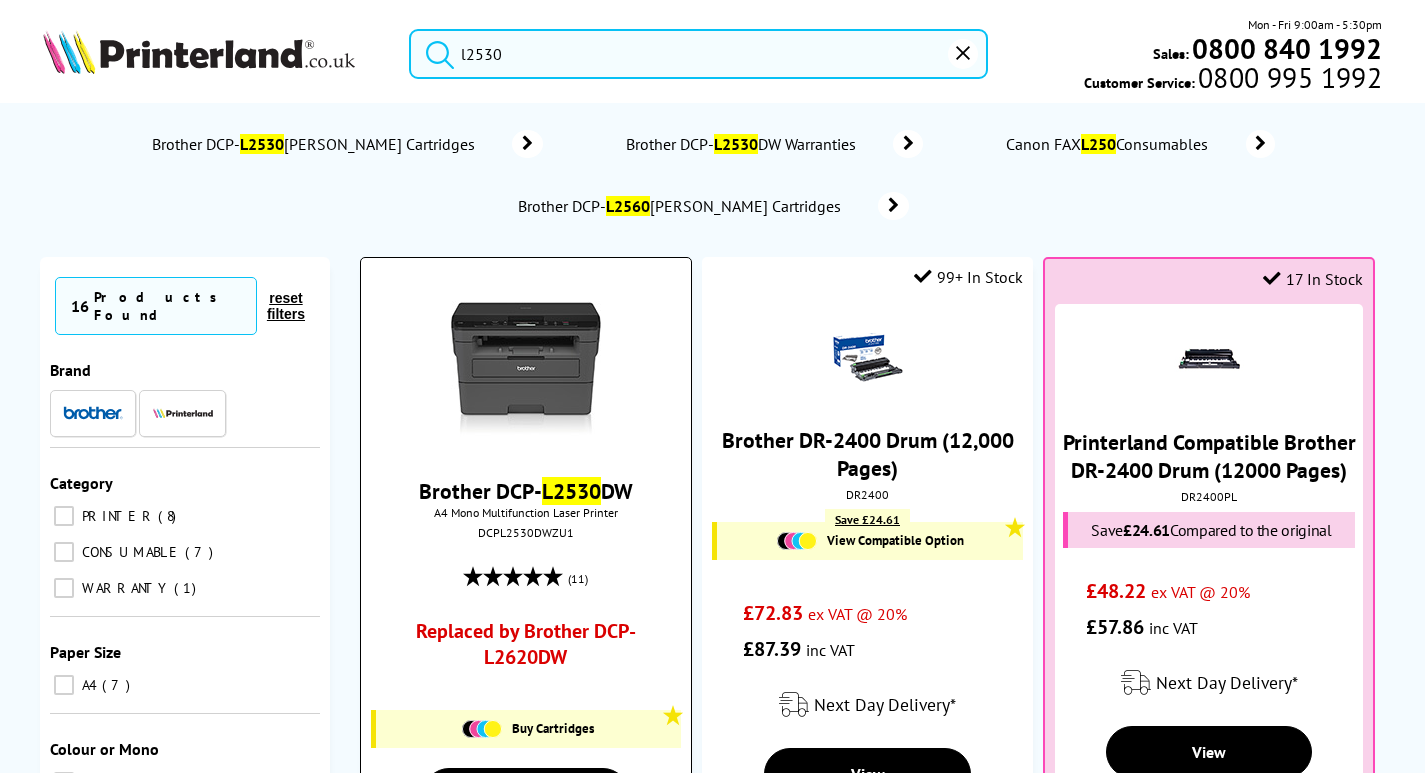 type on "l2530" 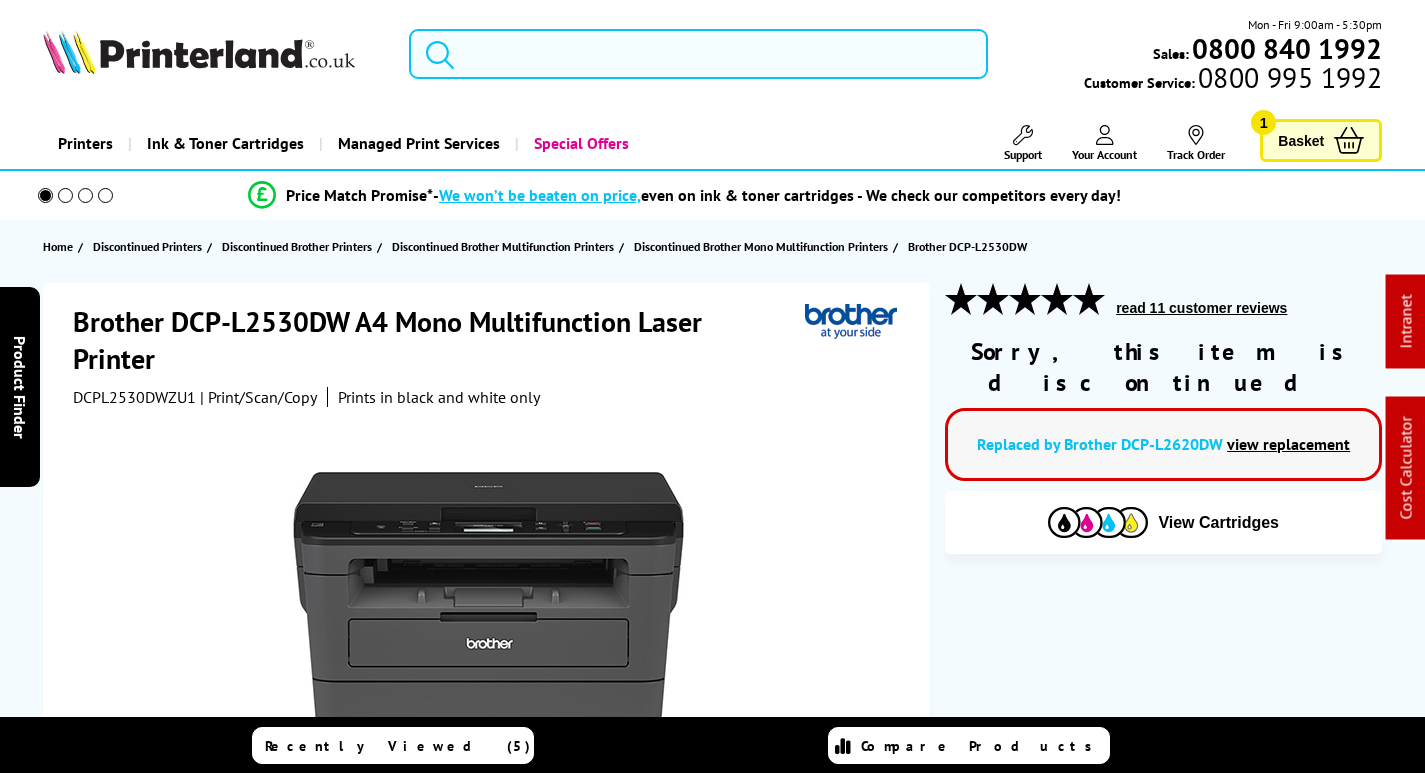 scroll, scrollTop: 0, scrollLeft: 0, axis: both 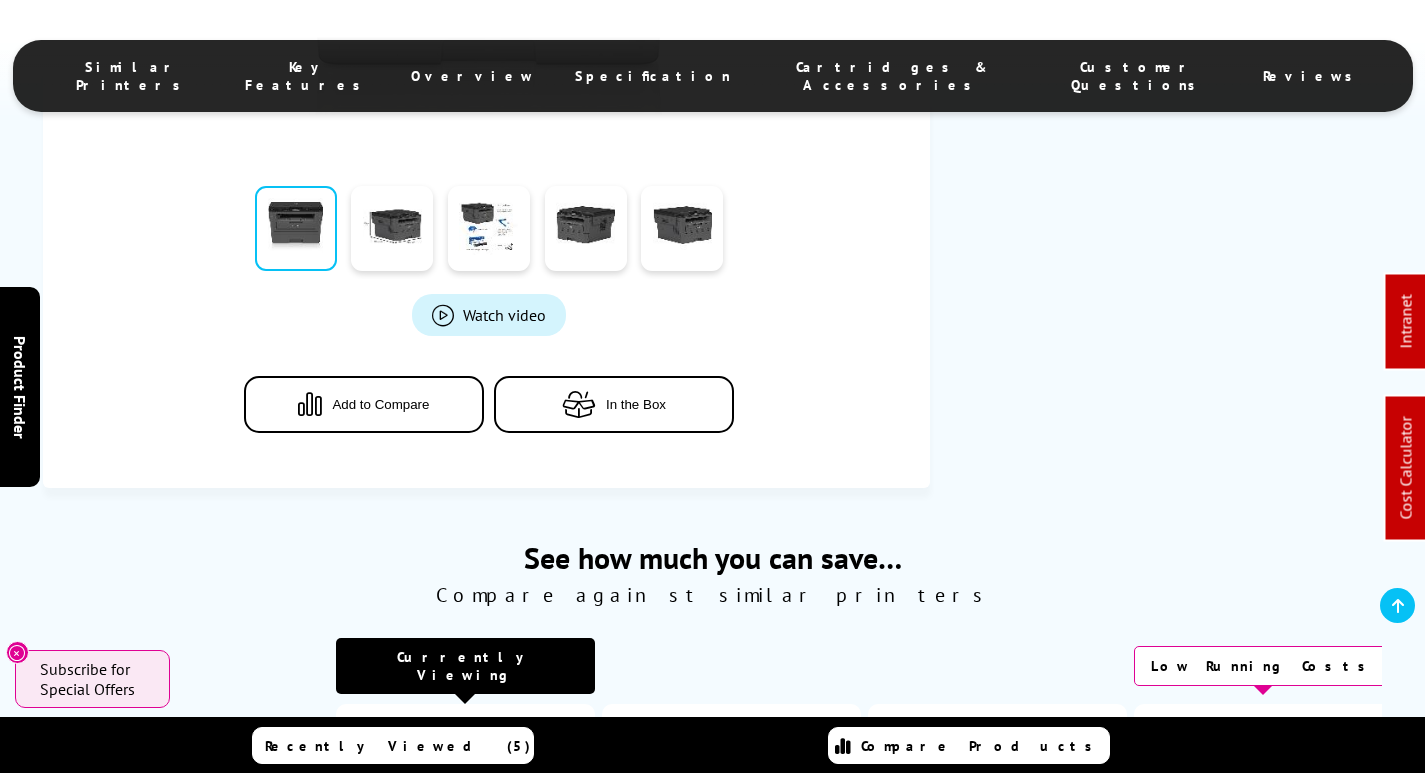 click on "Similar Printers
Key Features
Overview
Specification
Cartridges & Accessories
Customer Questions
Reviews" at bounding box center (713, 76) 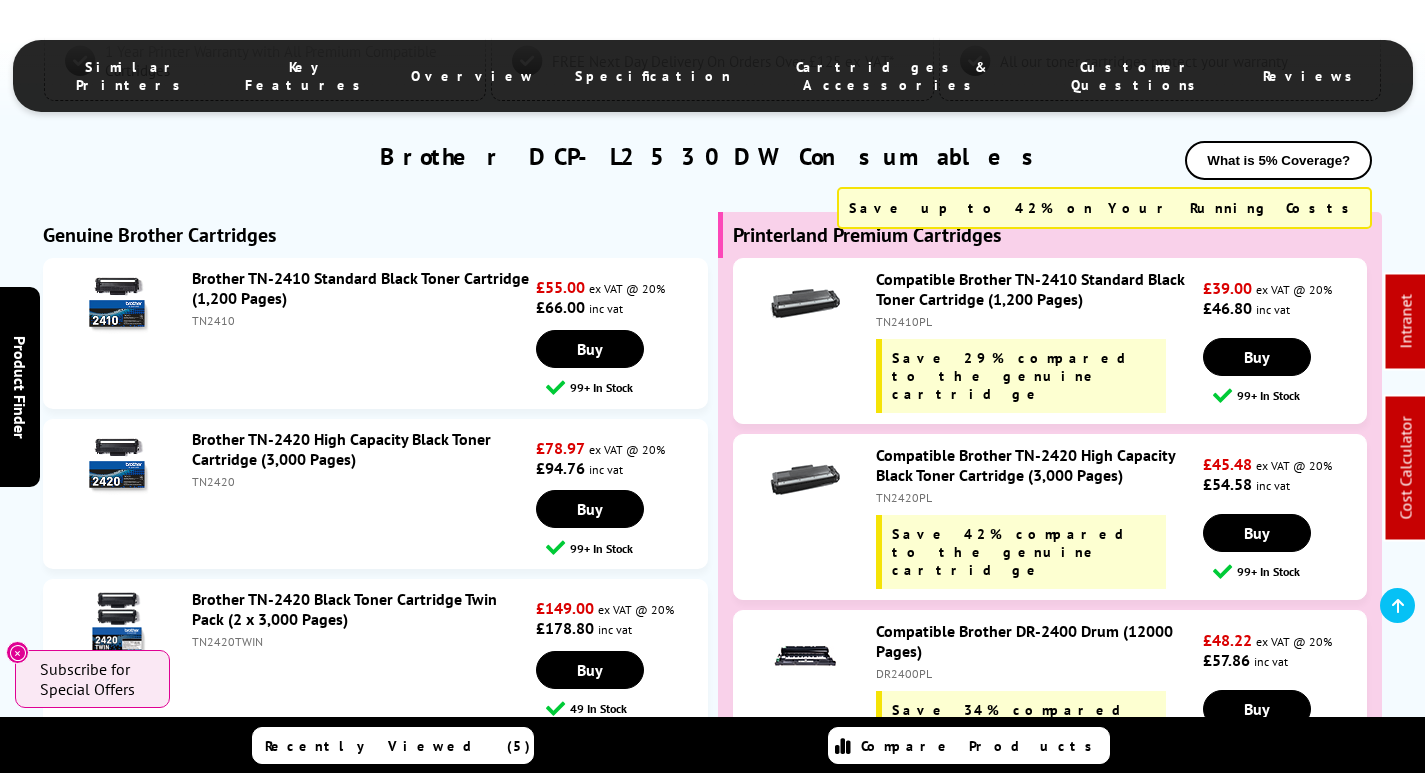 scroll, scrollTop: 4892, scrollLeft: 0, axis: vertical 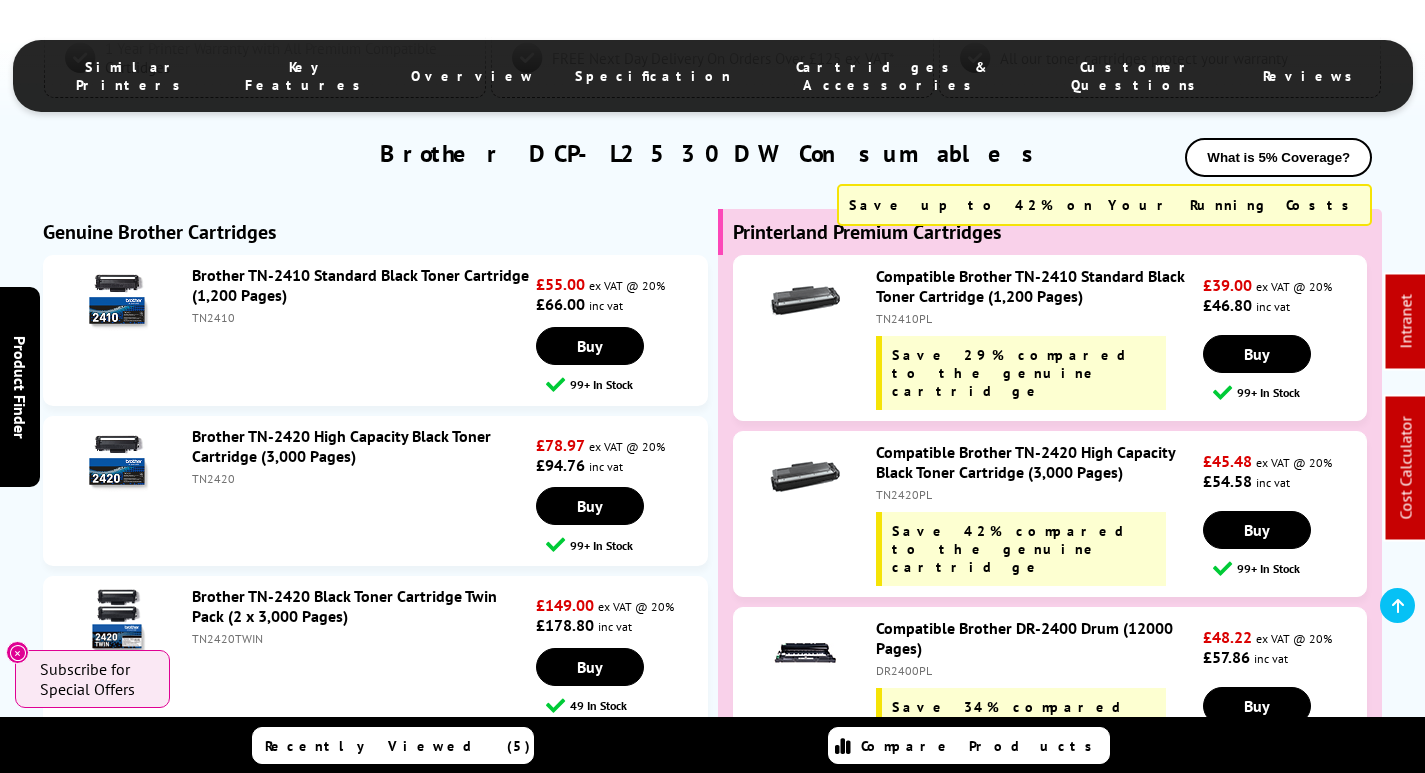 click on "TN2420" at bounding box center (362, 478) 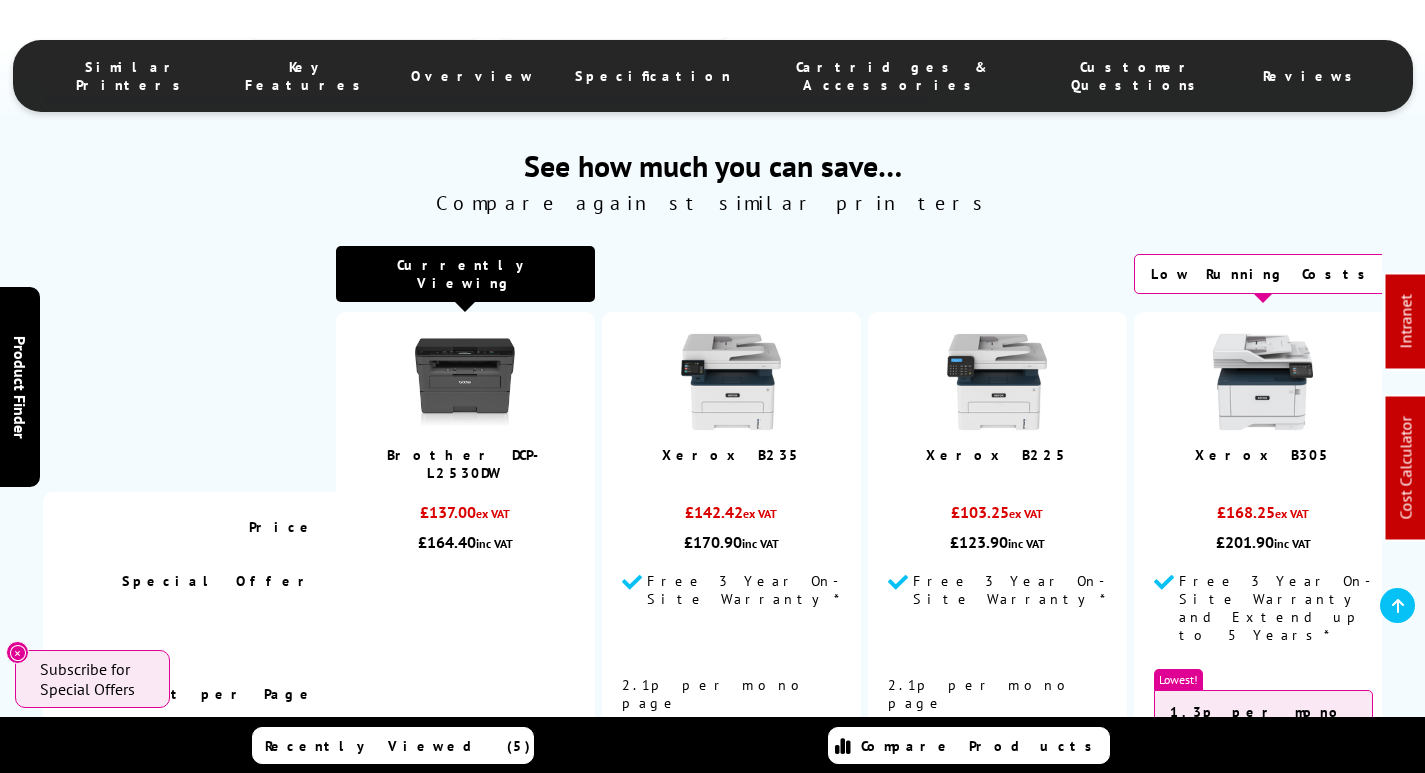 scroll, scrollTop: 392, scrollLeft: 0, axis: vertical 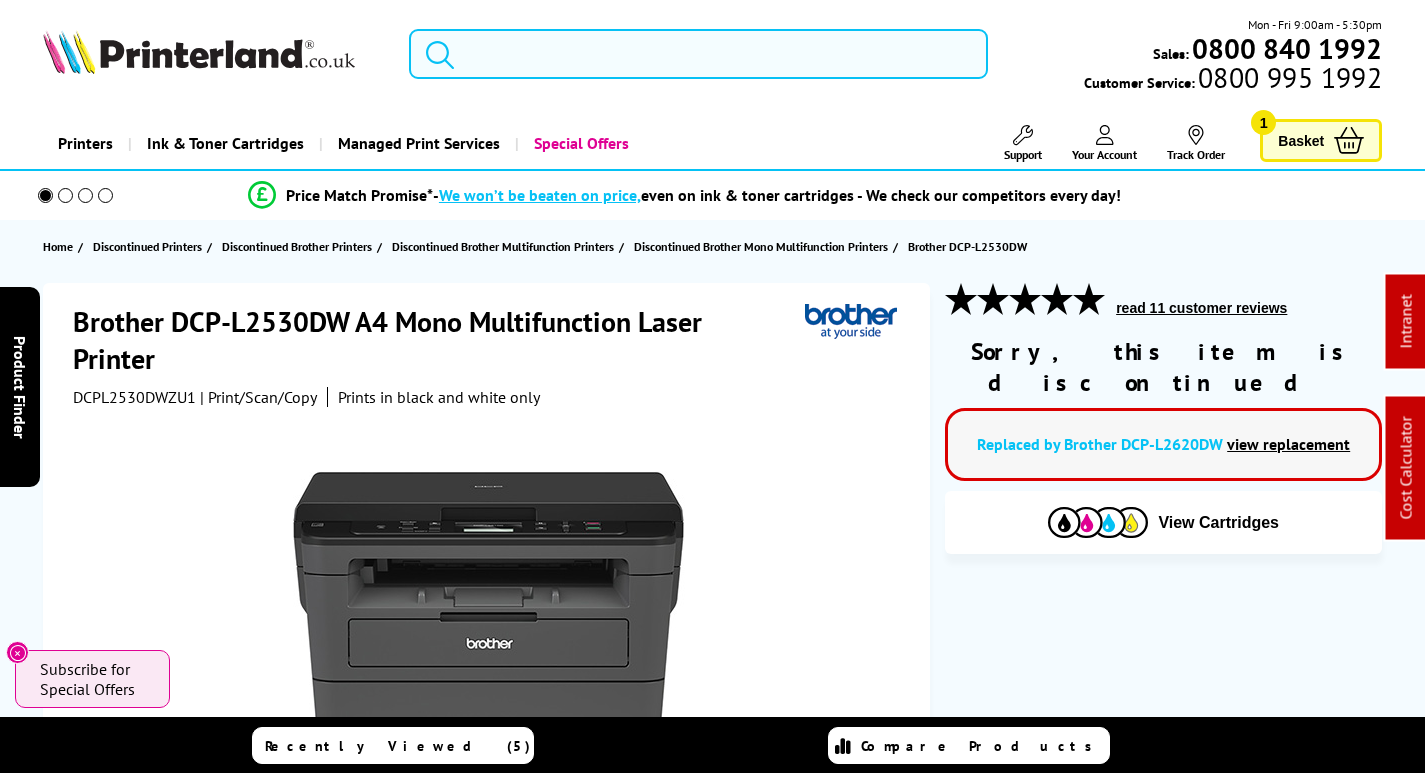 click at bounding box center (698, 54) 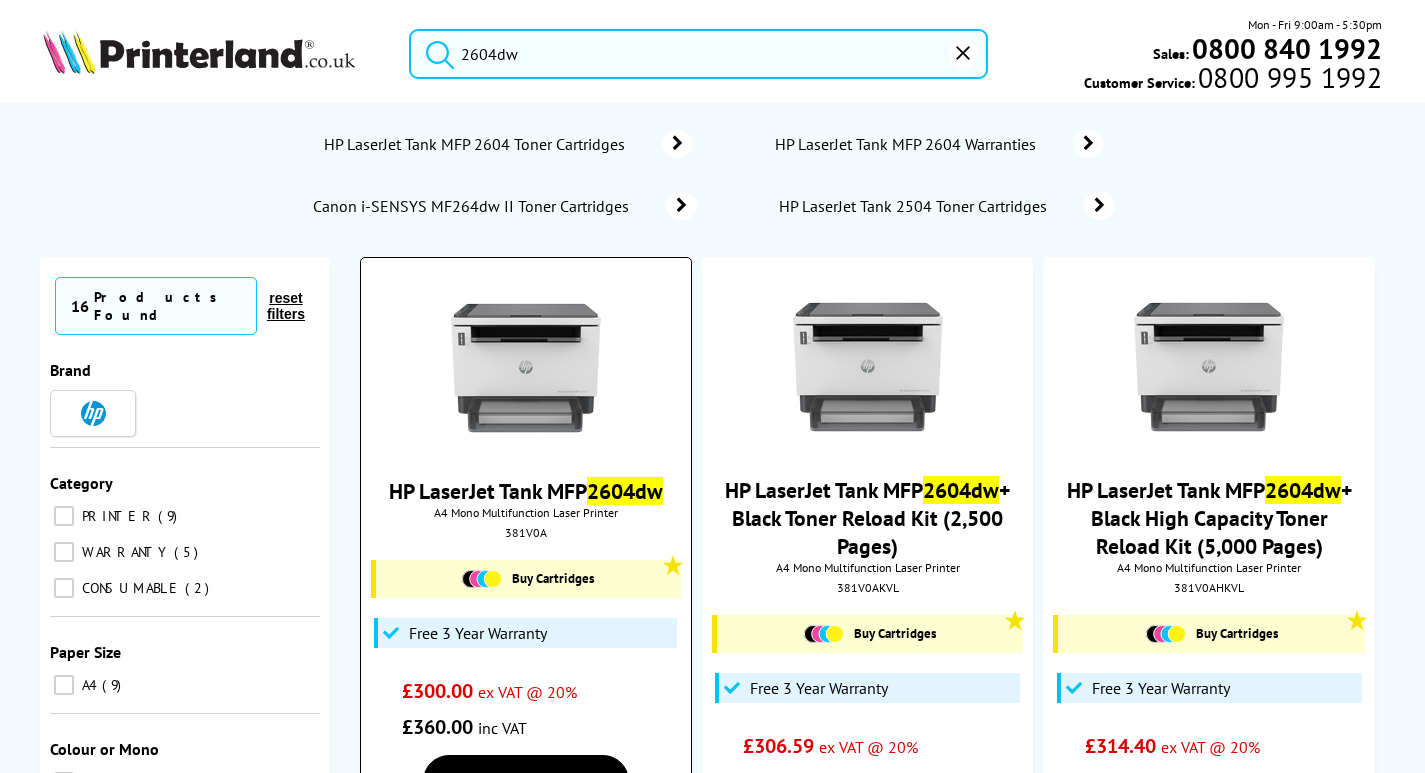 type on "2604dw" 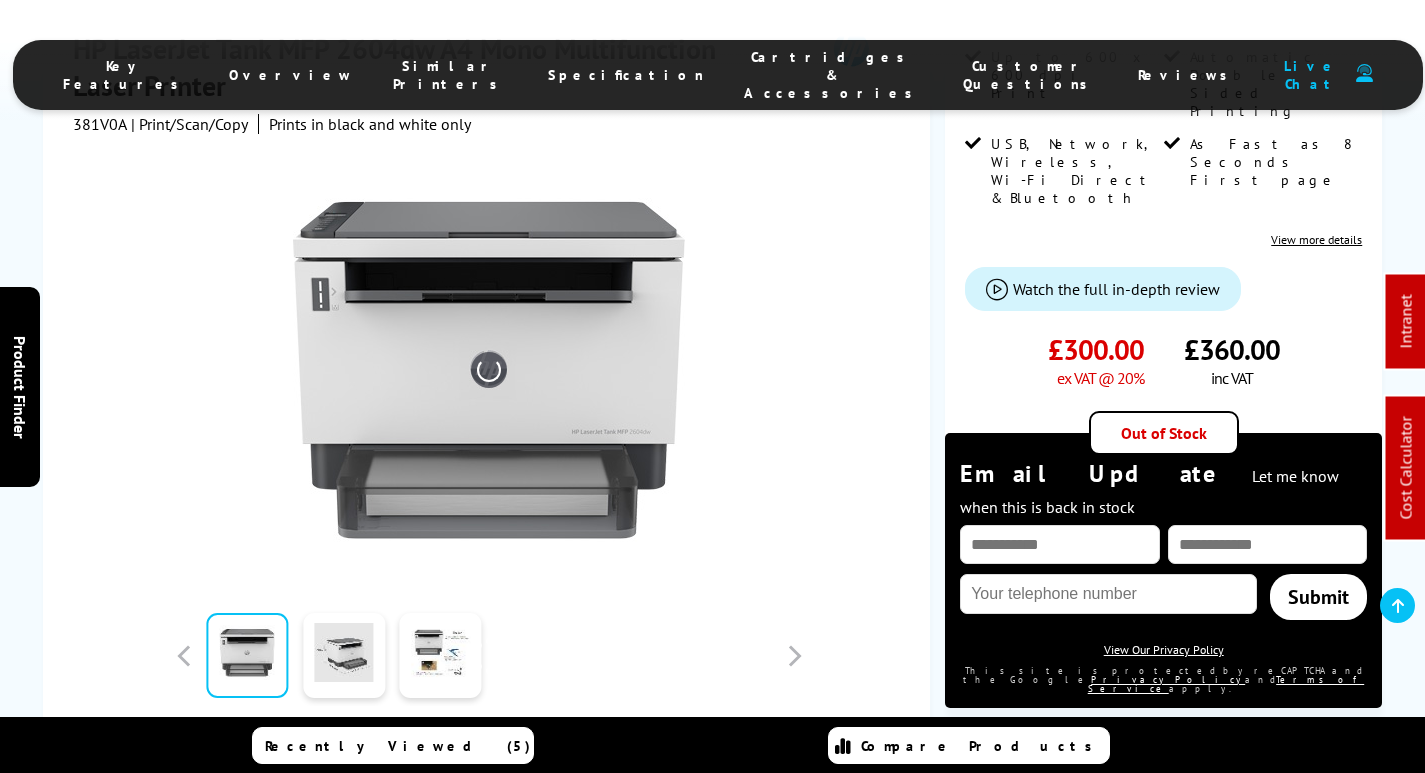 scroll, scrollTop: 269, scrollLeft: 0, axis: vertical 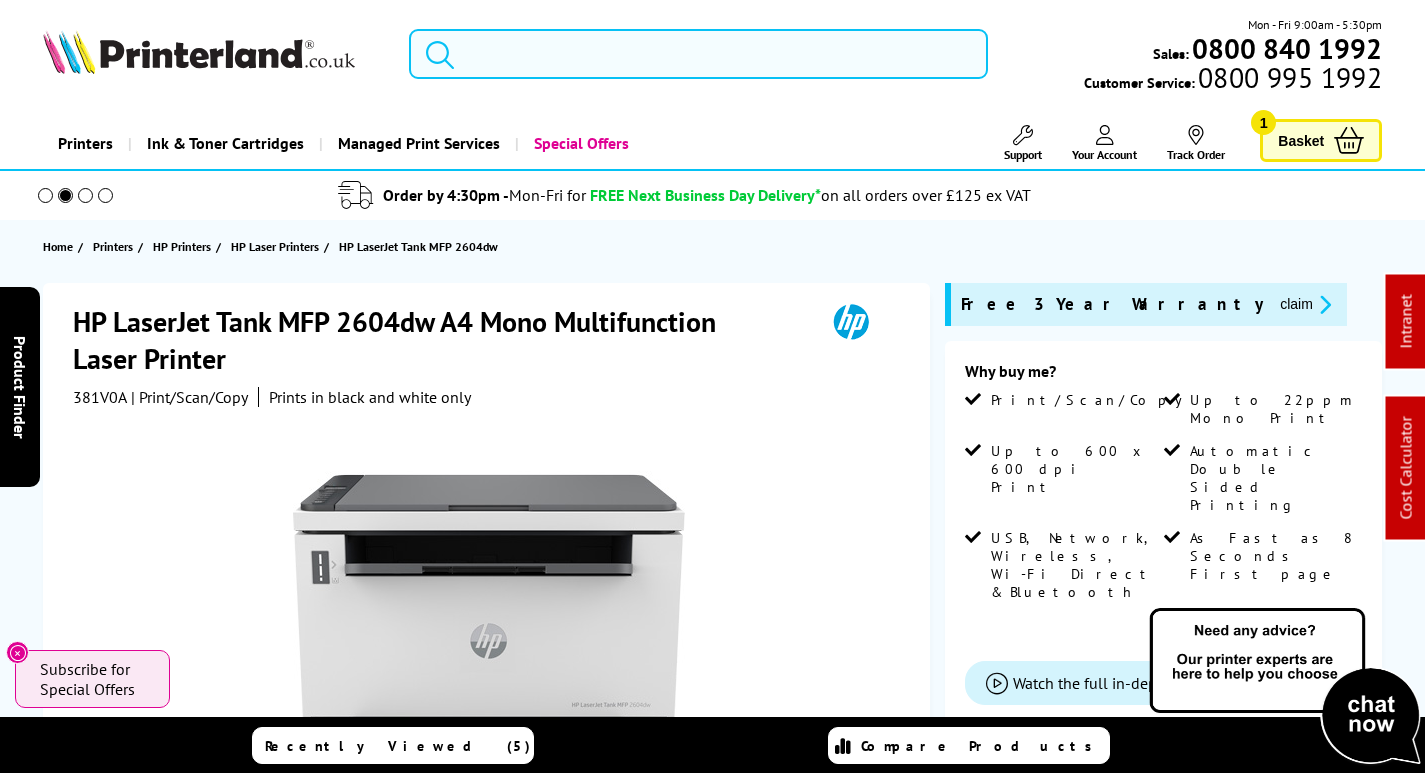 click at bounding box center (698, 54) 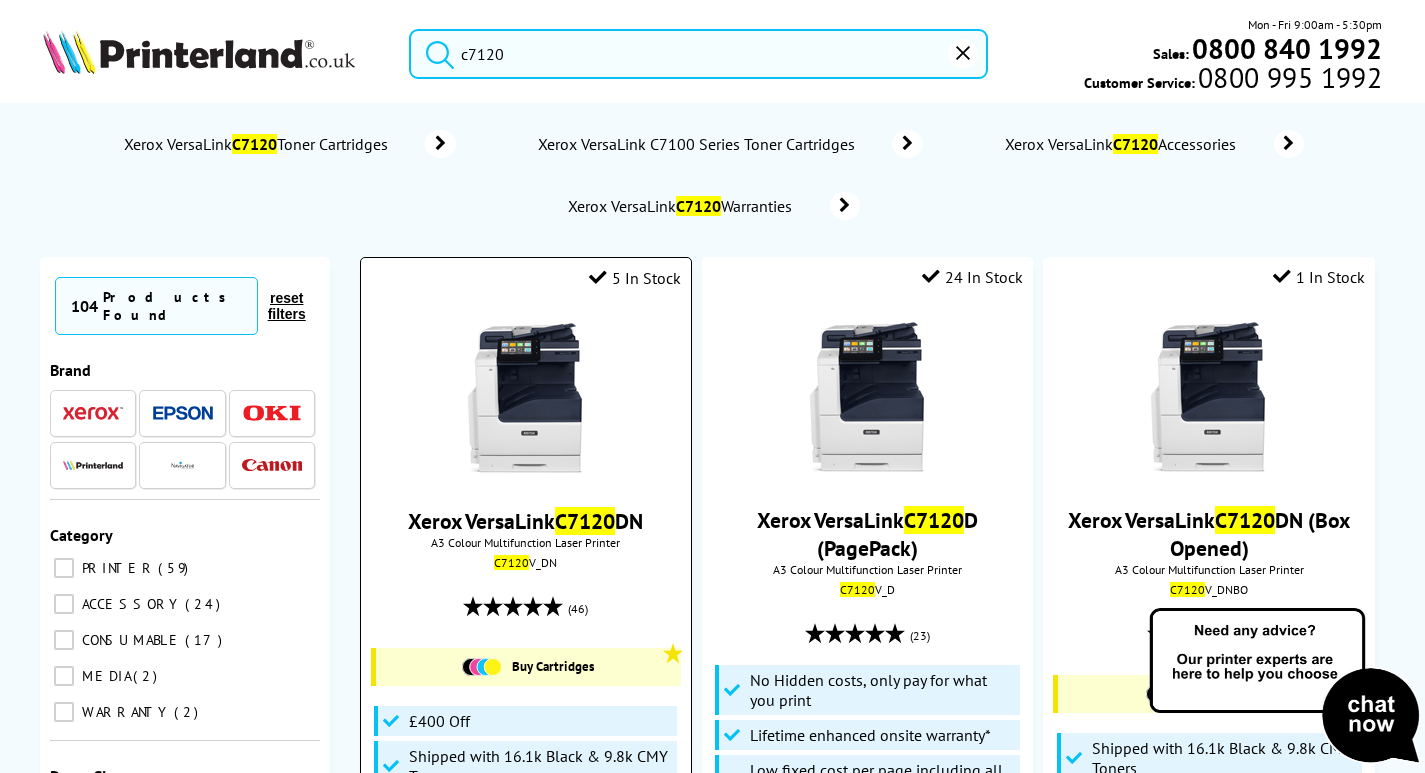 type on "c7120" 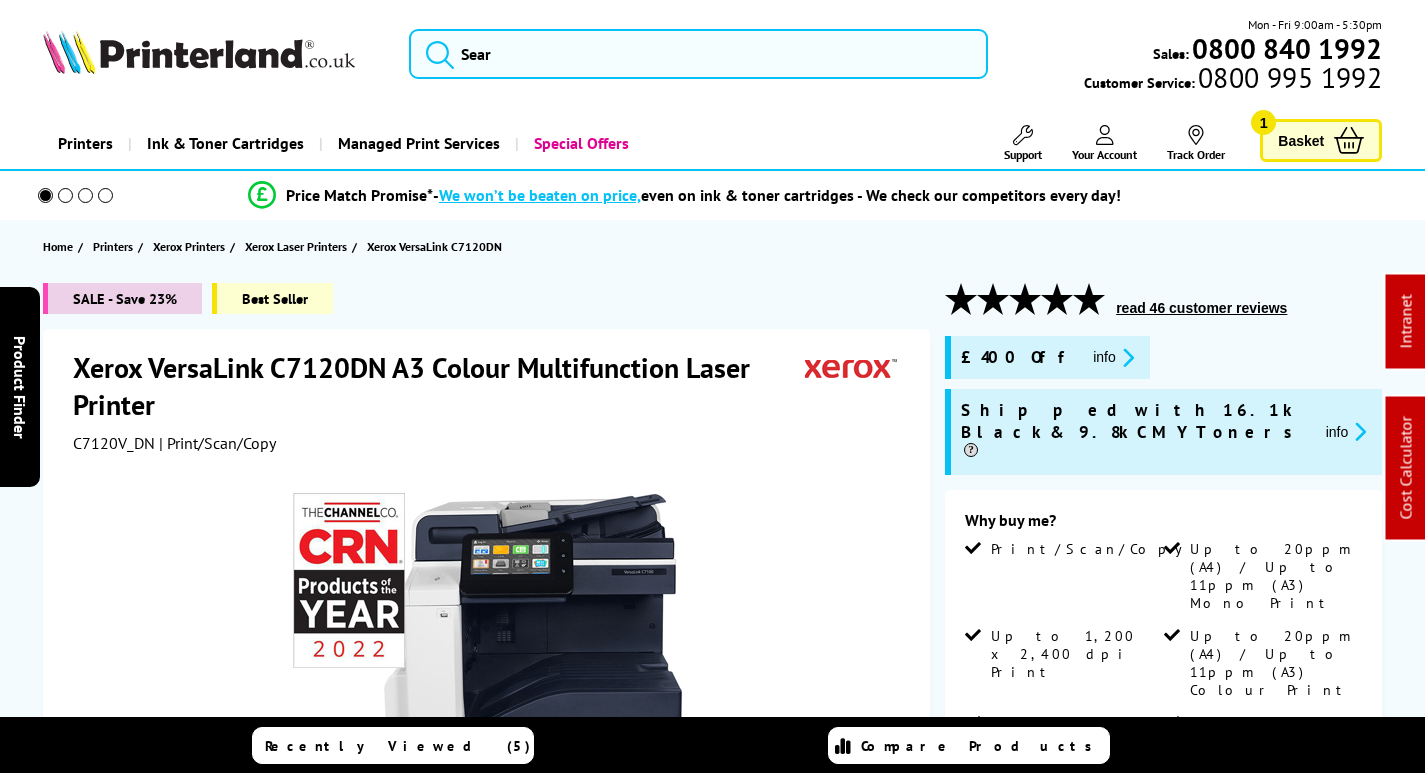 scroll, scrollTop: 0, scrollLeft: 0, axis: both 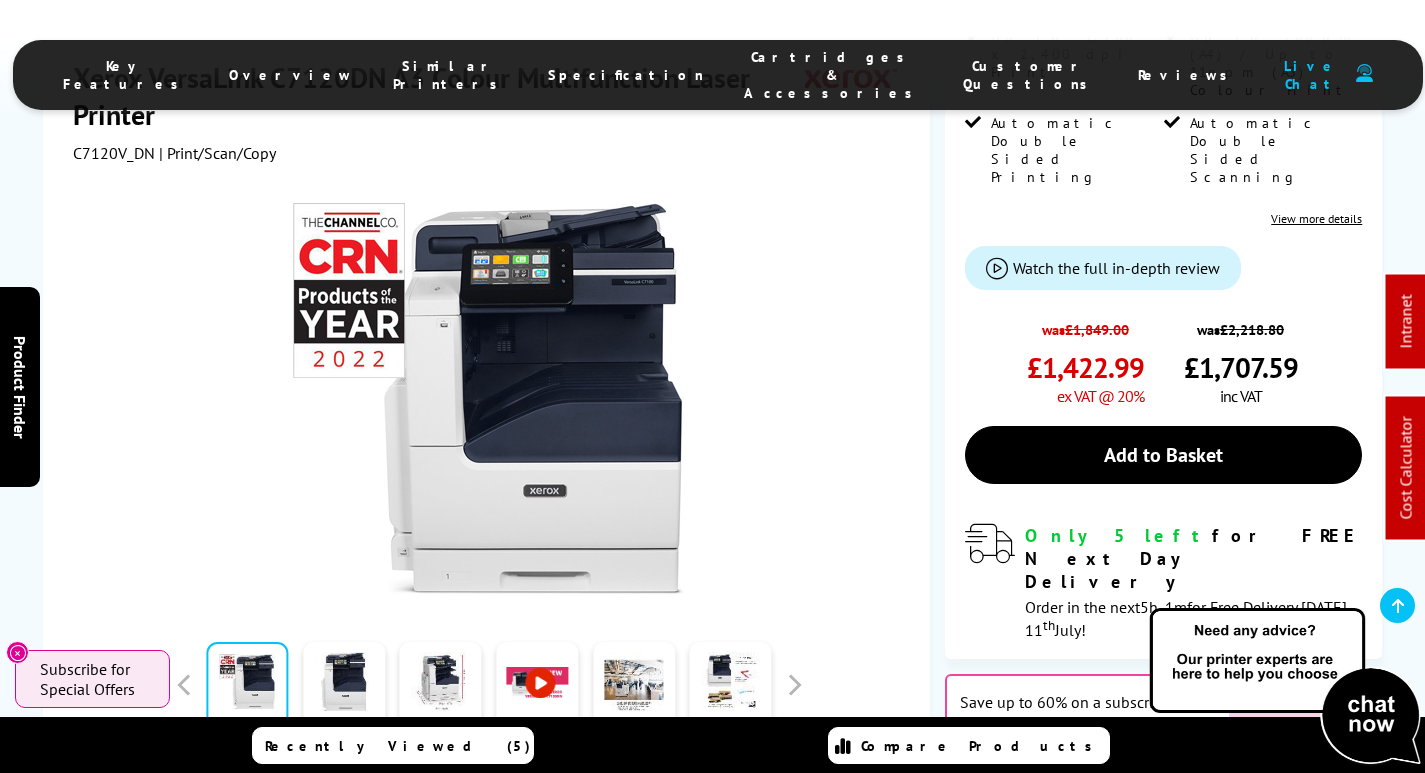 click on "Cartridges & Accessories" at bounding box center (833, 75) 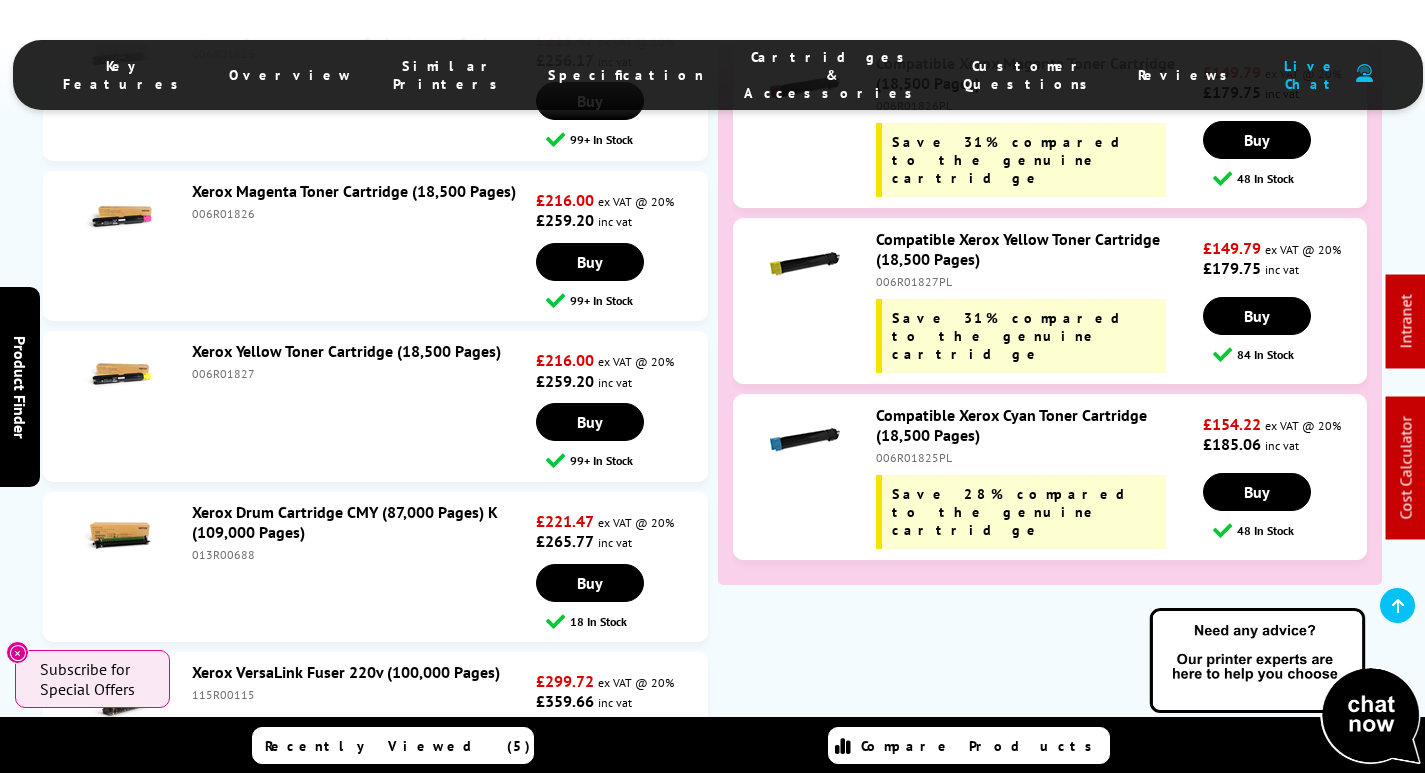 scroll, scrollTop: 7982, scrollLeft: 0, axis: vertical 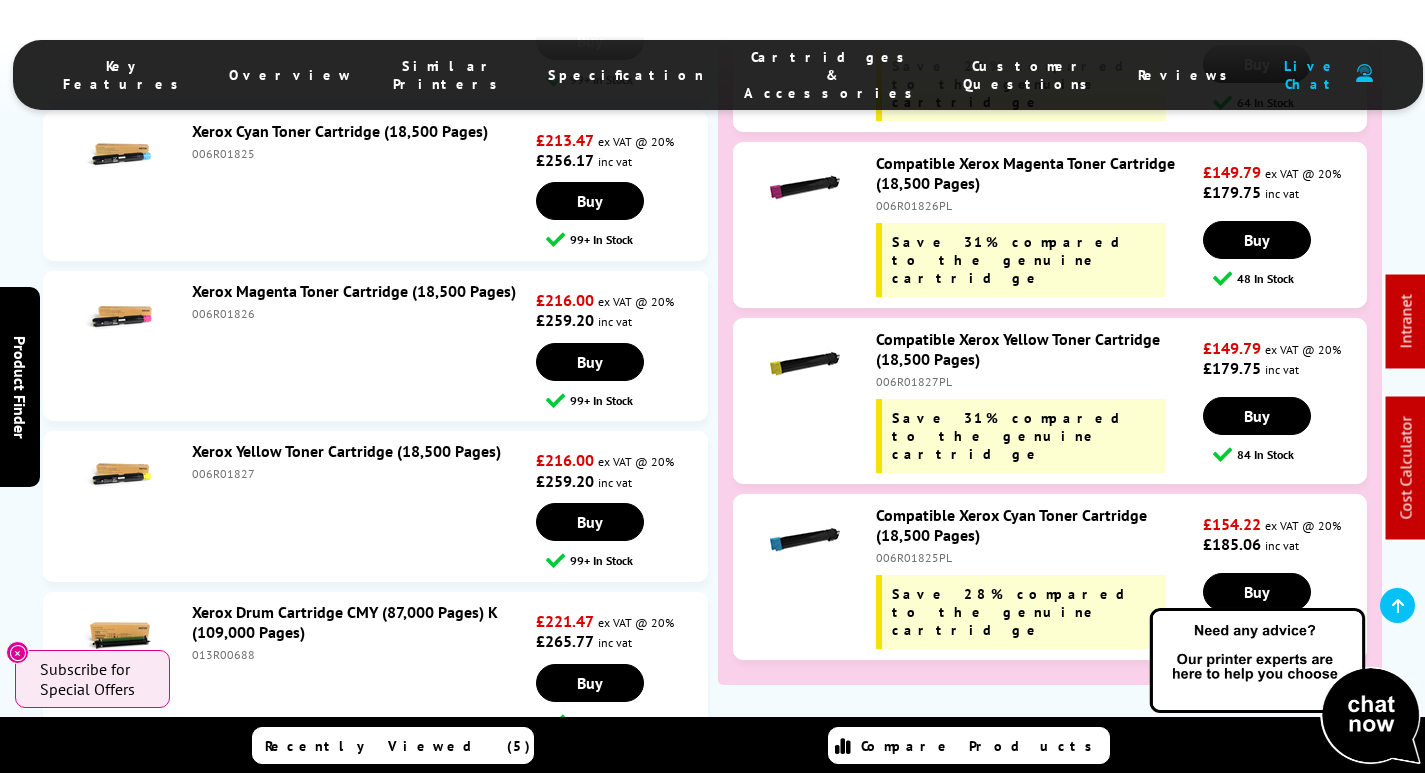click on "013R00688" at bounding box center (362, 654) 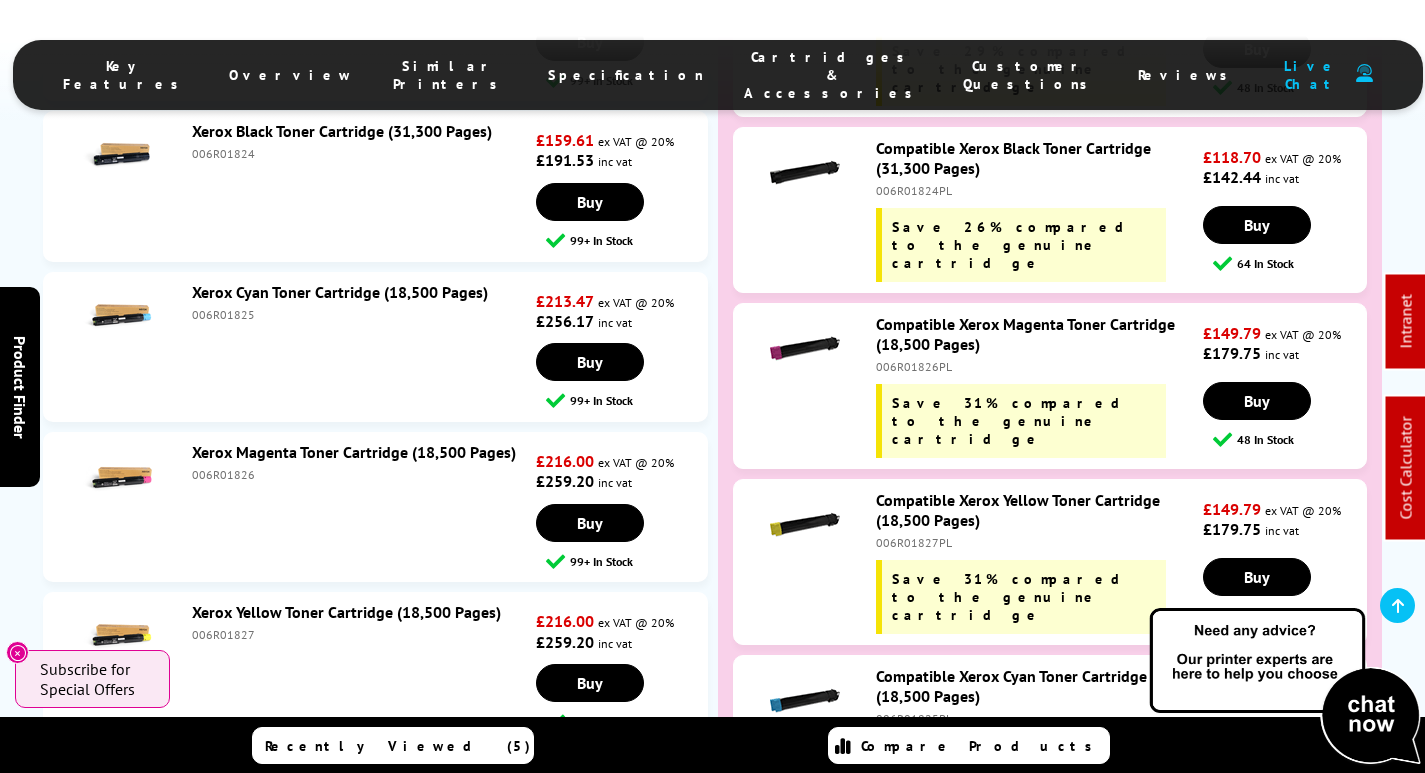 scroll, scrollTop: 8082, scrollLeft: 0, axis: vertical 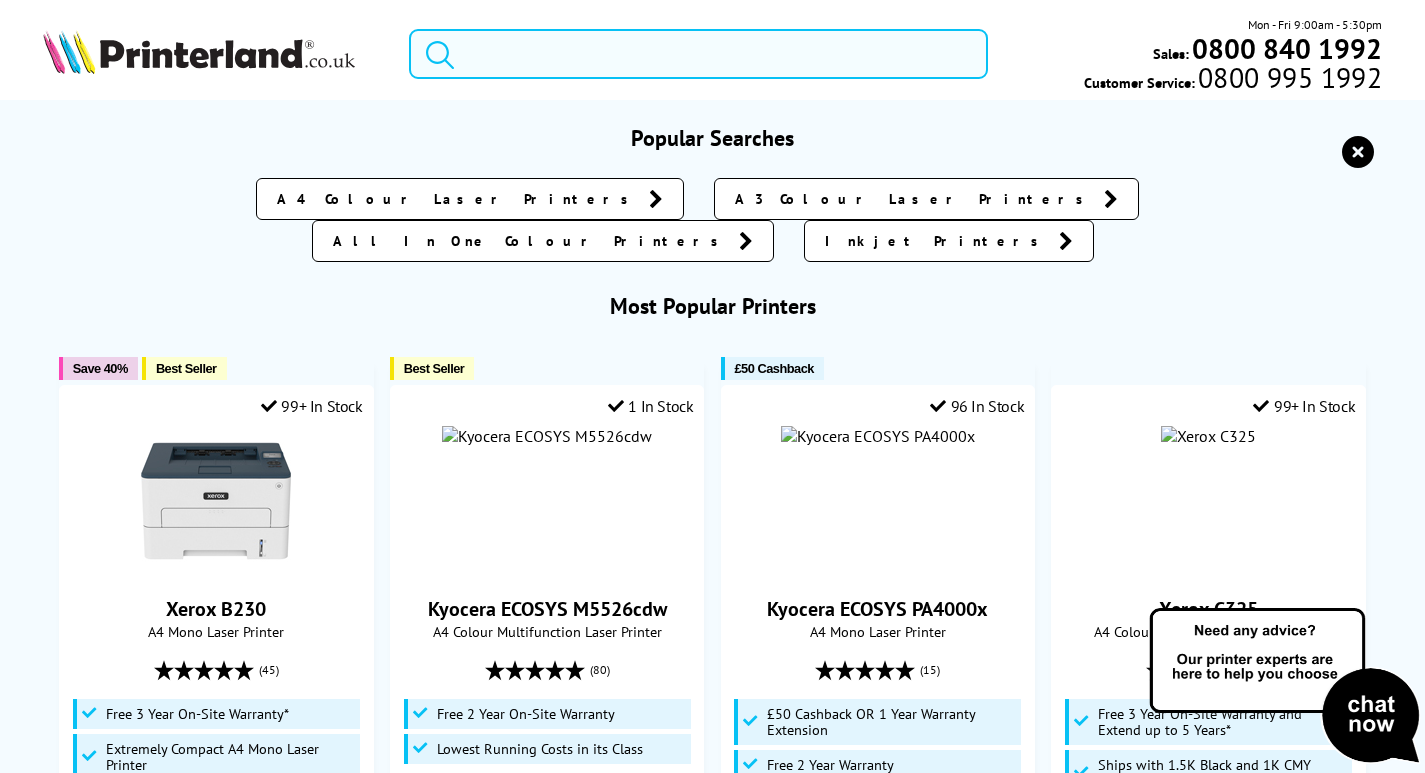 click at bounding box center [698, 54] 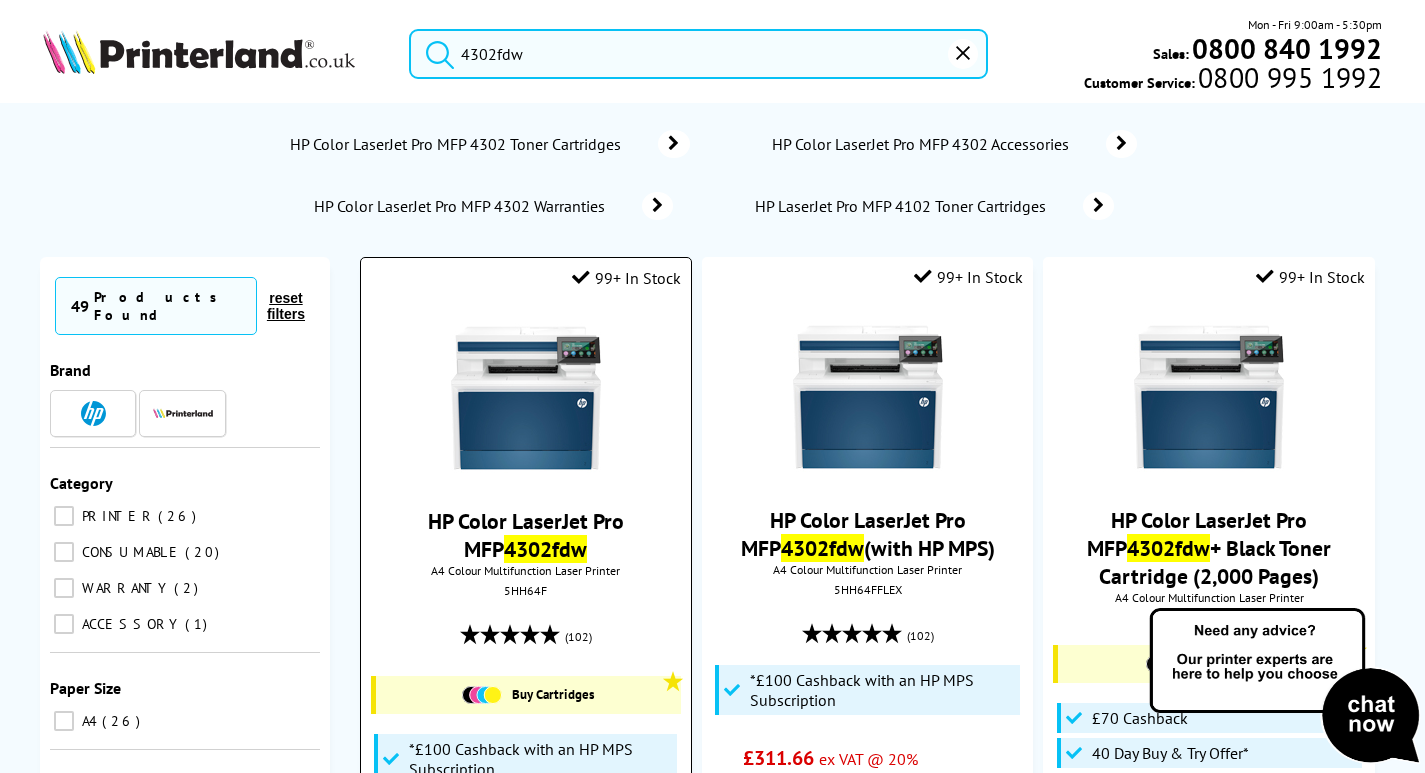 type on "4302fdw" 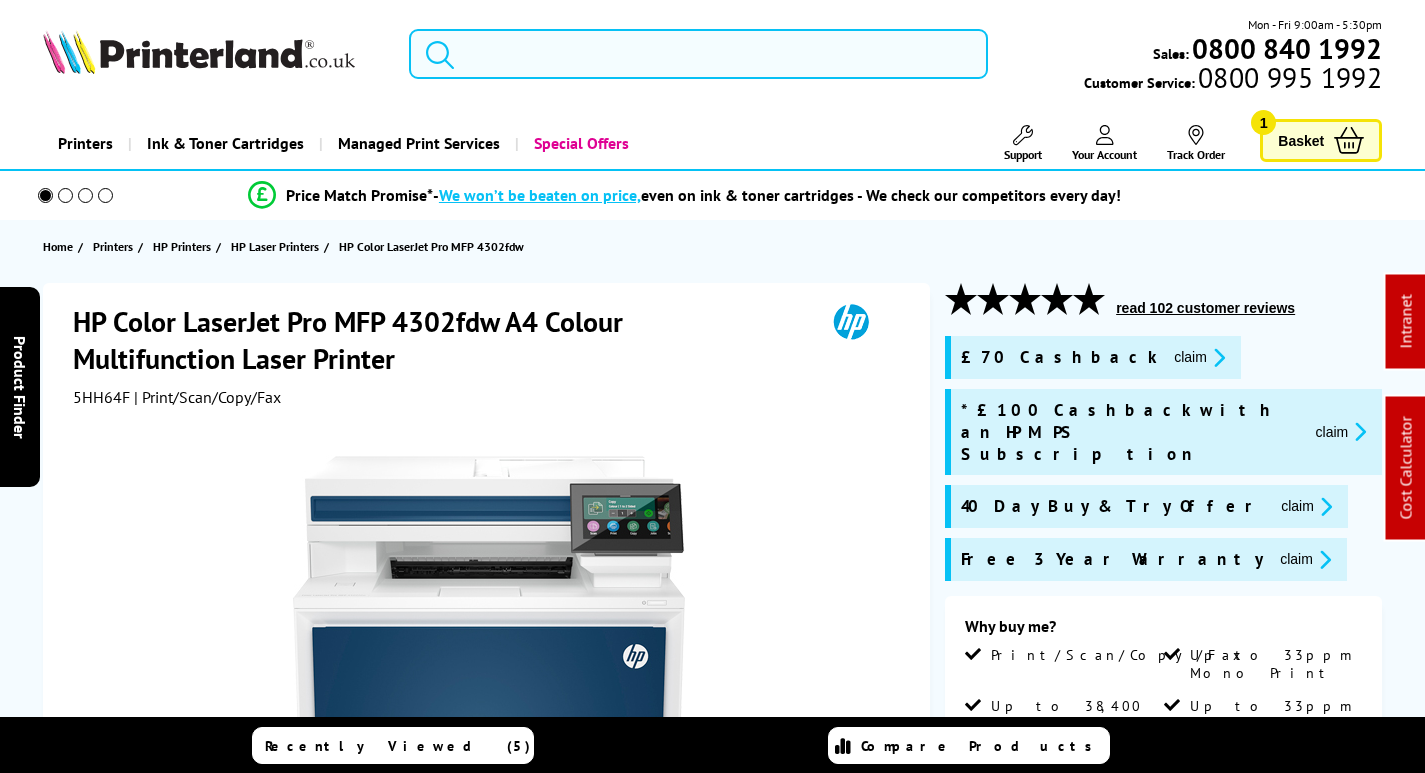 scroll, scrollTop: 0, scrollLeft: 0, axis: both 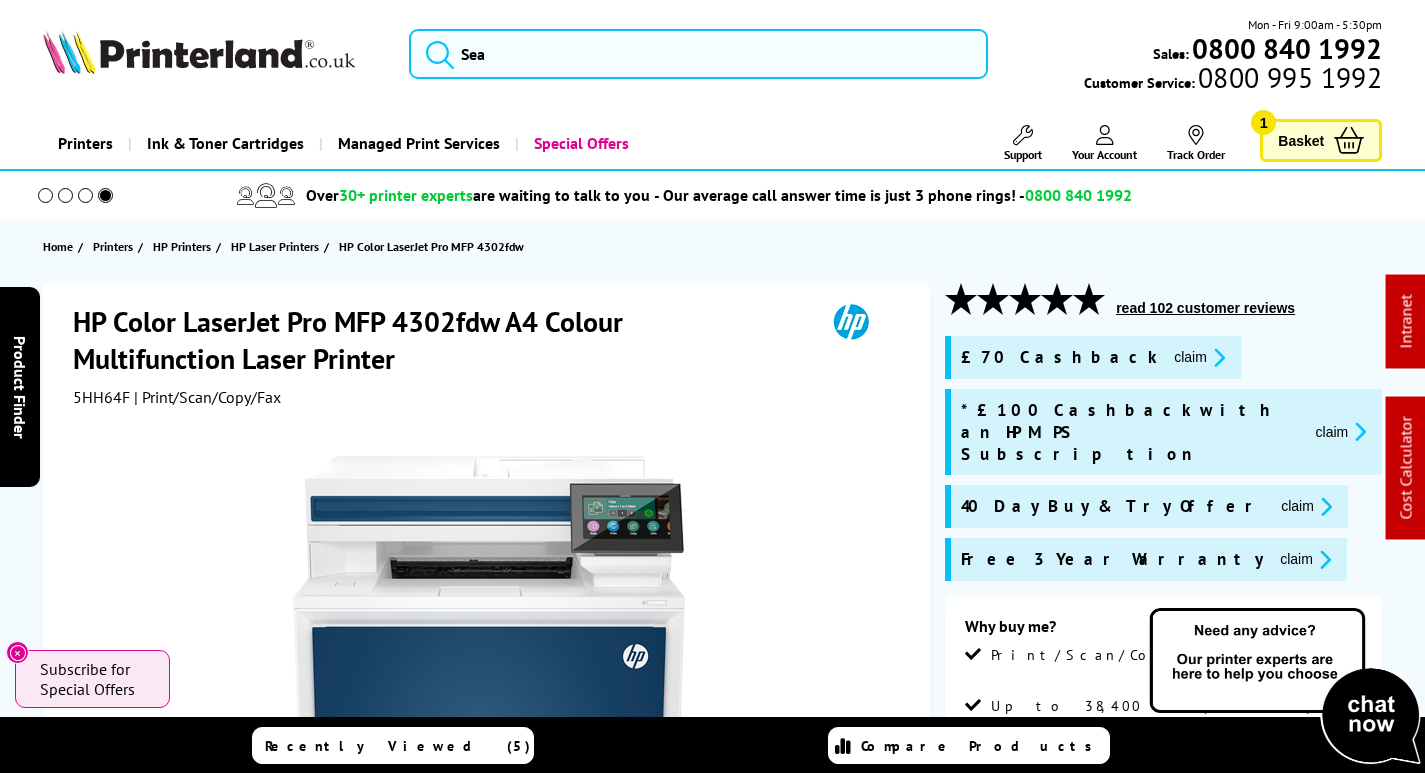 click on "5HH64F" at bounding box center (101, 397) 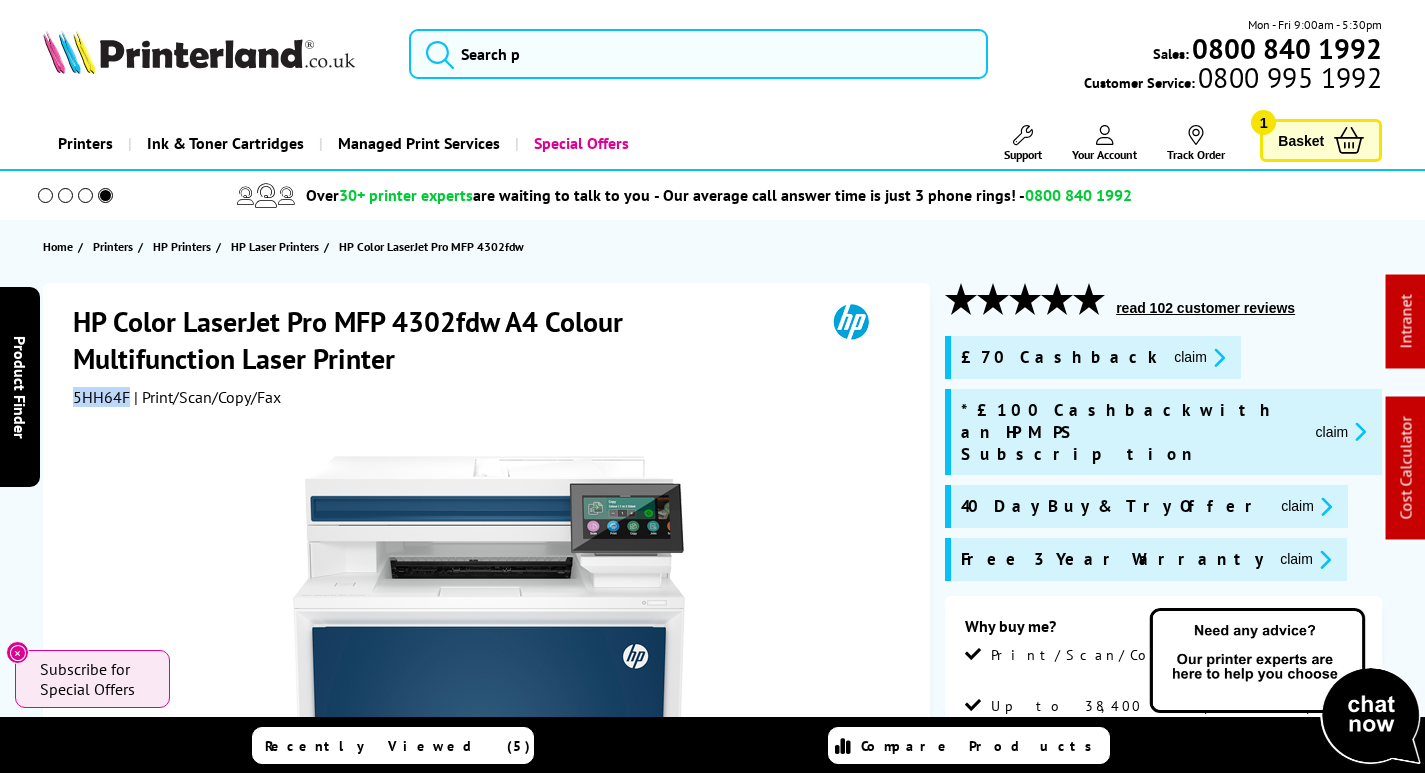 click on "5HH64F" at bounding box center [101, 397] 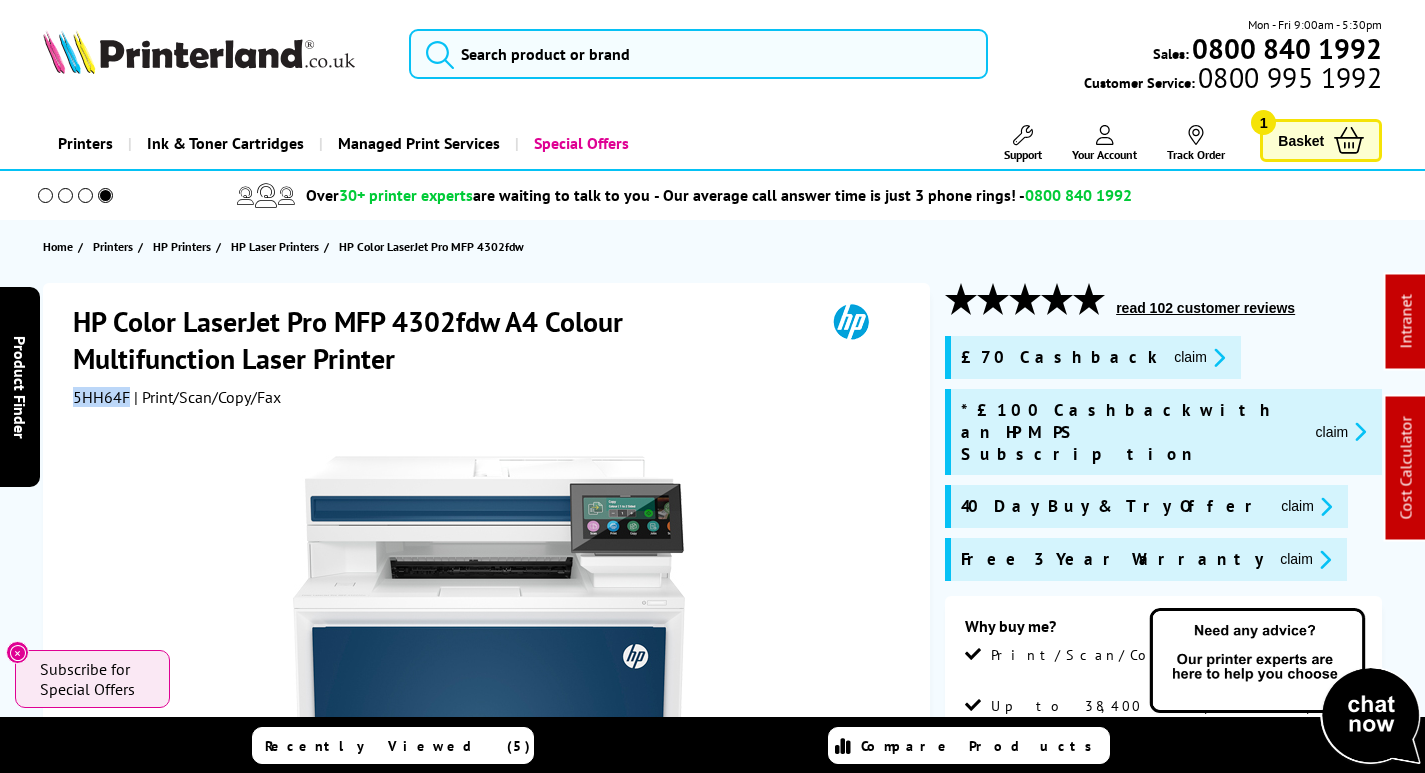 copy on "5HH64F" 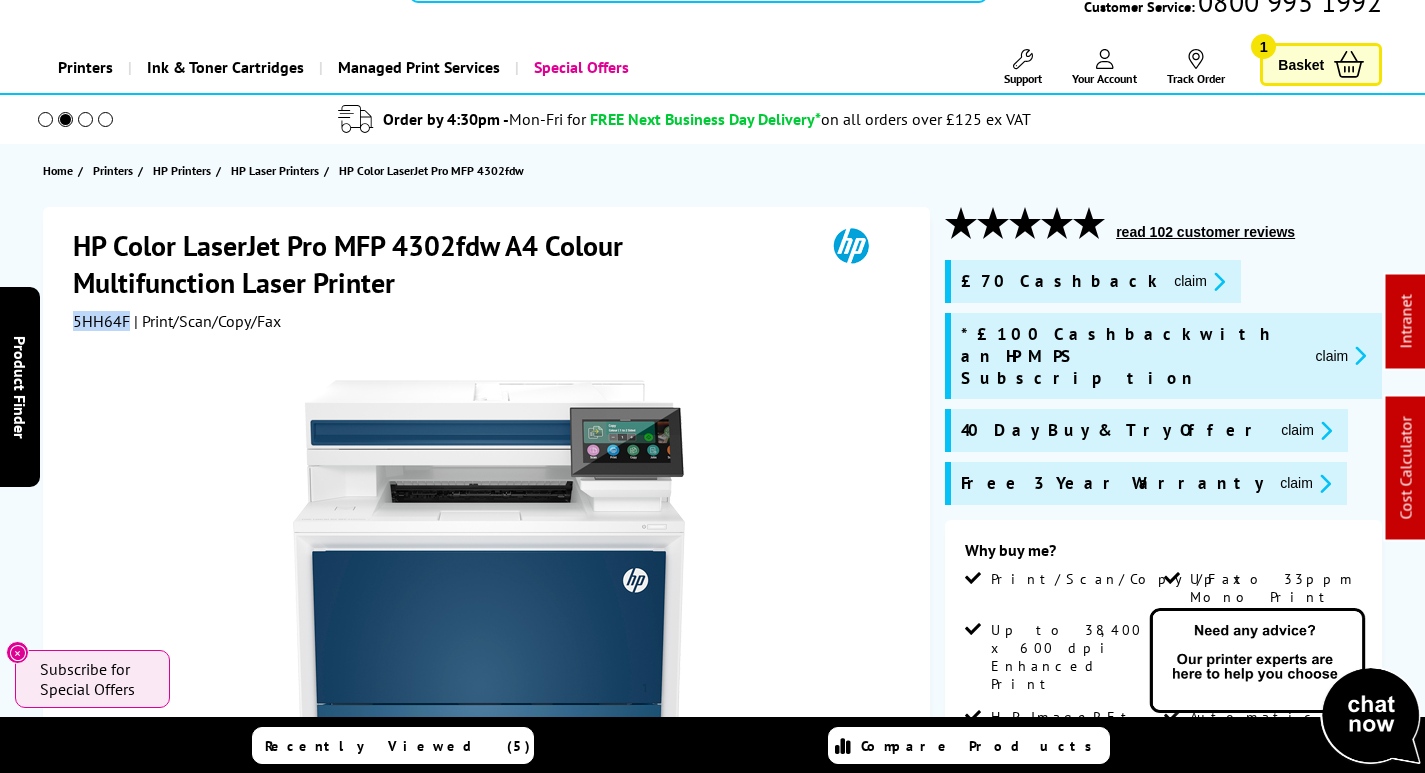 scroll, scrollTop: 0, scrollLeft: 0, axis: both 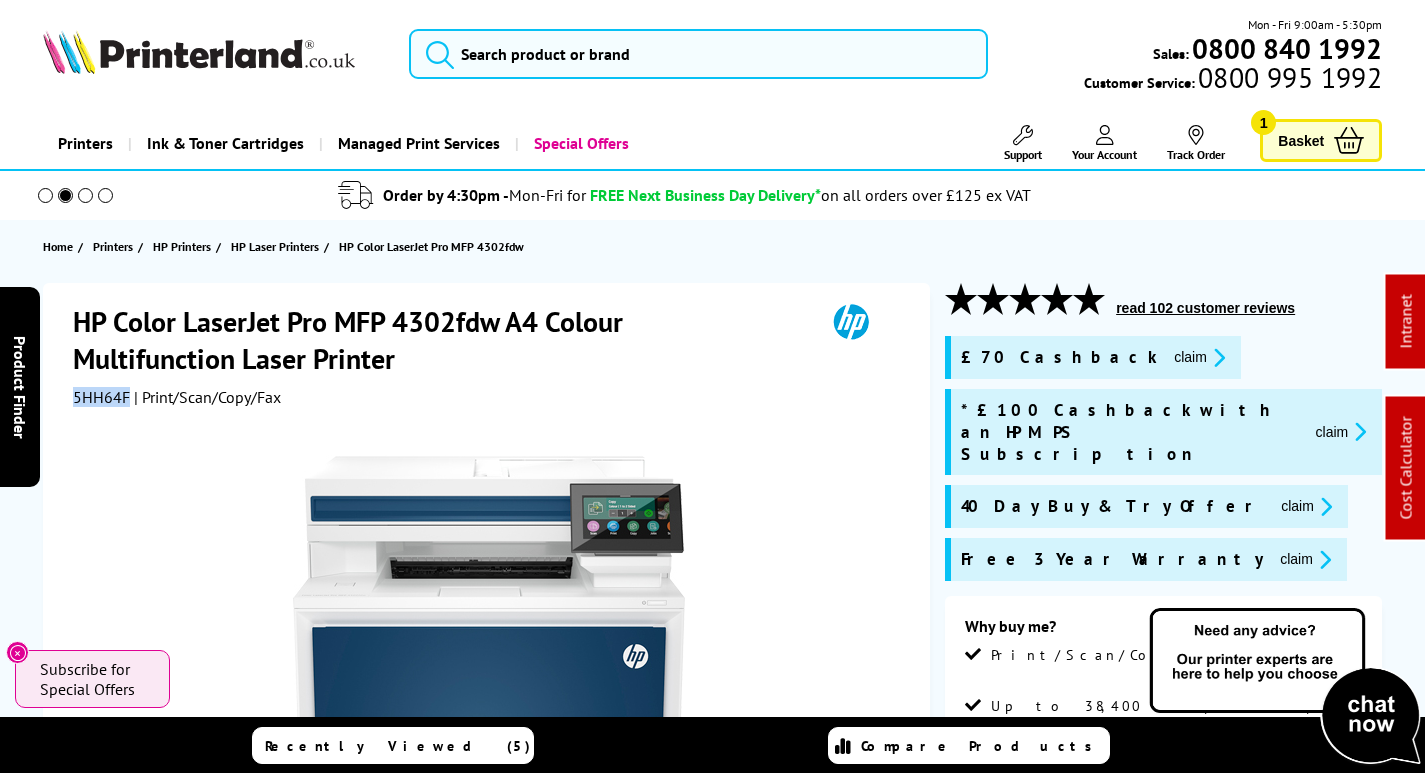 copy on "5HH64F" 